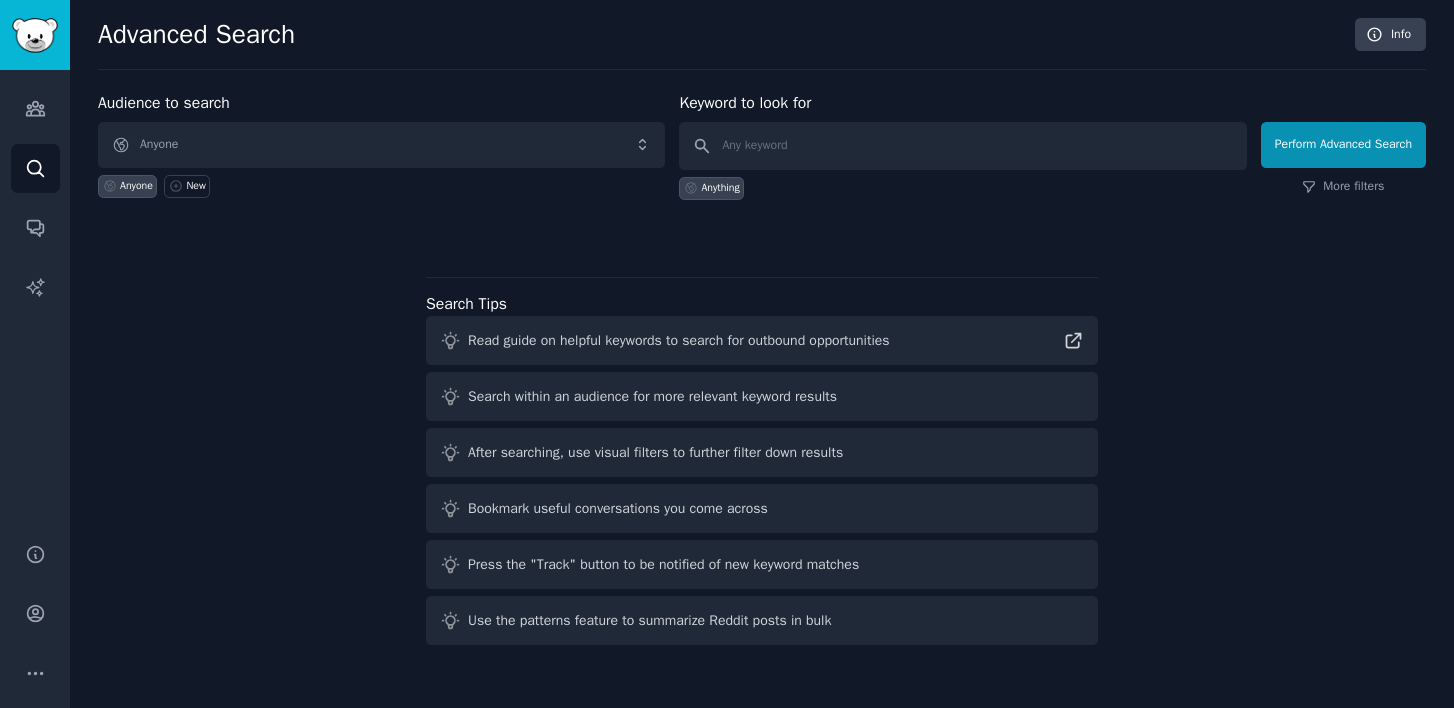 scroll, scrollTop: 0, scrollLeft: 0, axis: both 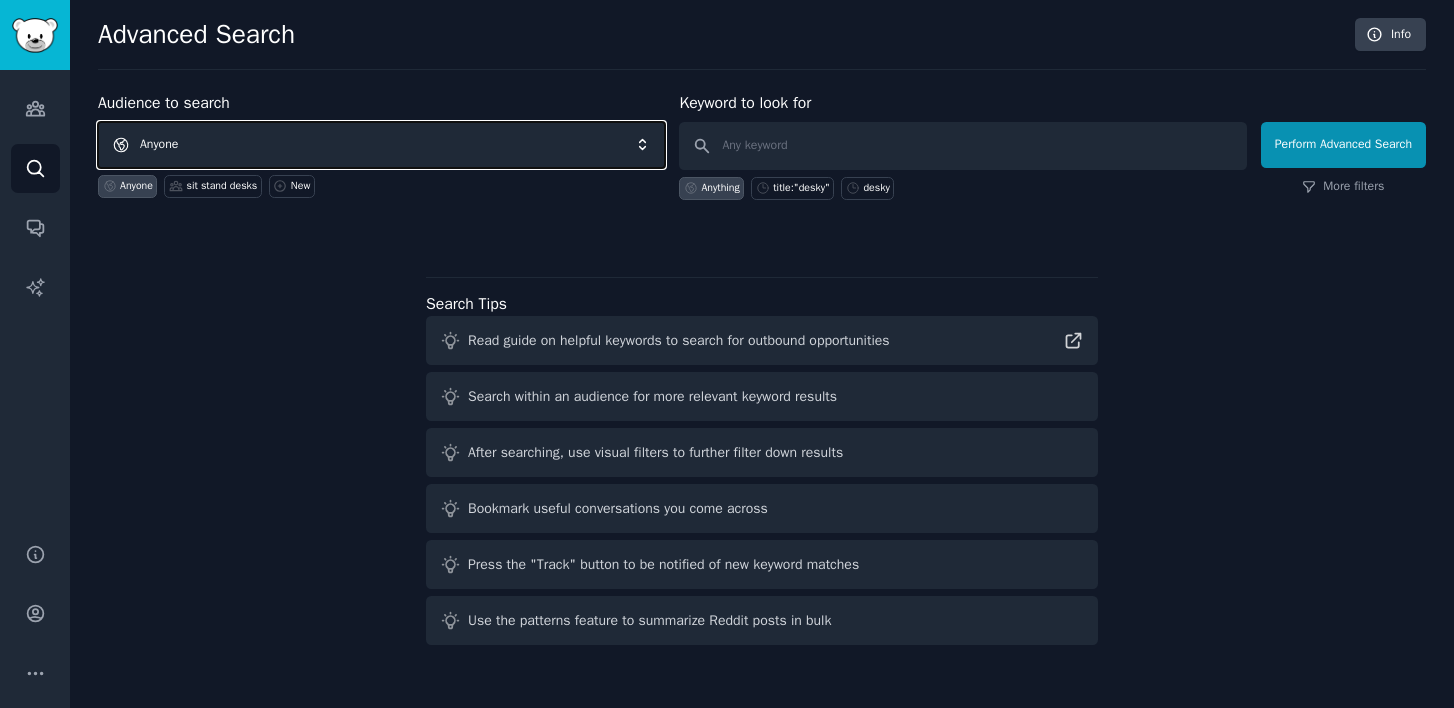 click on "Anyone" at bounding box center (381, 145) 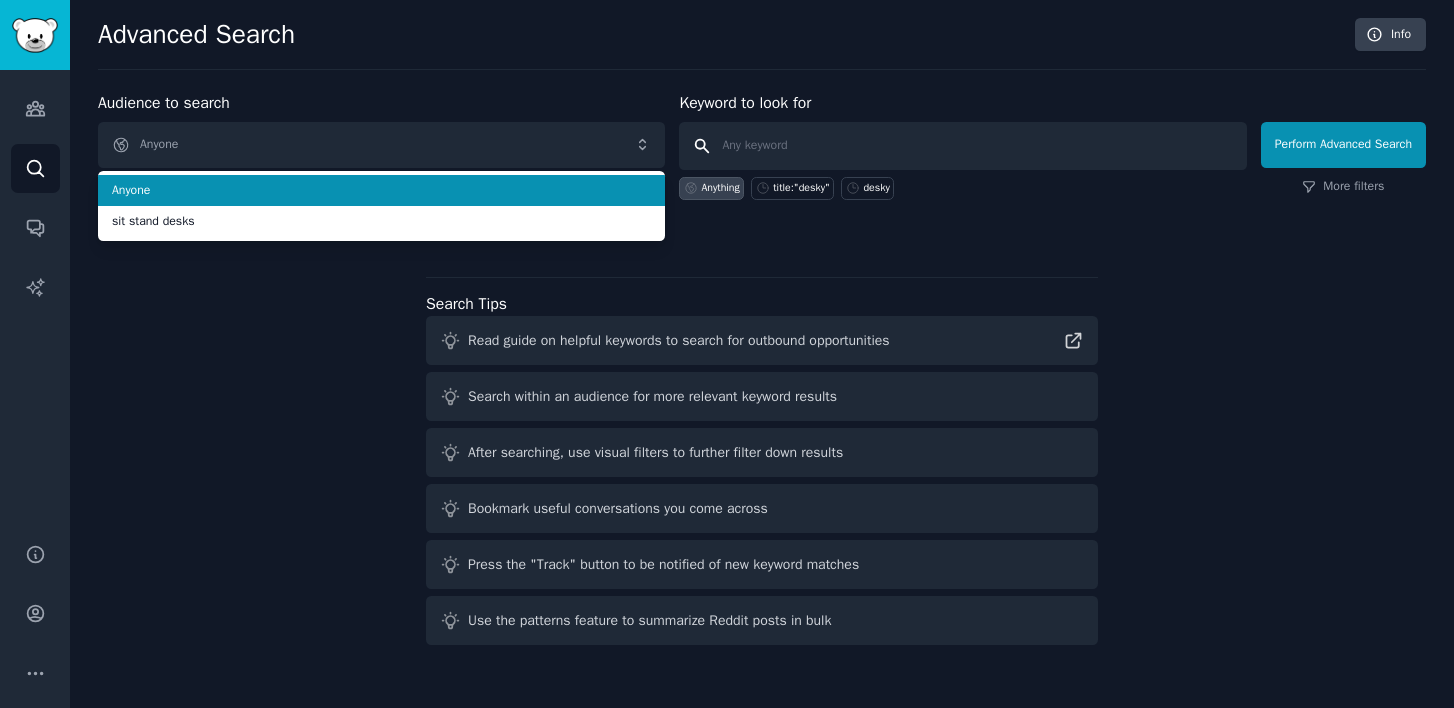 click at bounding box center (962, 146) 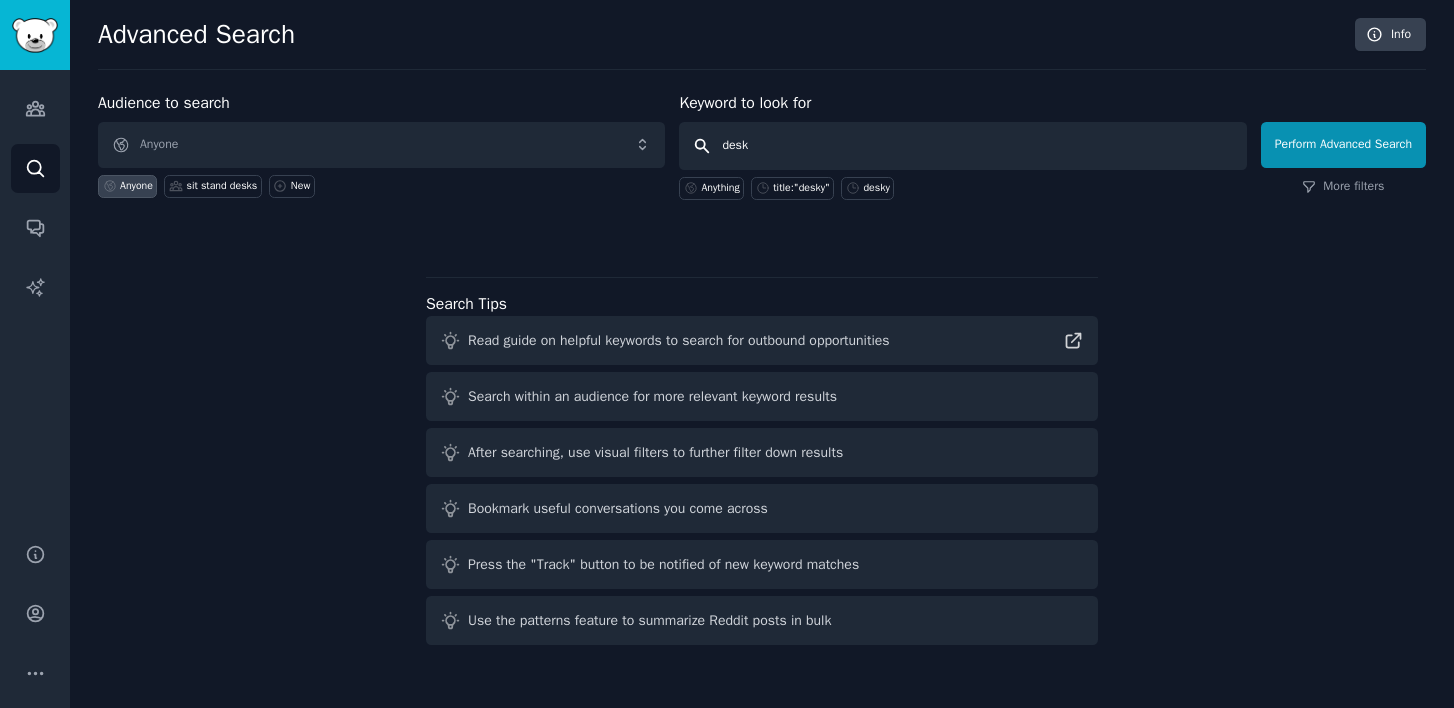 type on "desky" 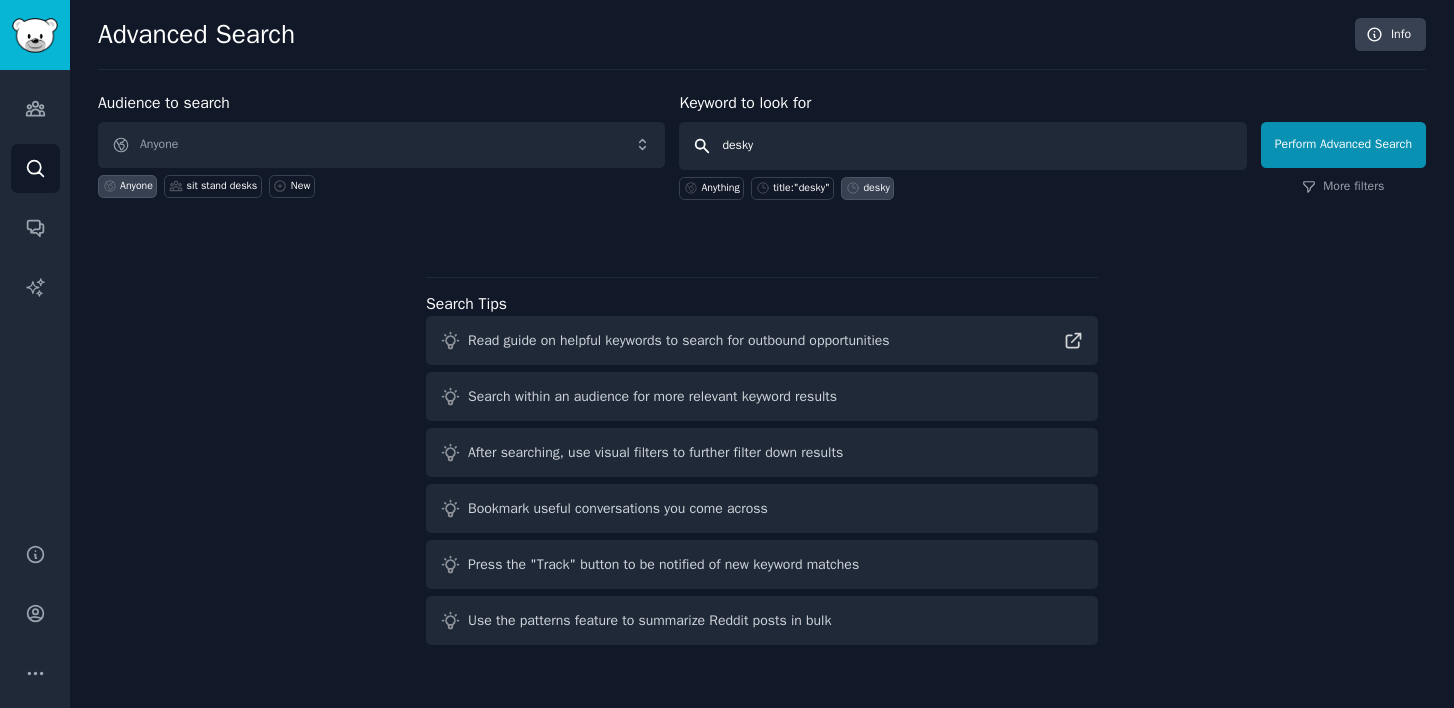 click on "Perform Advanced Search" at bounding box center [1343, 145] 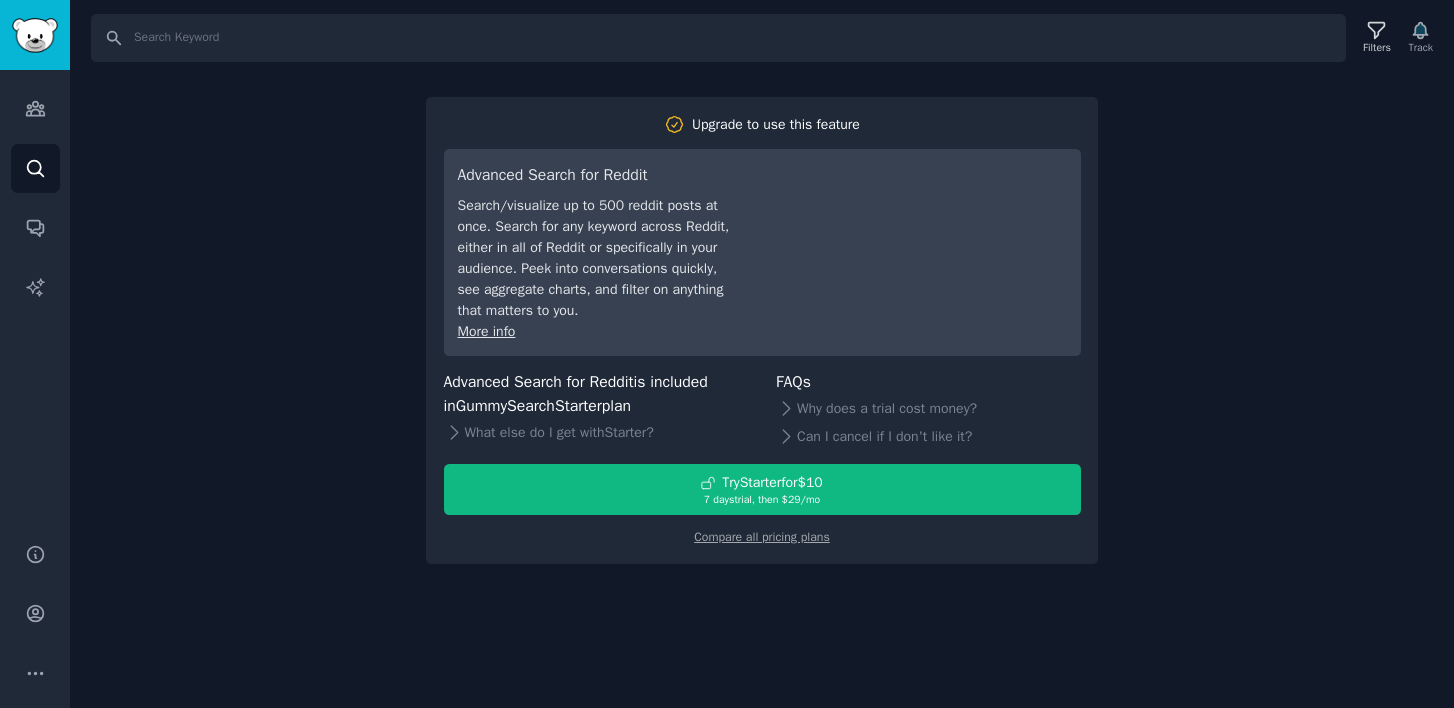 click on "Search Filters Track Upgrade to use this feature Advanced Search for Reddit Search/visualize up to 500 reddit posts at once. Search for any keyword across Reddit, either in all of Reddit or specifically in your audience. Peek into conversations quickly, see aggregate charts, and filter on anything that matters to you. More info Advanced Search for Reddit  is included in  GummySearch  Starter  plan What else do I get with  Starter ? FAQs Why does a trial cost money? Can I cancel if I don't like it? Try  Starter  for  $10 7 days  trial, then $ 29 /mo Compare all pricing plans" at bounding box center [762, 354] 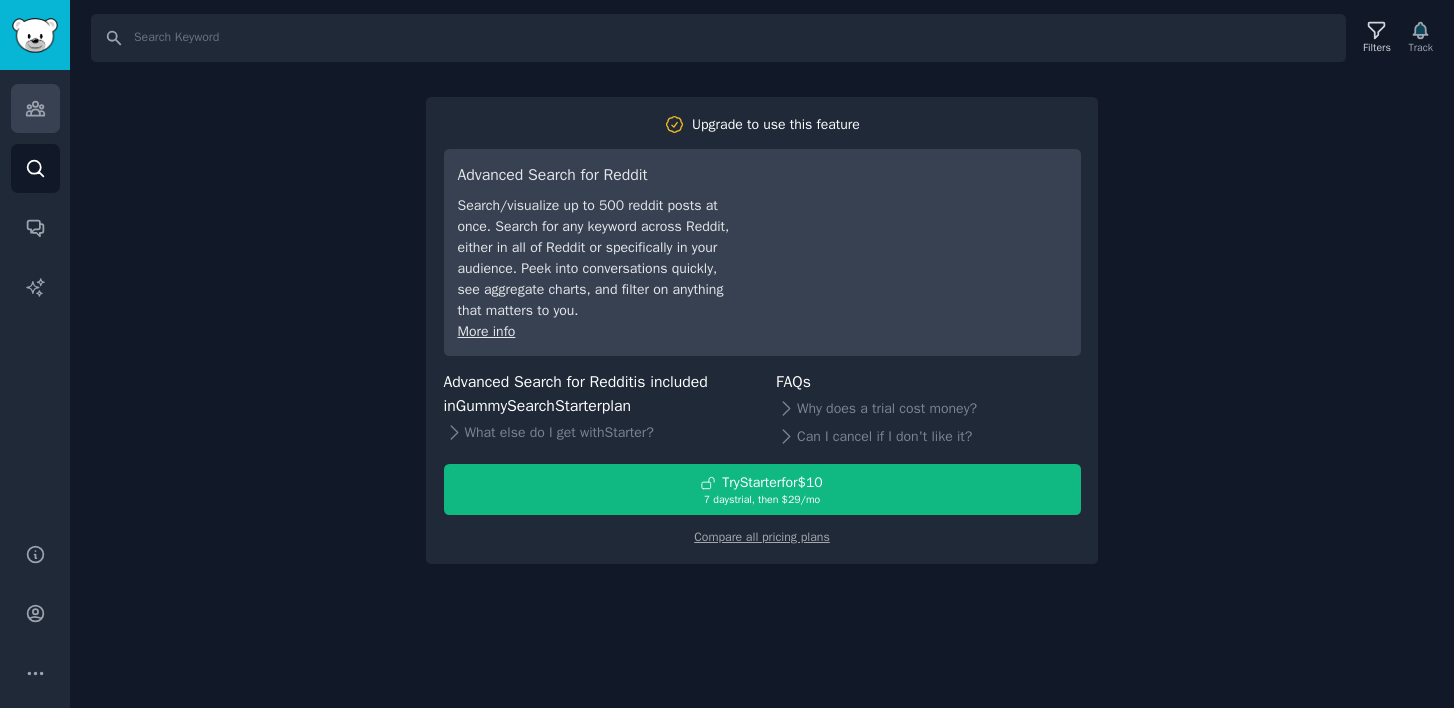 click 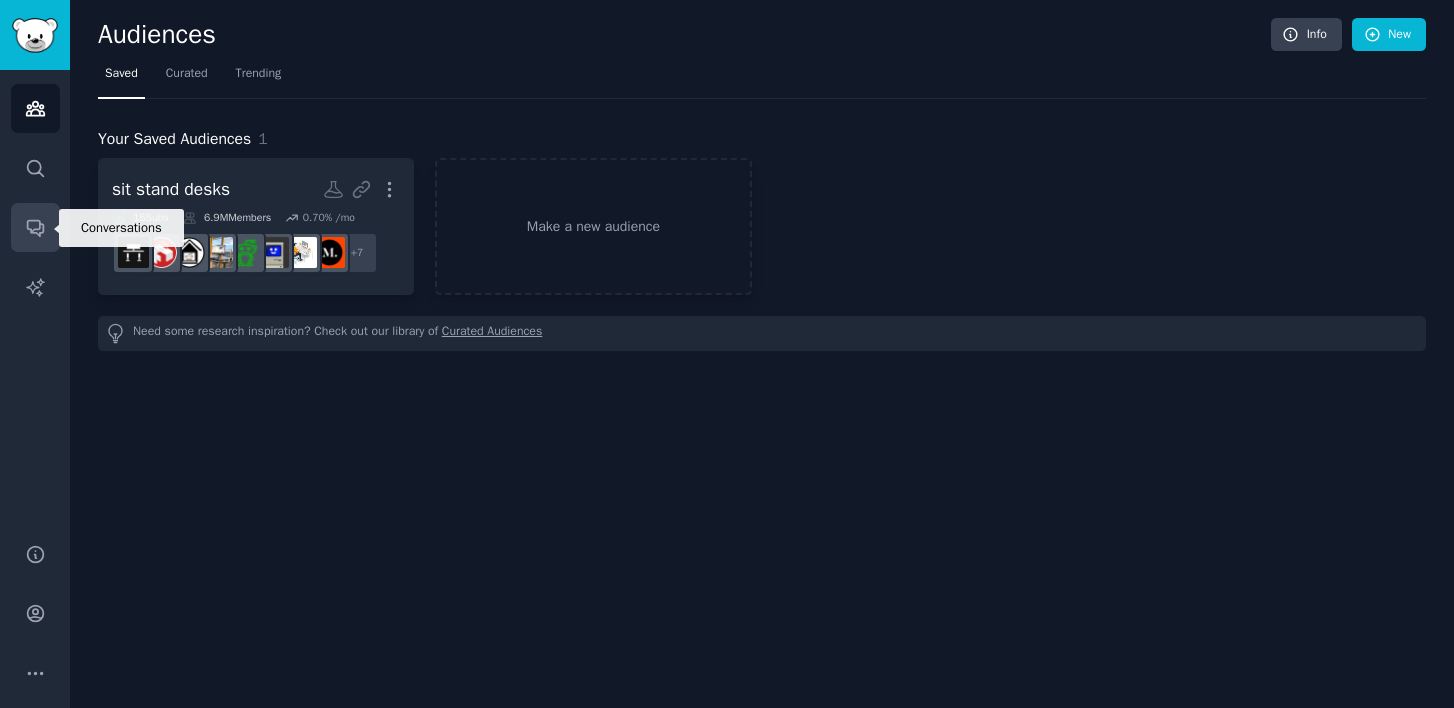 click on "Conversations" at bounding box center (35, 227) 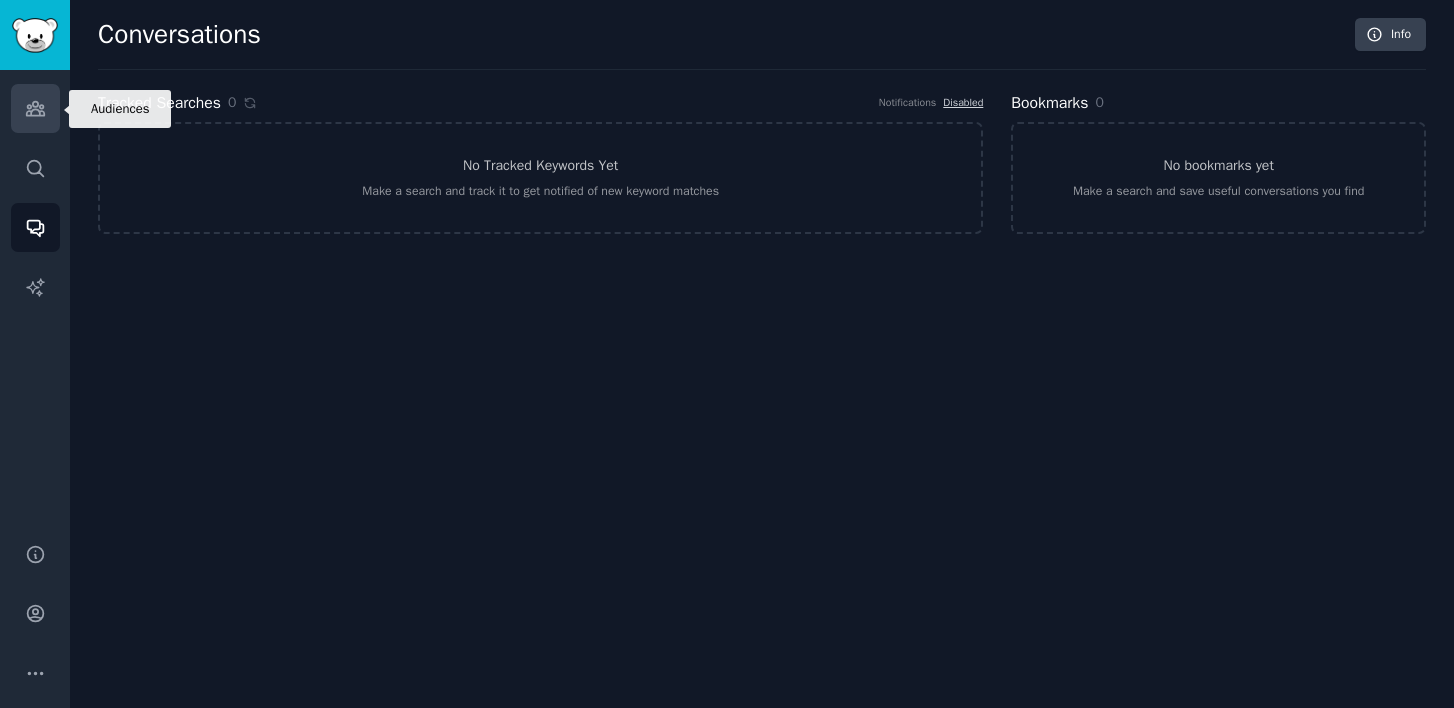 click on "Audiences" at bounding box center (35, 108) 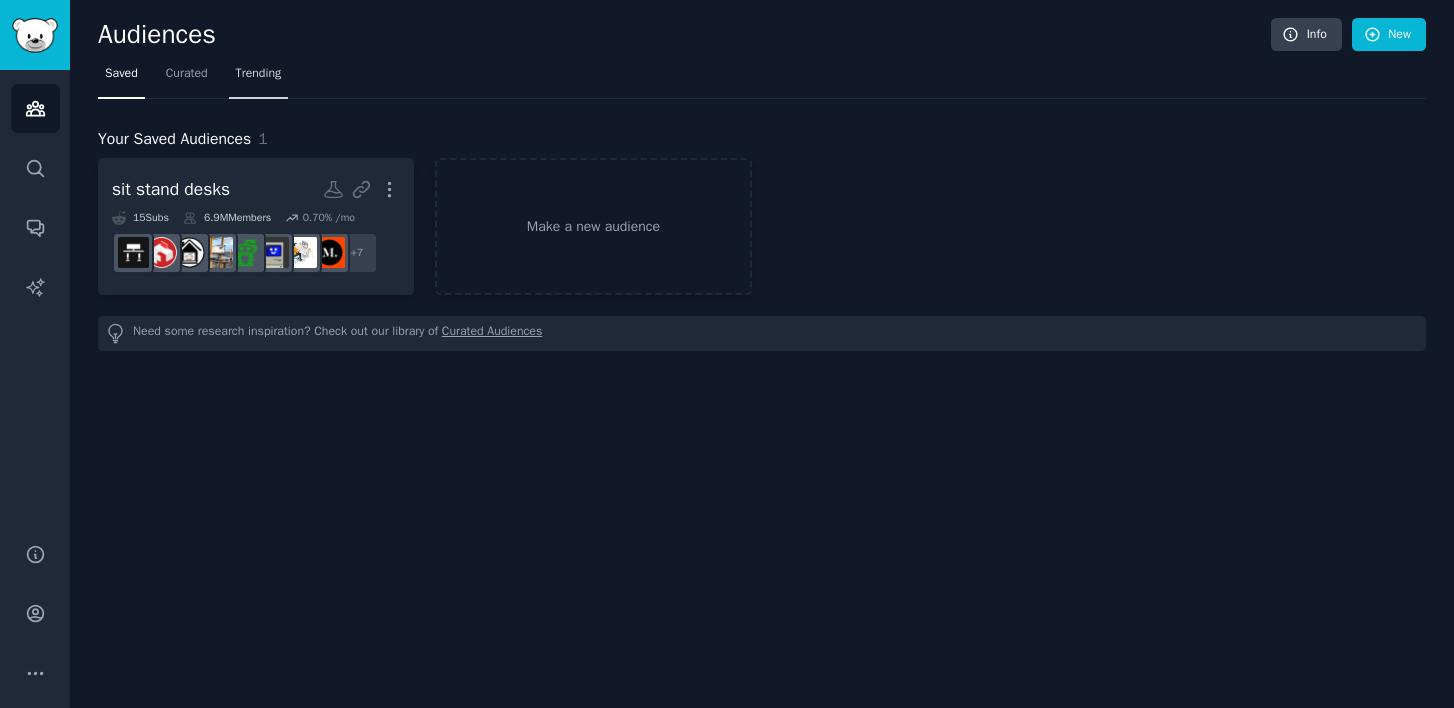 click on "Trending" at bounding box center (259, 78) 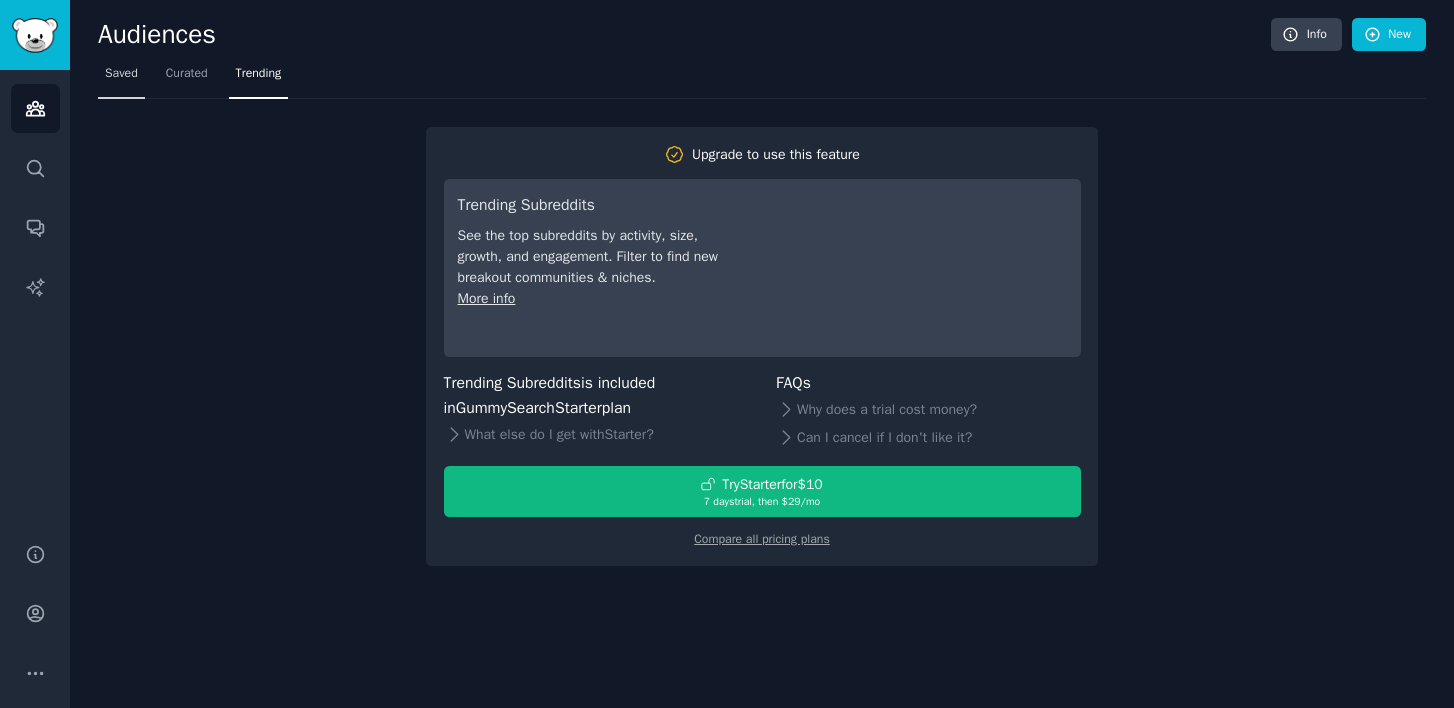 click on "Saved" at bounding box center (121, 74) 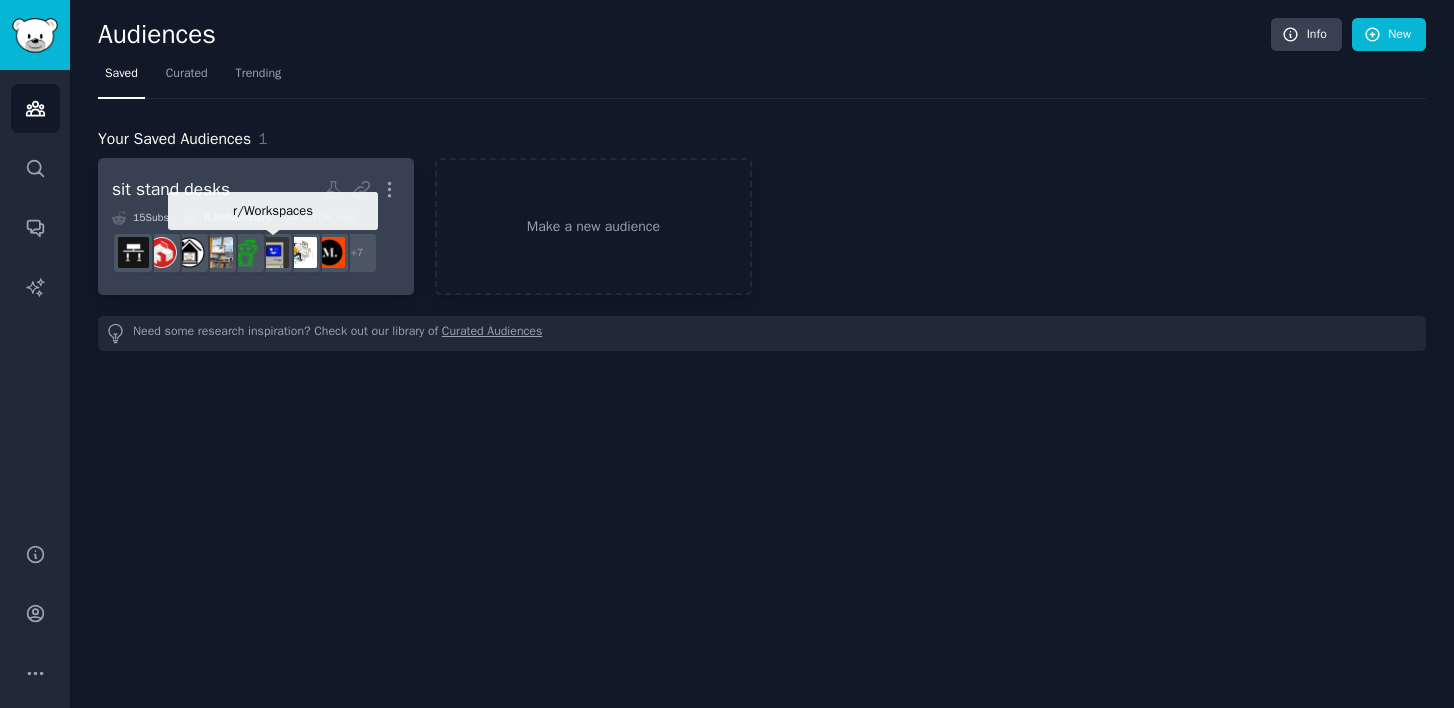click at bounding box center [273, 252] 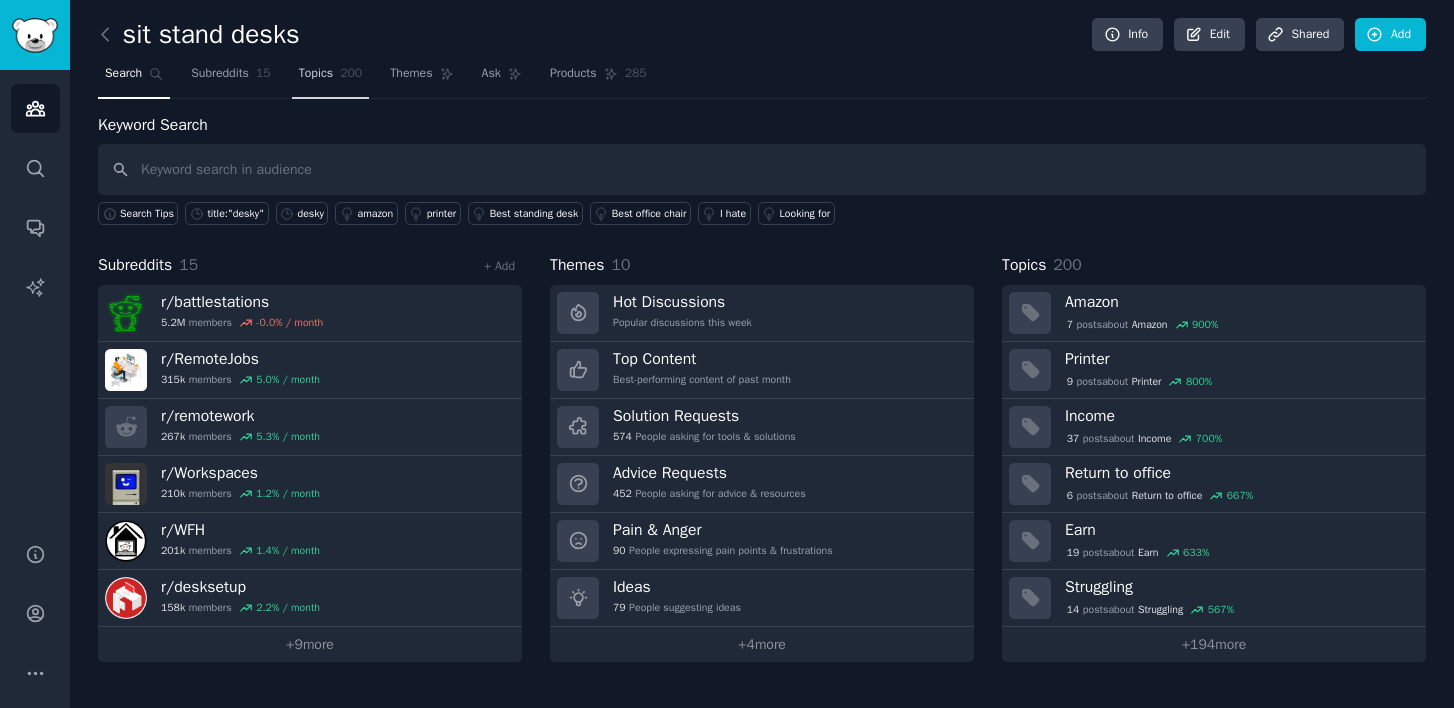 click on "Topics 200" at bounding box center [331, 78] 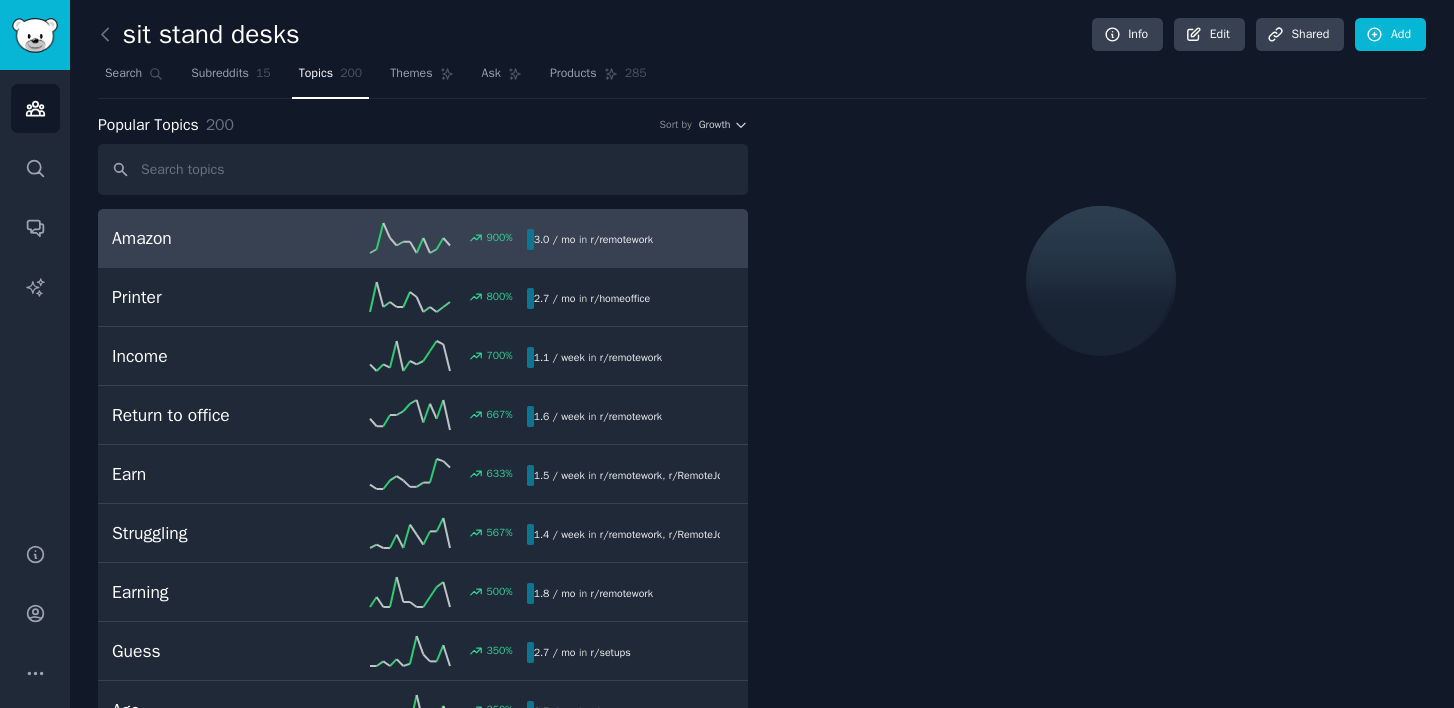 click at bounding box center [423, 169] 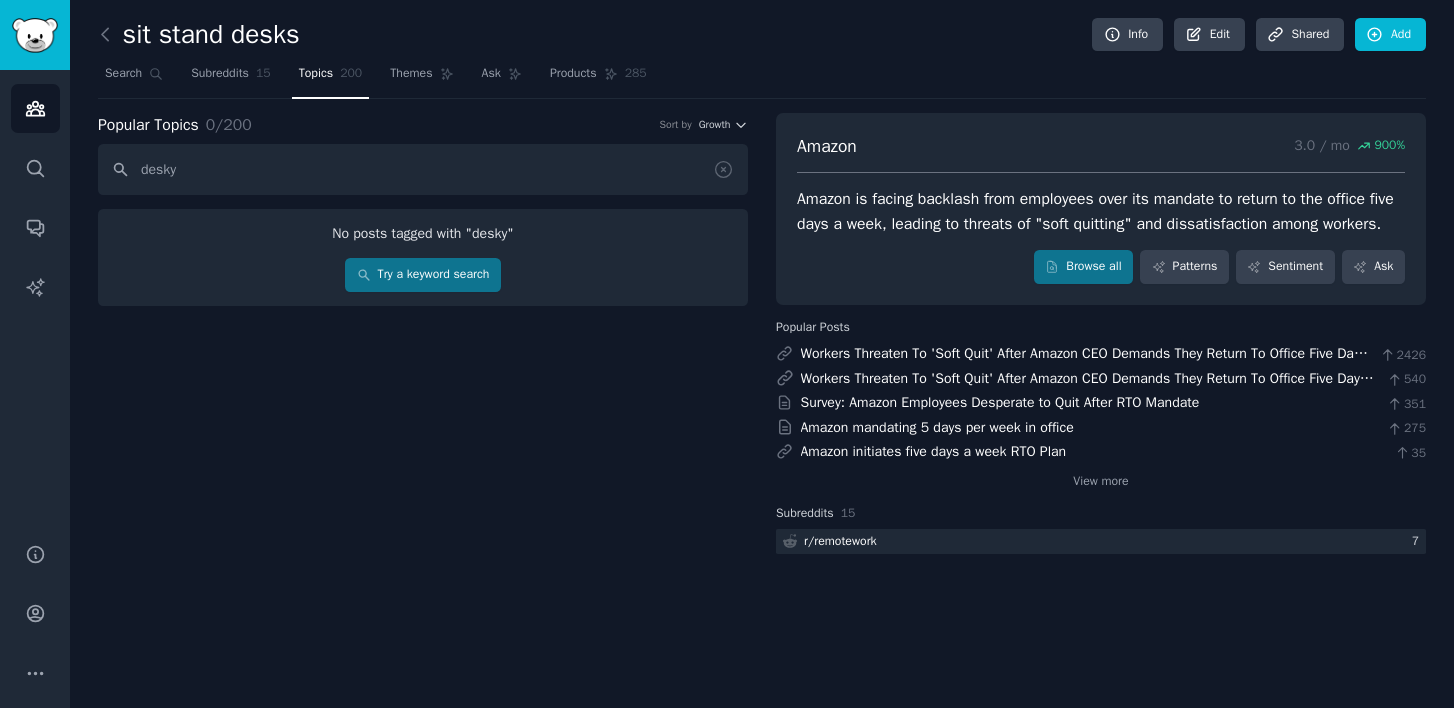 type on "desky" 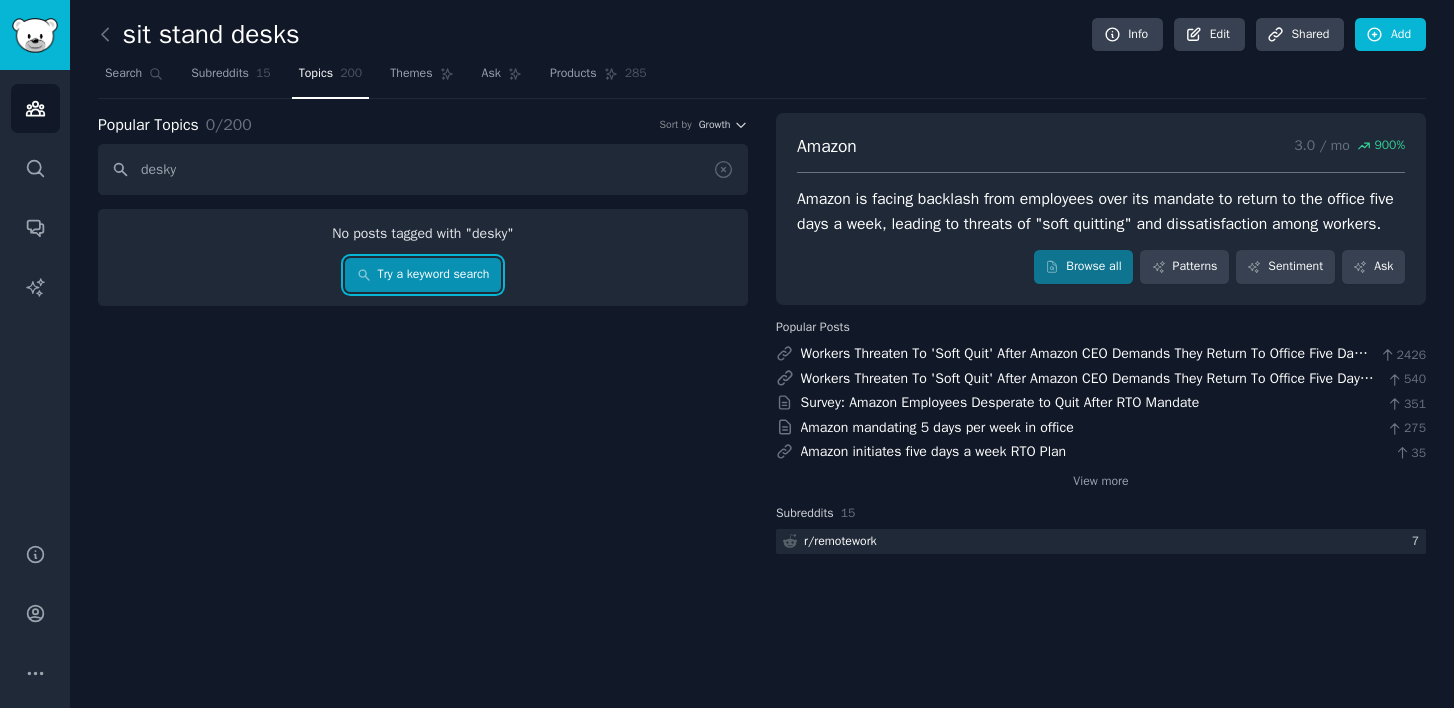 click on "Try a keyword search" at bounding box center (423, 275) 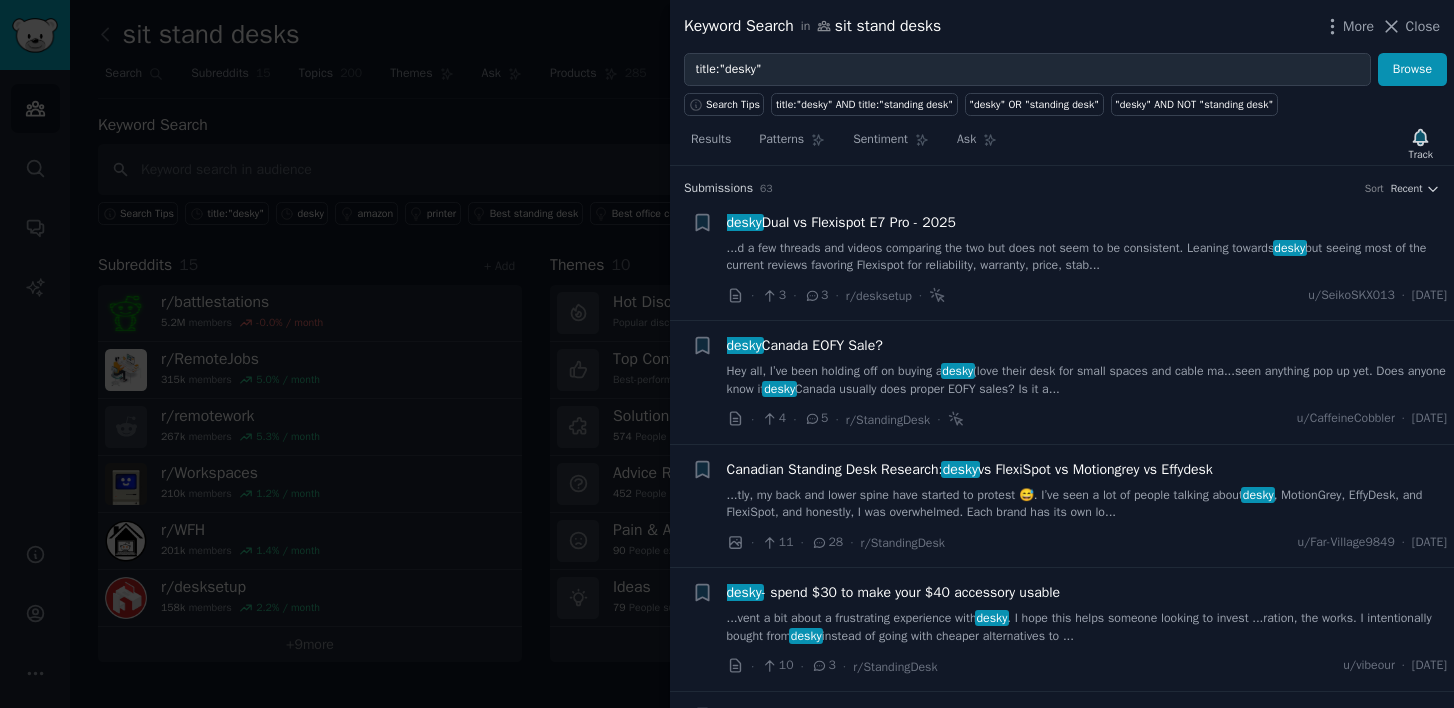 click on "desky  Dual vs Flexispot E7 Pro - 2025 ...d a few threads and videos comparing the two but does not seem to be consistent. Leaning towards  desky  but seeing most of the current reviews favoring Flexispot for reliability, warranty, price, stab..." at bounding box center [1087, 243] 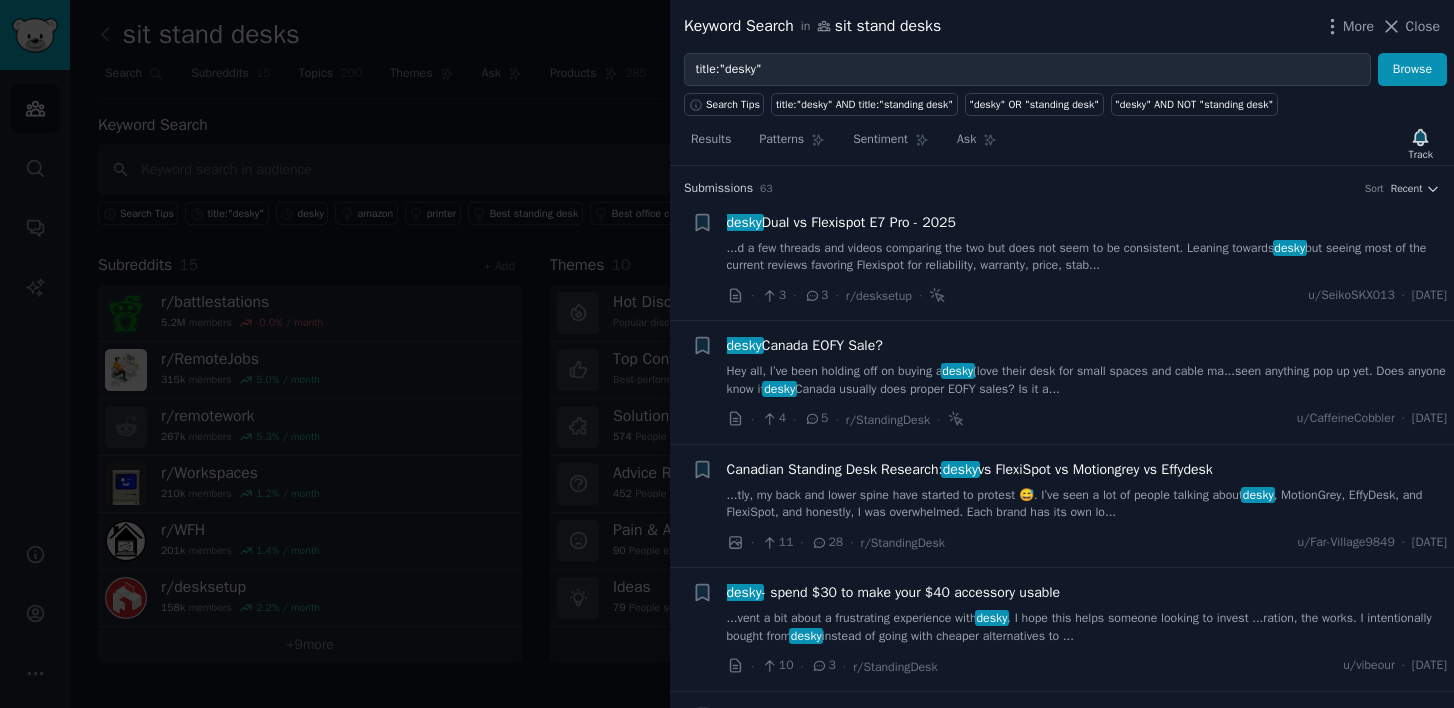 click on "desky  Dual vs Flexispot E7 Pro - 2025" at bounding box center (841, 222) 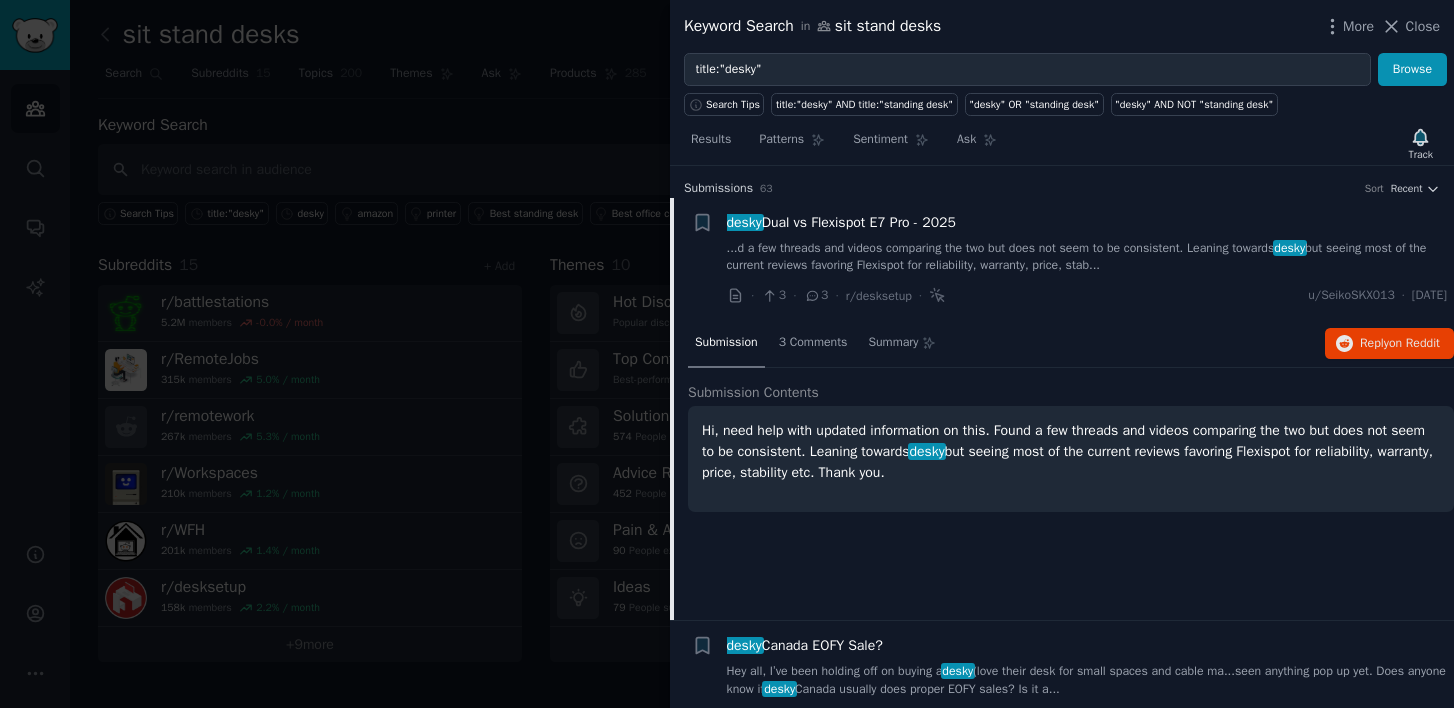 scroll, scrollTop: 31, scrollLeft: 0, axis: vertical 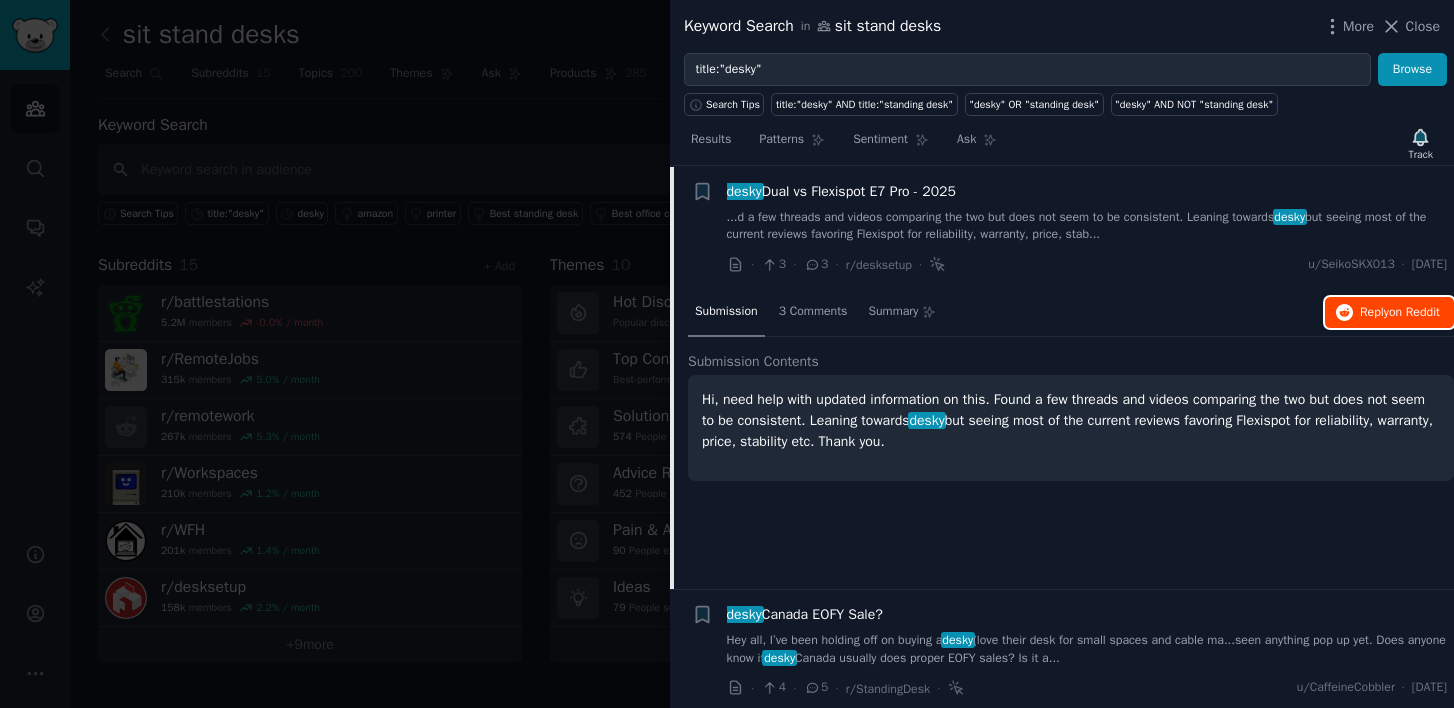 click on "Reply  on Reddit" at bounding box center (1400, 313) 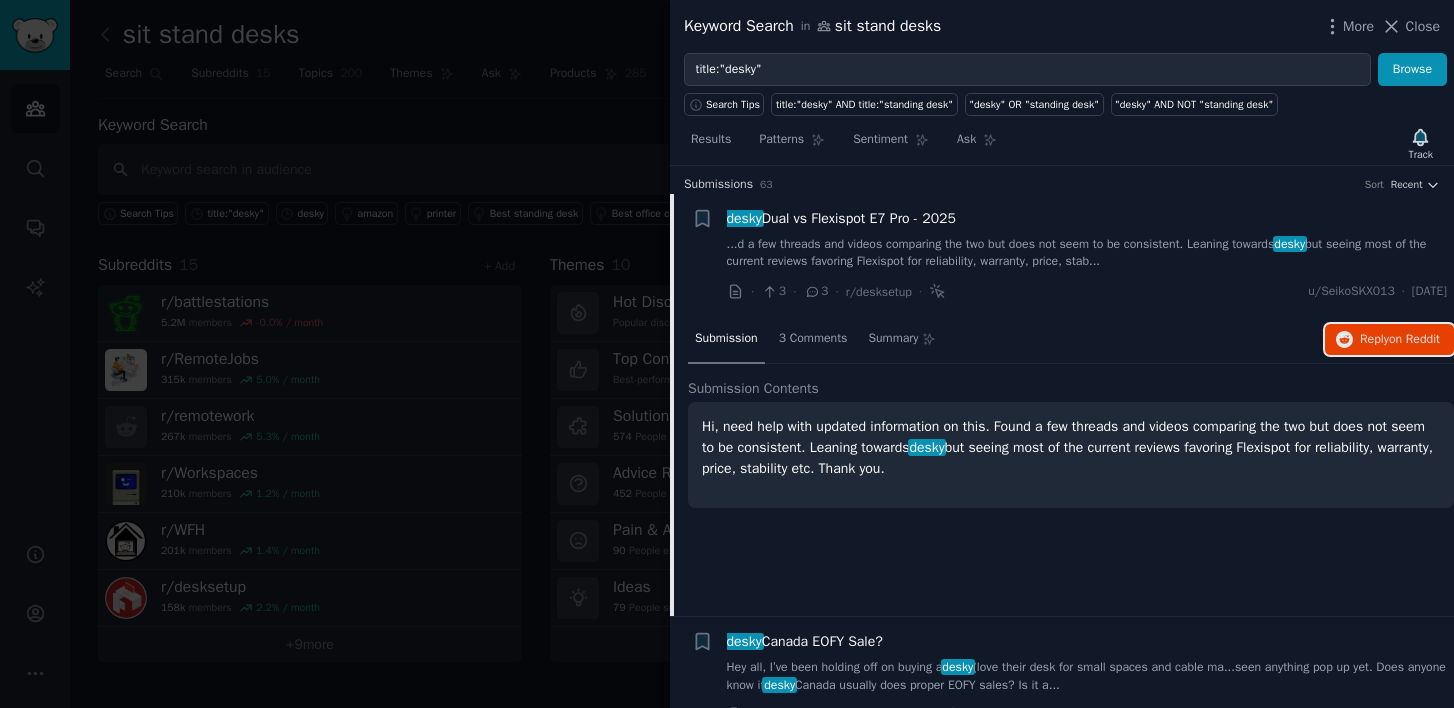 scroll, scrollTop: 0, scrollLeft: 0, axis: both 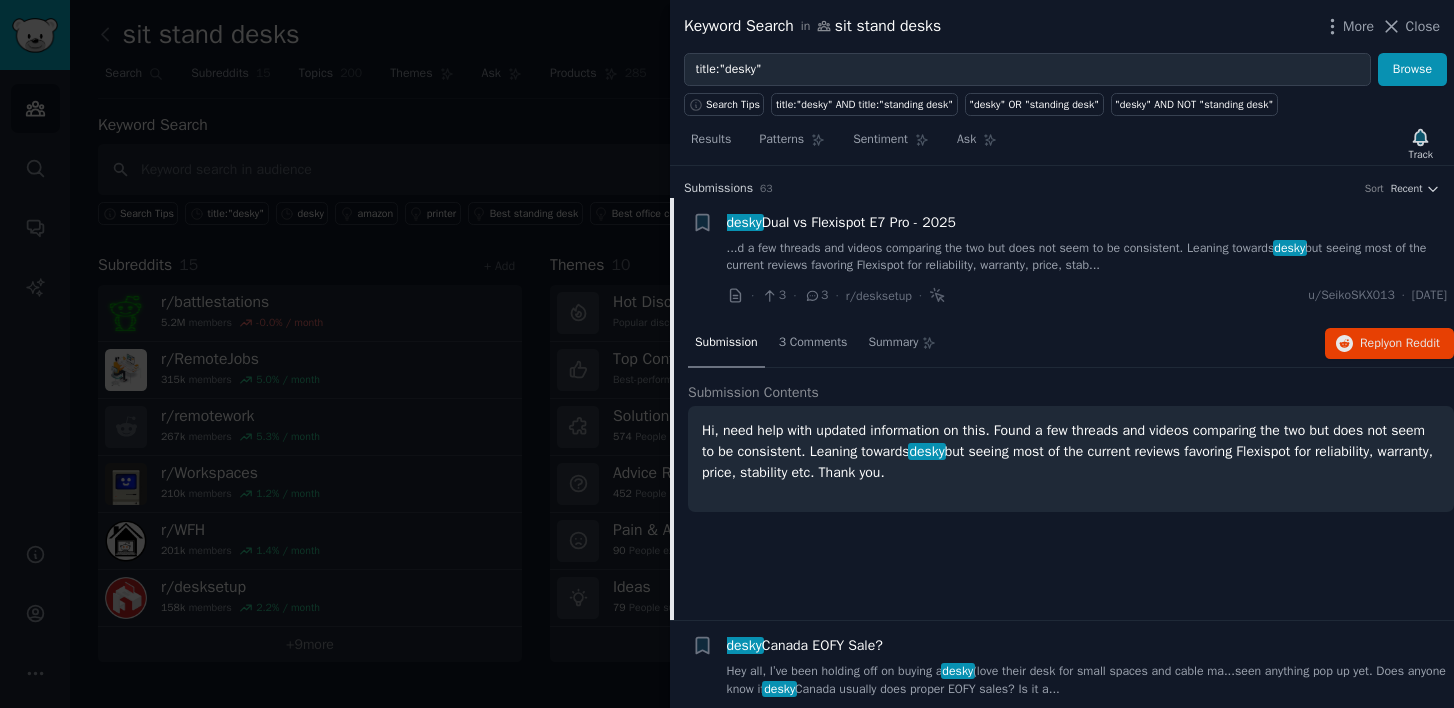 click on "Submission s 63   Sort Recent" at bounding box center [1062, 189] 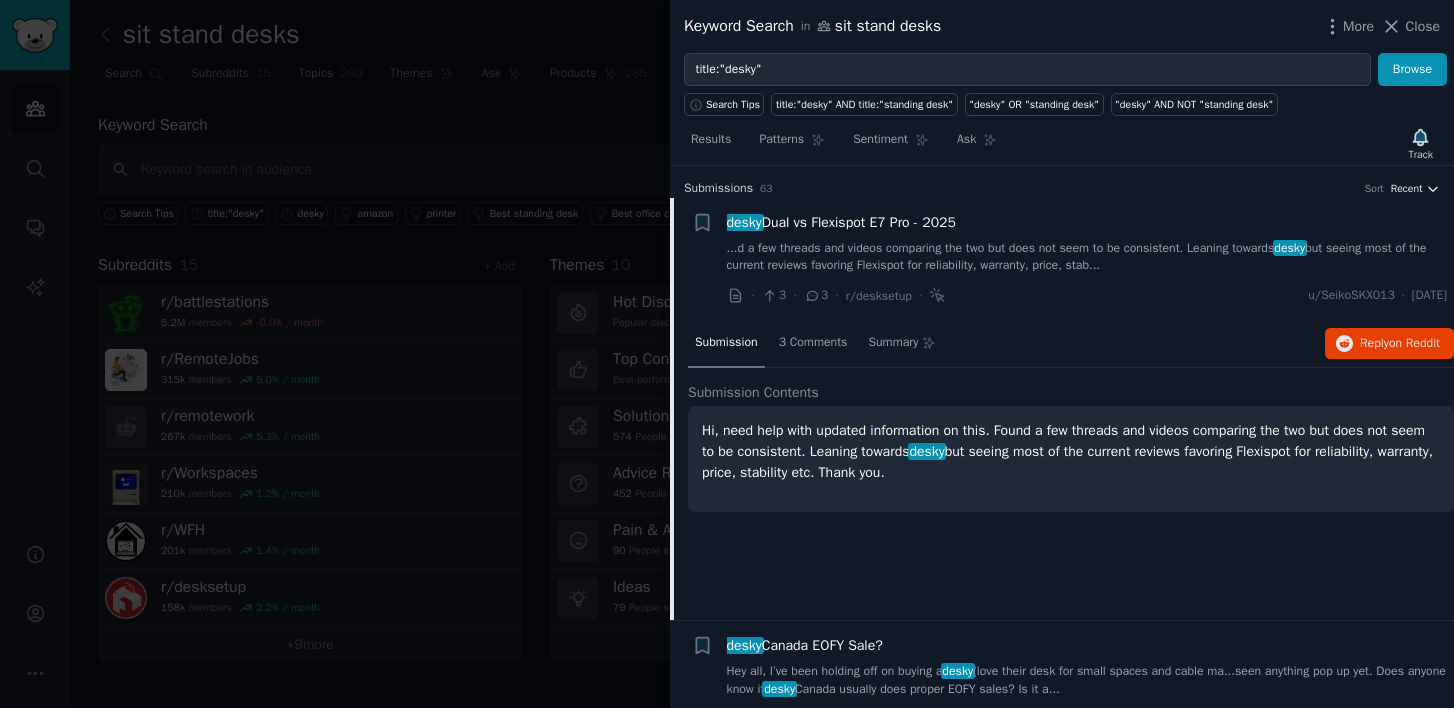 click on "Recent" at bounding box center [1407, 189] 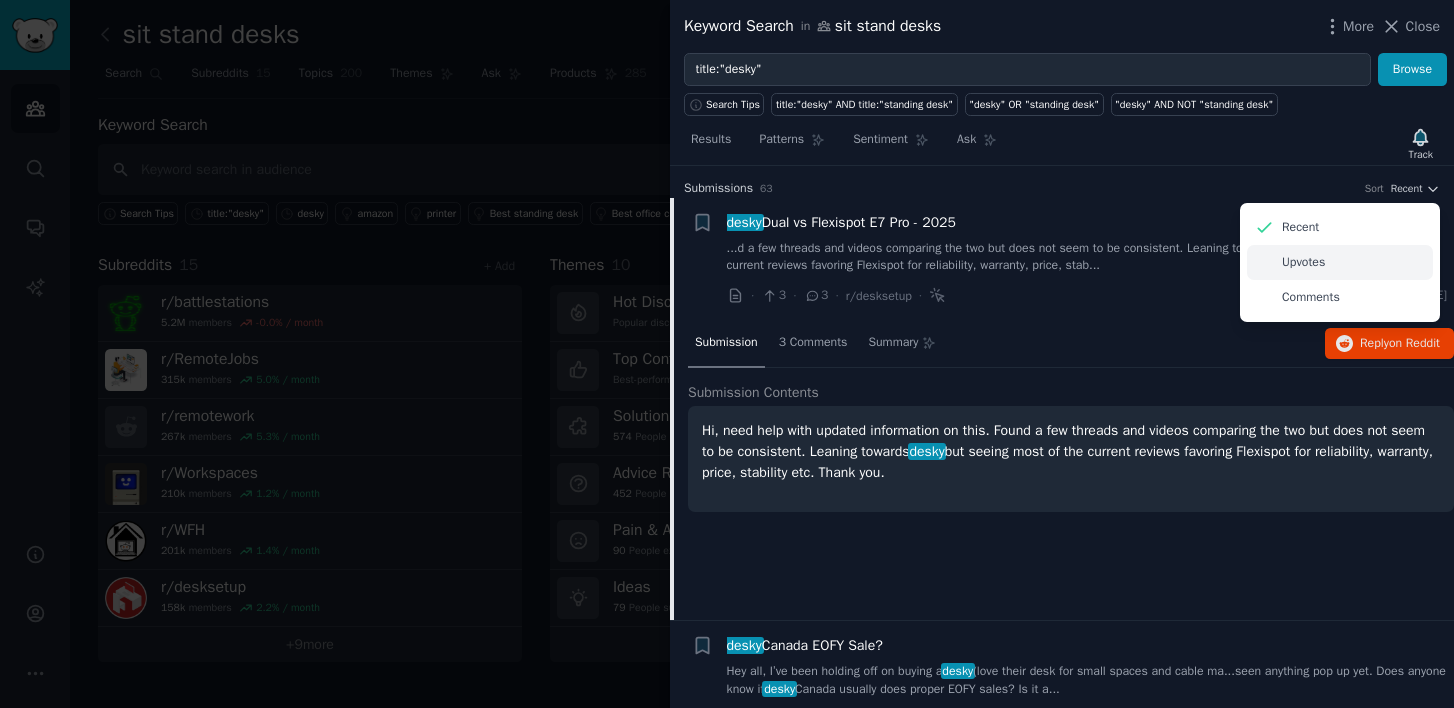 click on "Upvotes" at bounding box center (1340, 262) 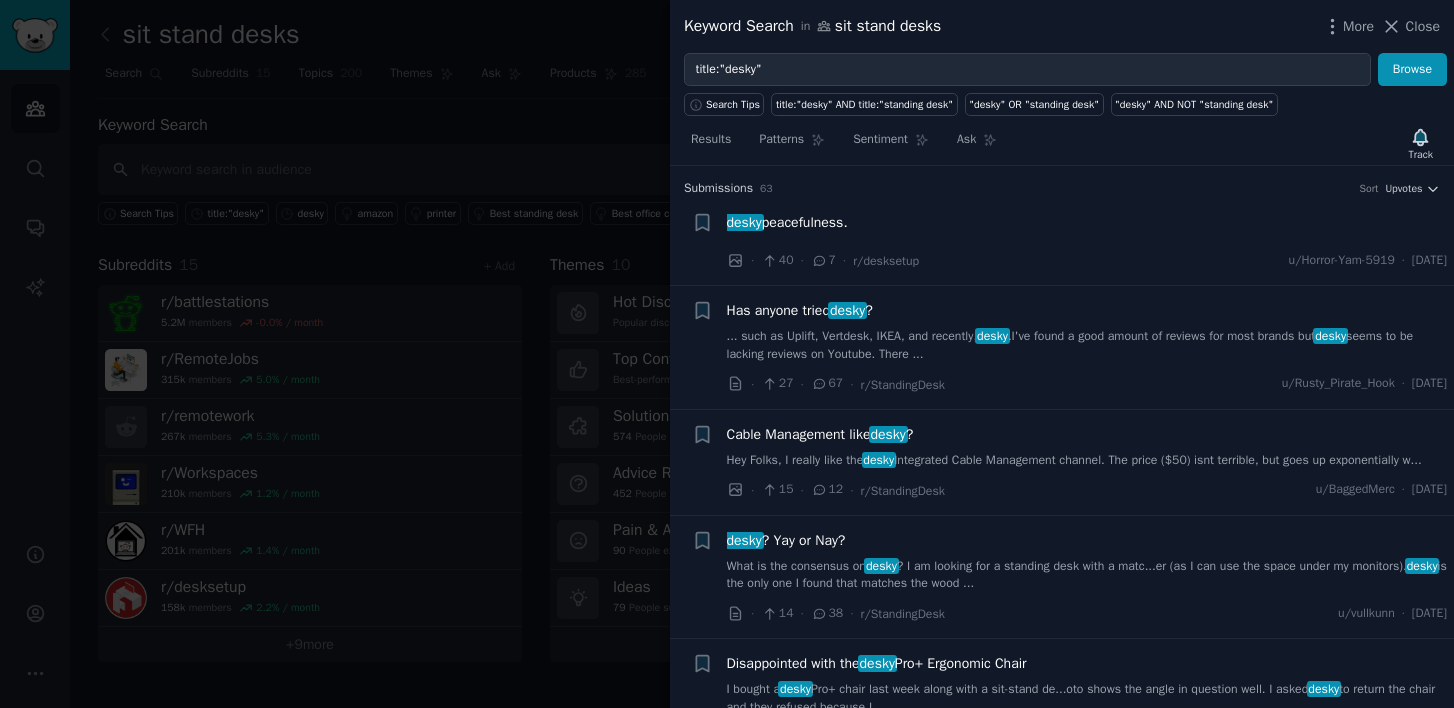 click on "desky  peacefulness. · 40 · 7 · r/desksetup u/Horror-Yam-5919 · Fri 7/19/2024" at bounding box center (1087, 242) 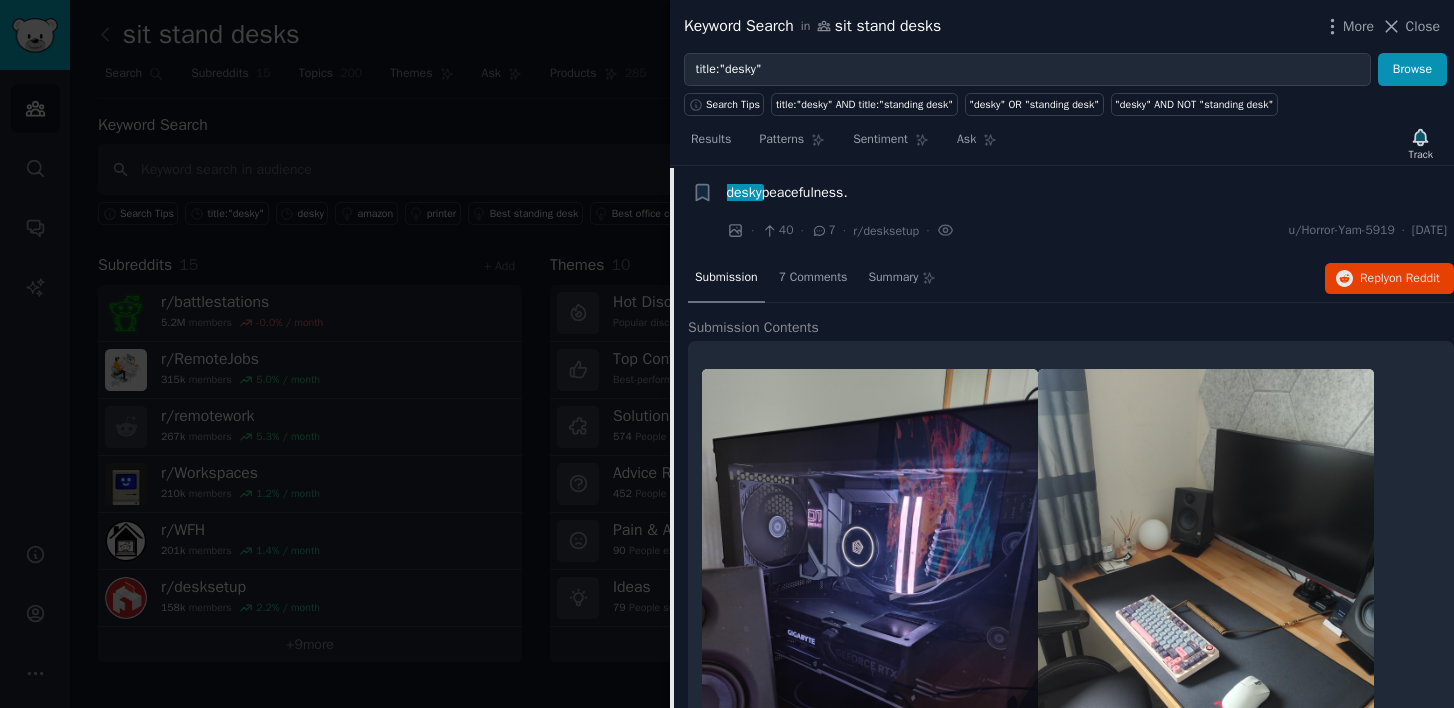scroll, scrollTop: 31, scrollLeft: 0, axis: vertical 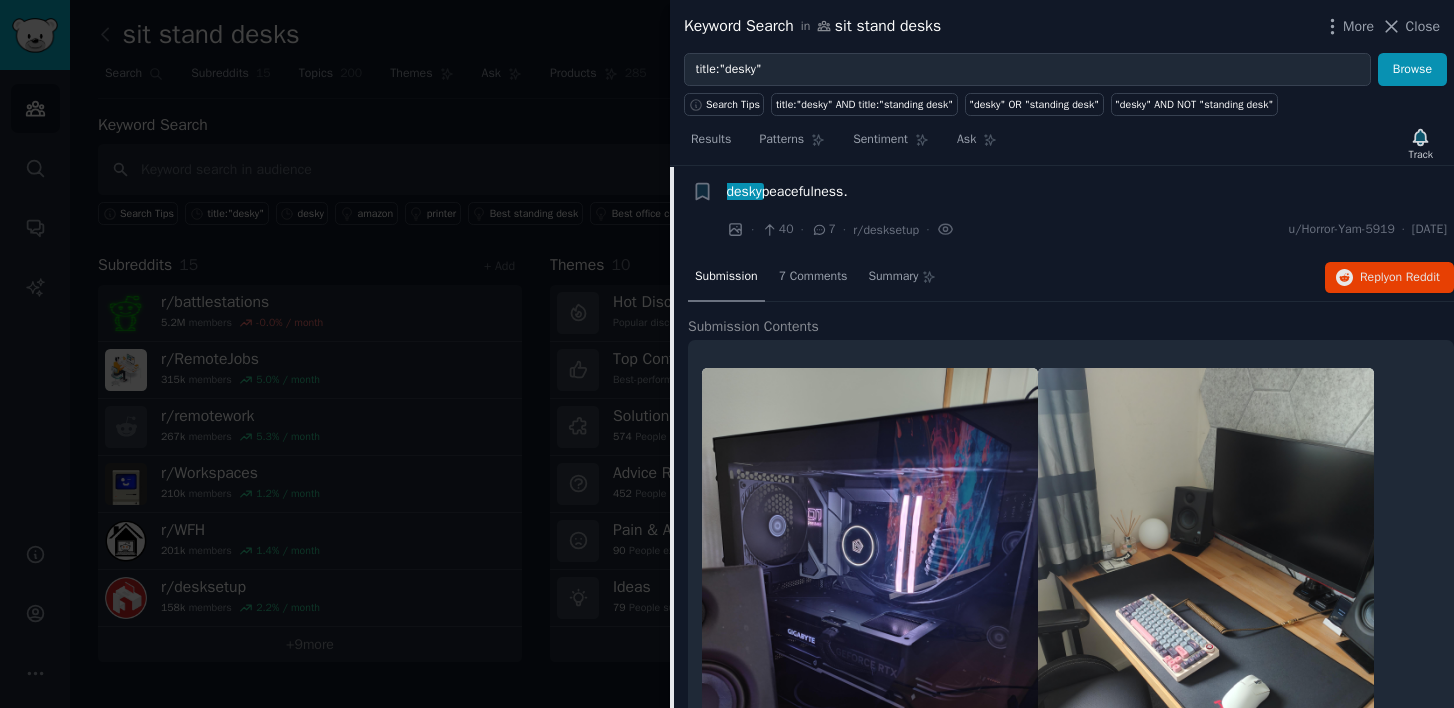 click on "desky  peacefulness." at bounding box center [787, 191] 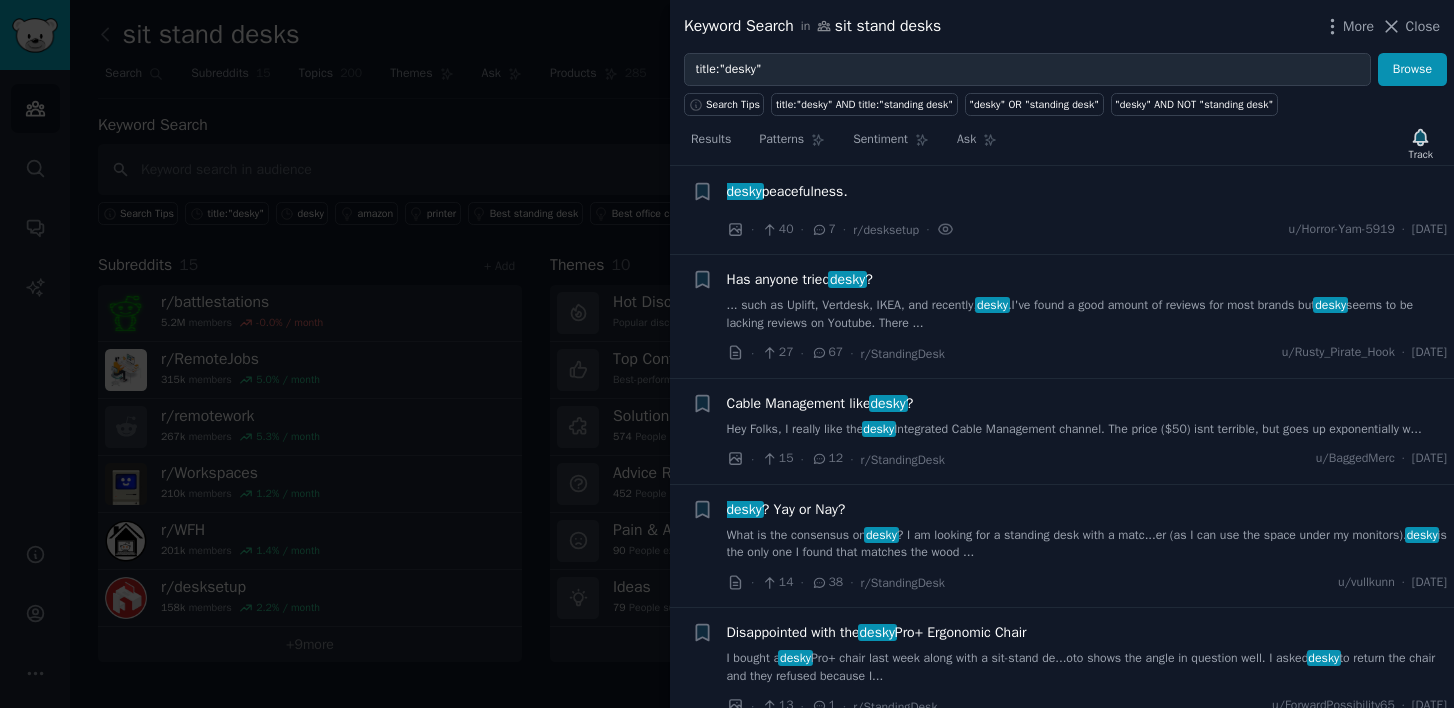 click on "desky  peacefulness." at bounding box center [1087, 191] 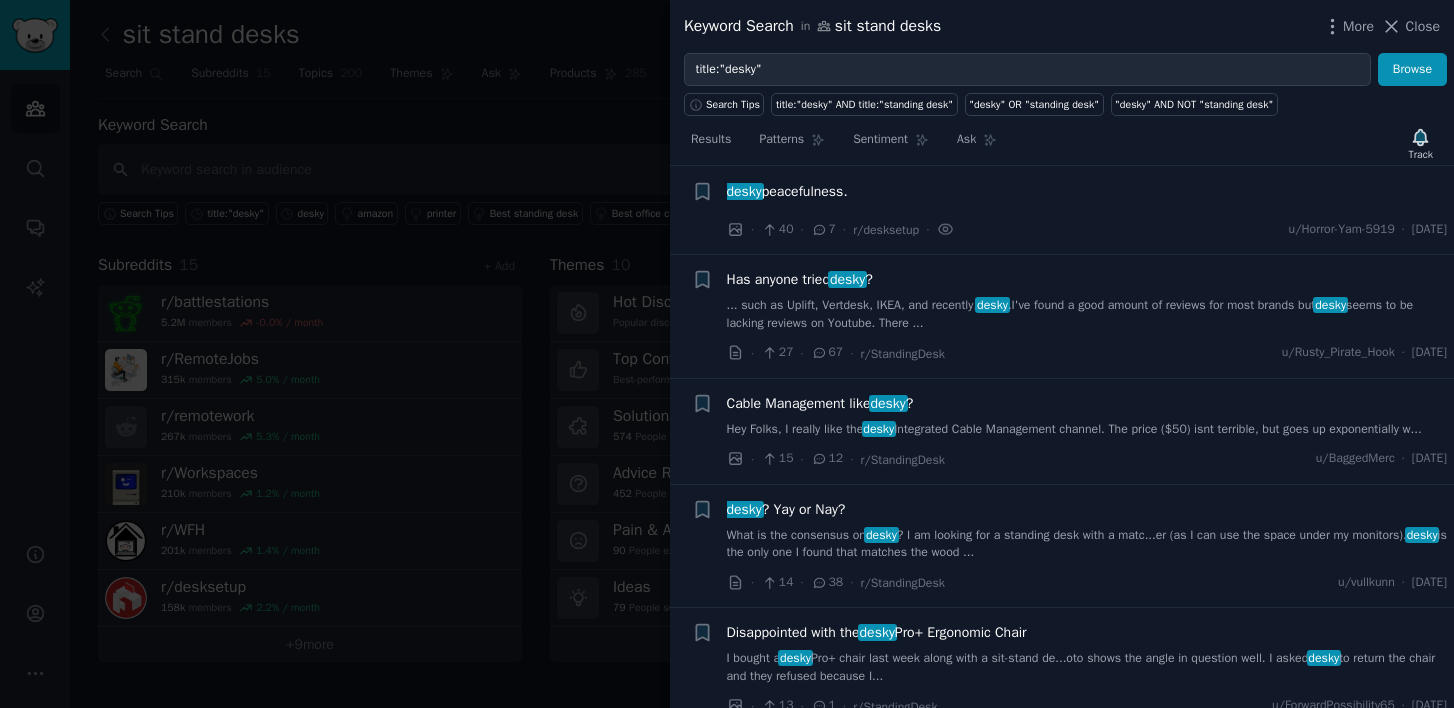 click on "+ desky  peacefulness. · 40 · 7 · r/desksetup · u/Horror-Yam-5919 · Fri 7/19/2024" at bounding box center [1062, 211] 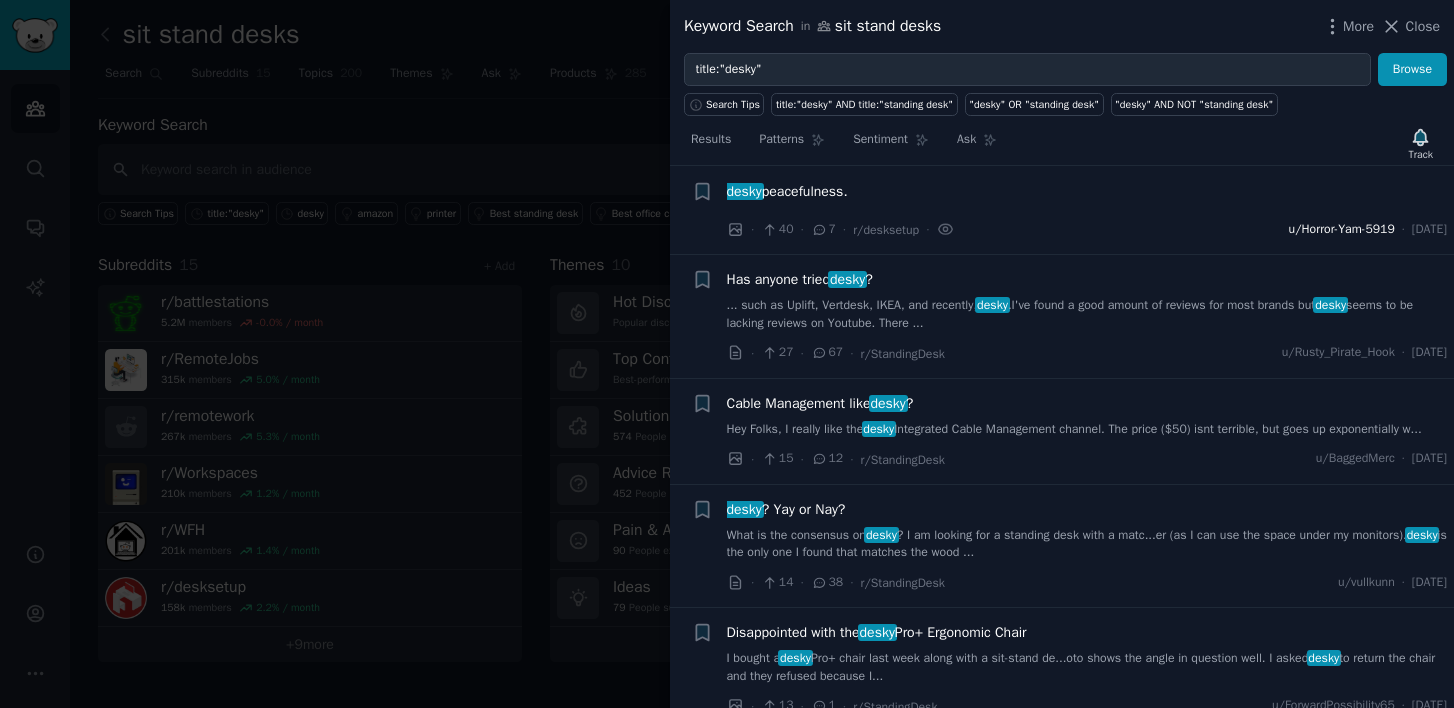 click on "u/Horror-Yam-5919" at bounding box center [1342, 230] 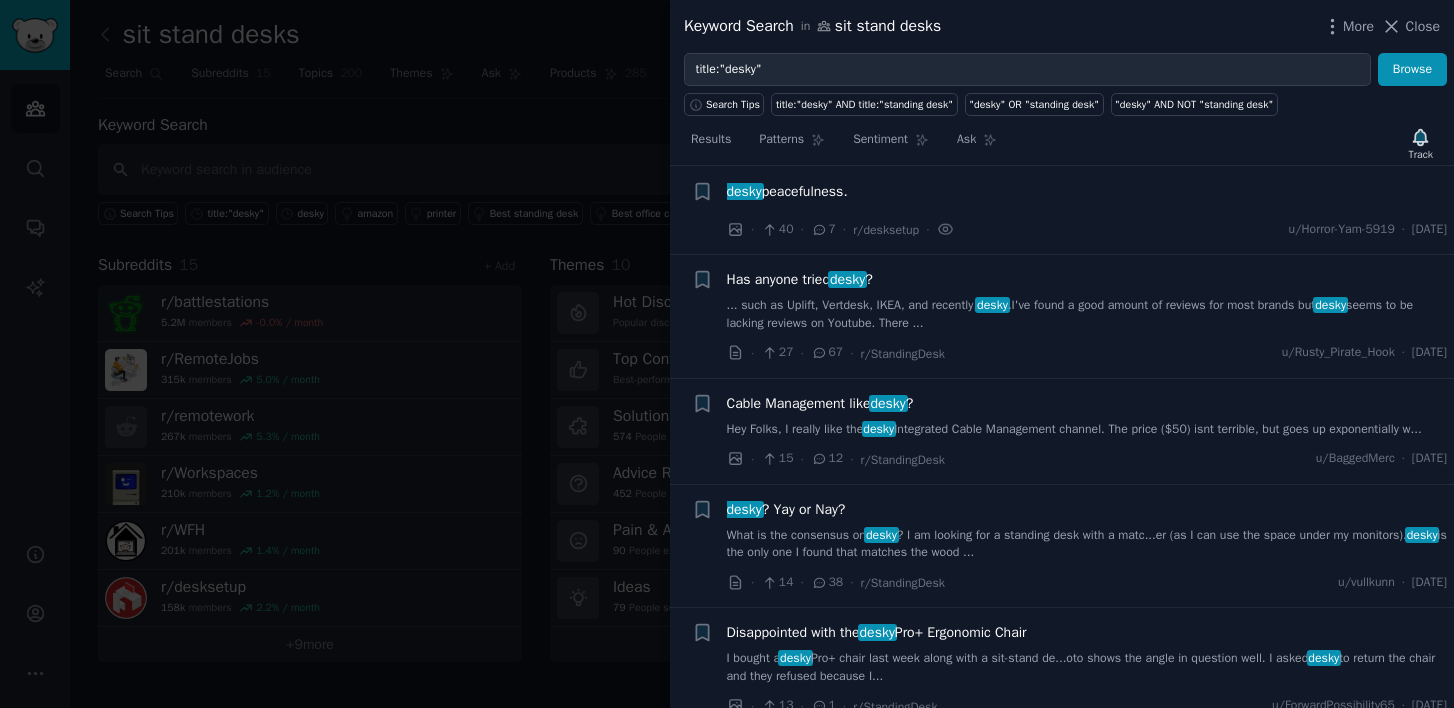 click on "desky  peacefulness." at bounding box center (787, 191) 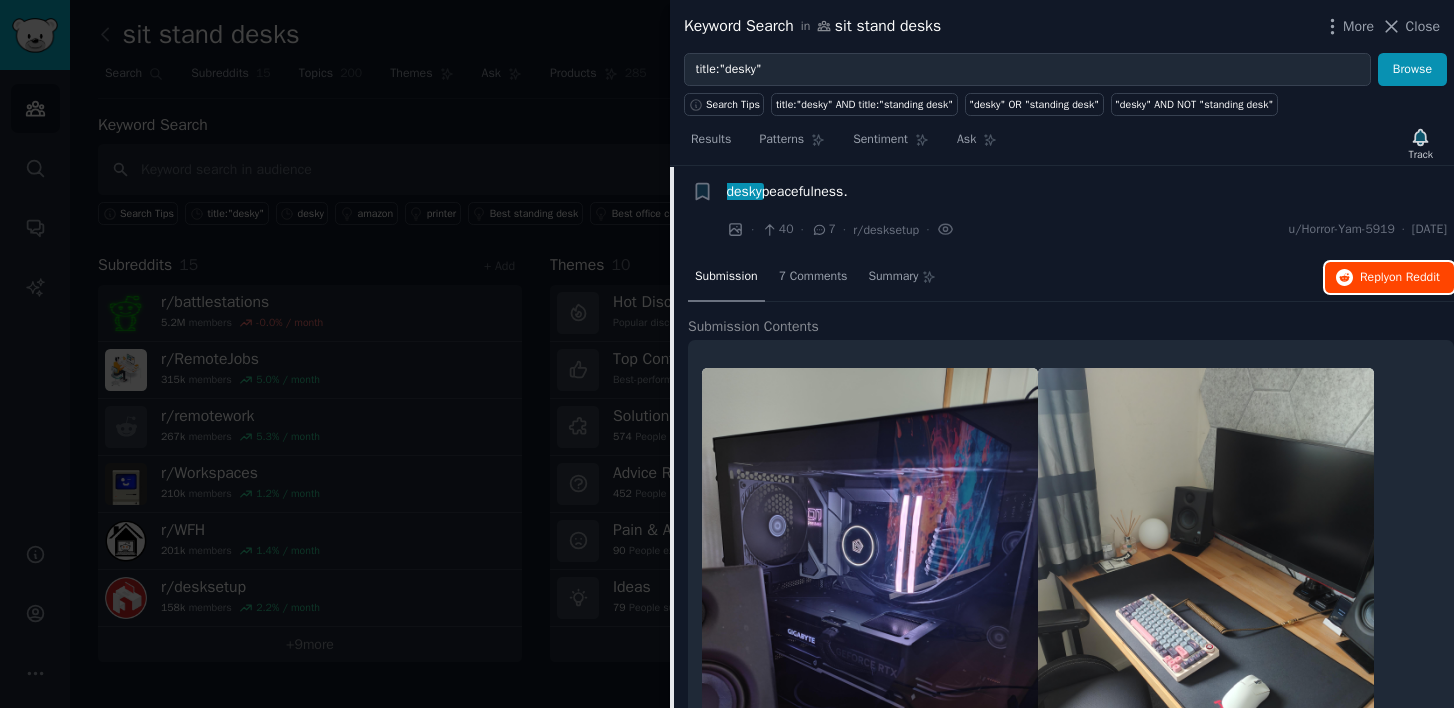 click on "on Reddit" at bounding box center (1414, 277) 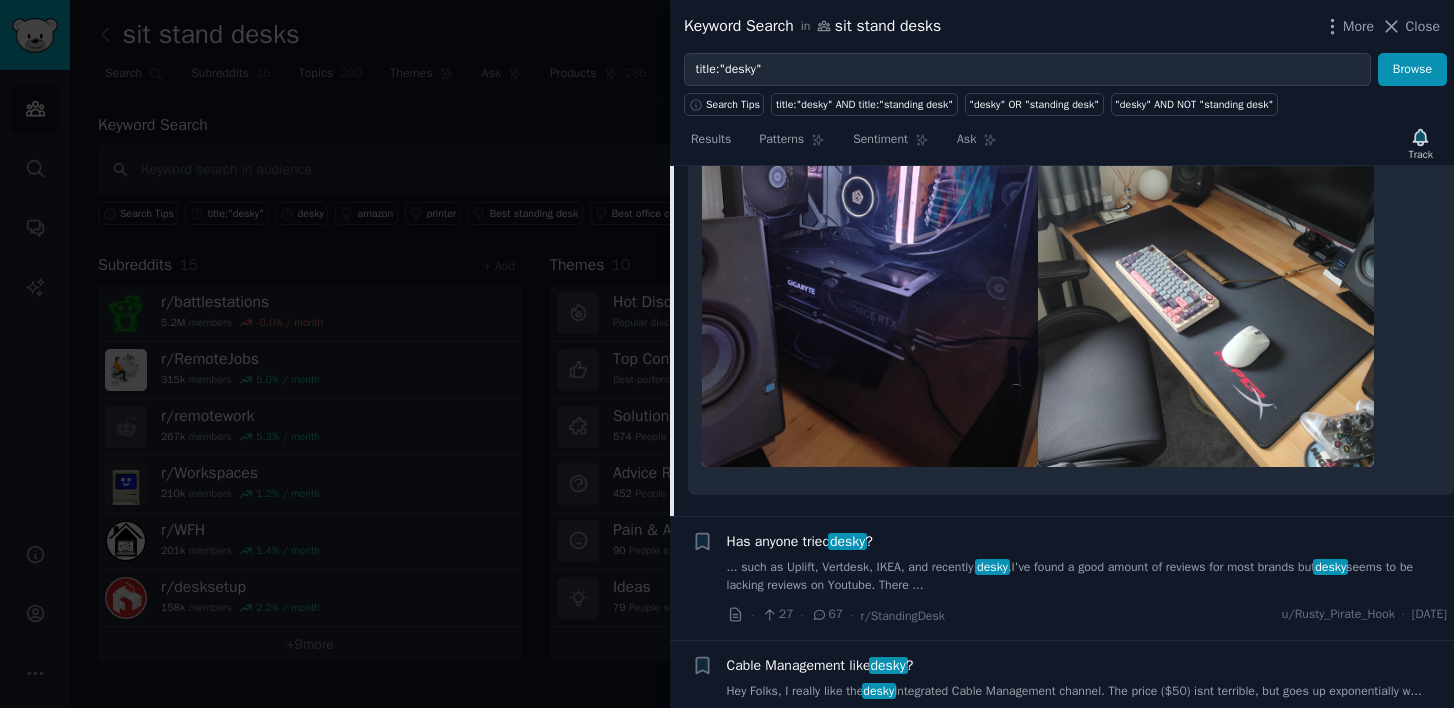scroll, scrollTop: 0, scrollLeft: 0, axis: both 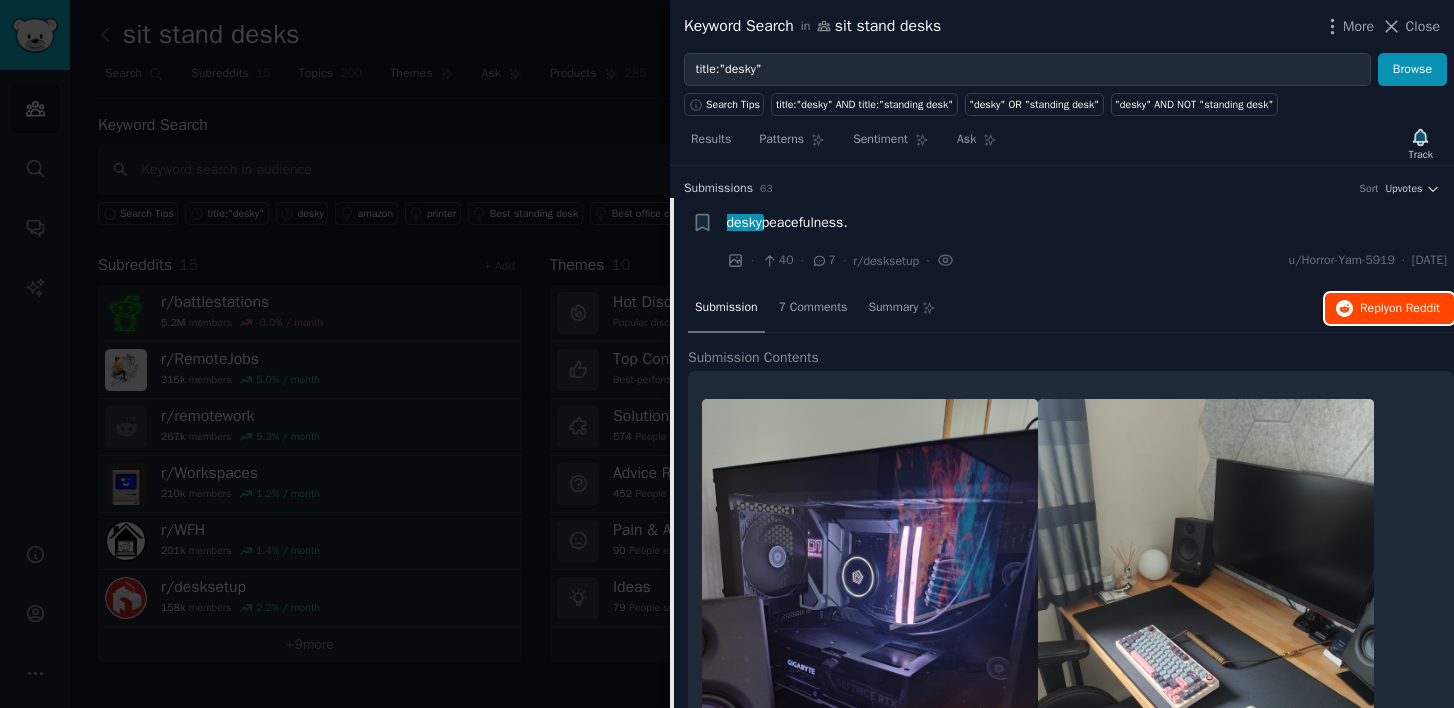 click on "on Reddit" at bounding box center [1414, 308] 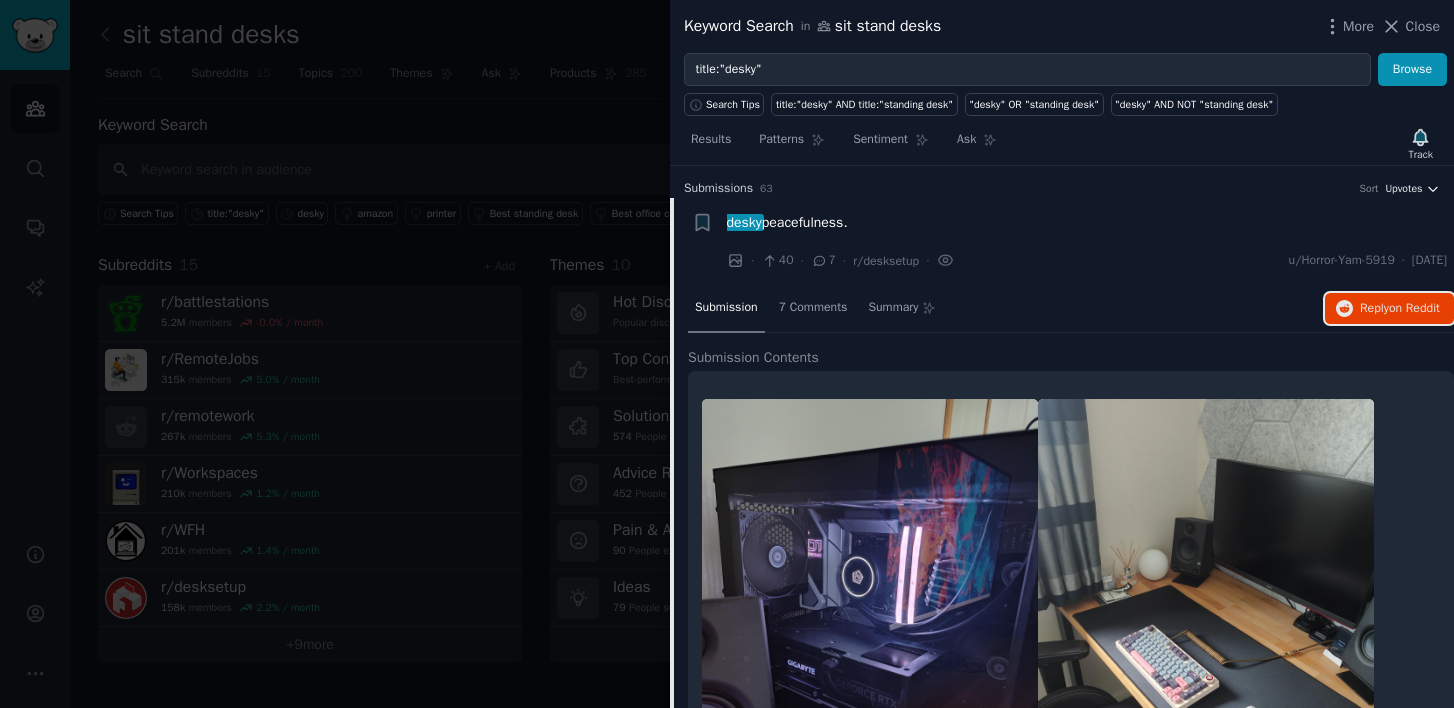 click on "Upvotes" at bounding box center [1412, 189] 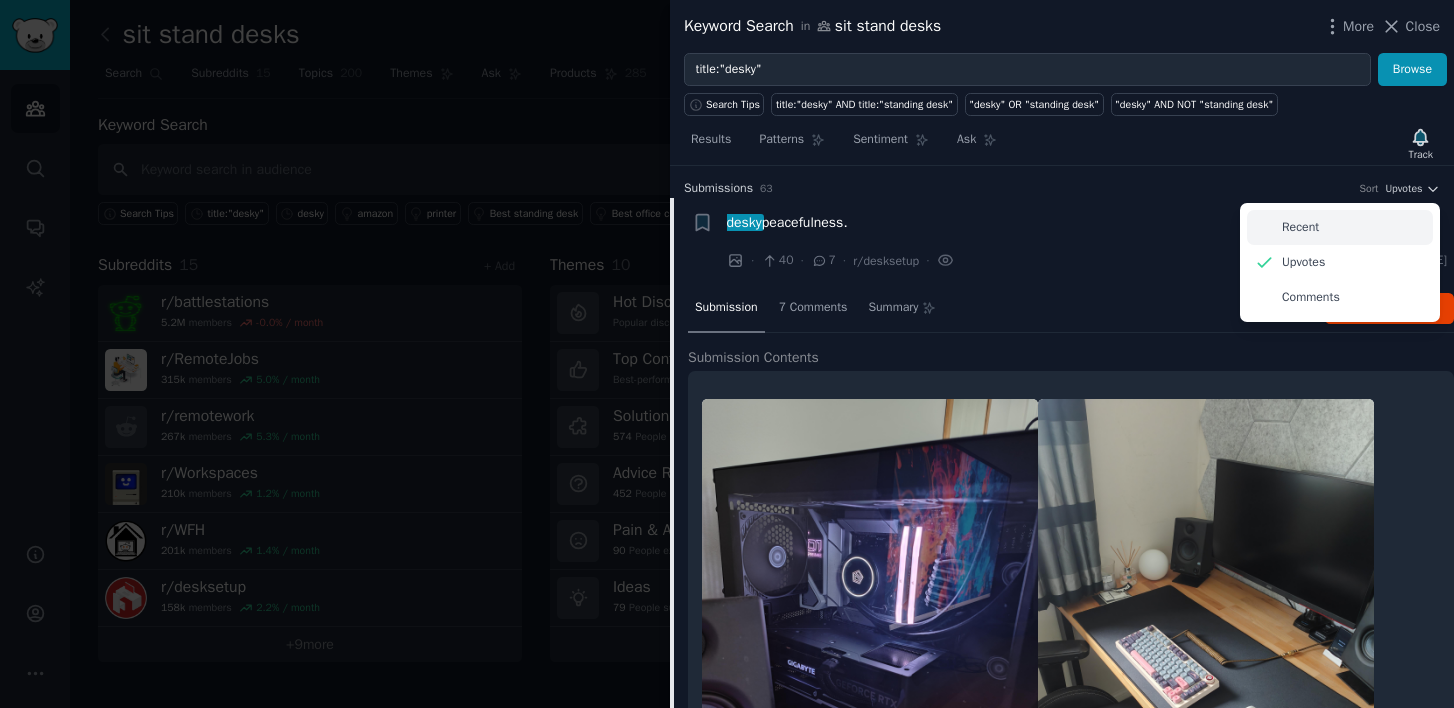 click on "Recent" at bounding box center [1340, 227] 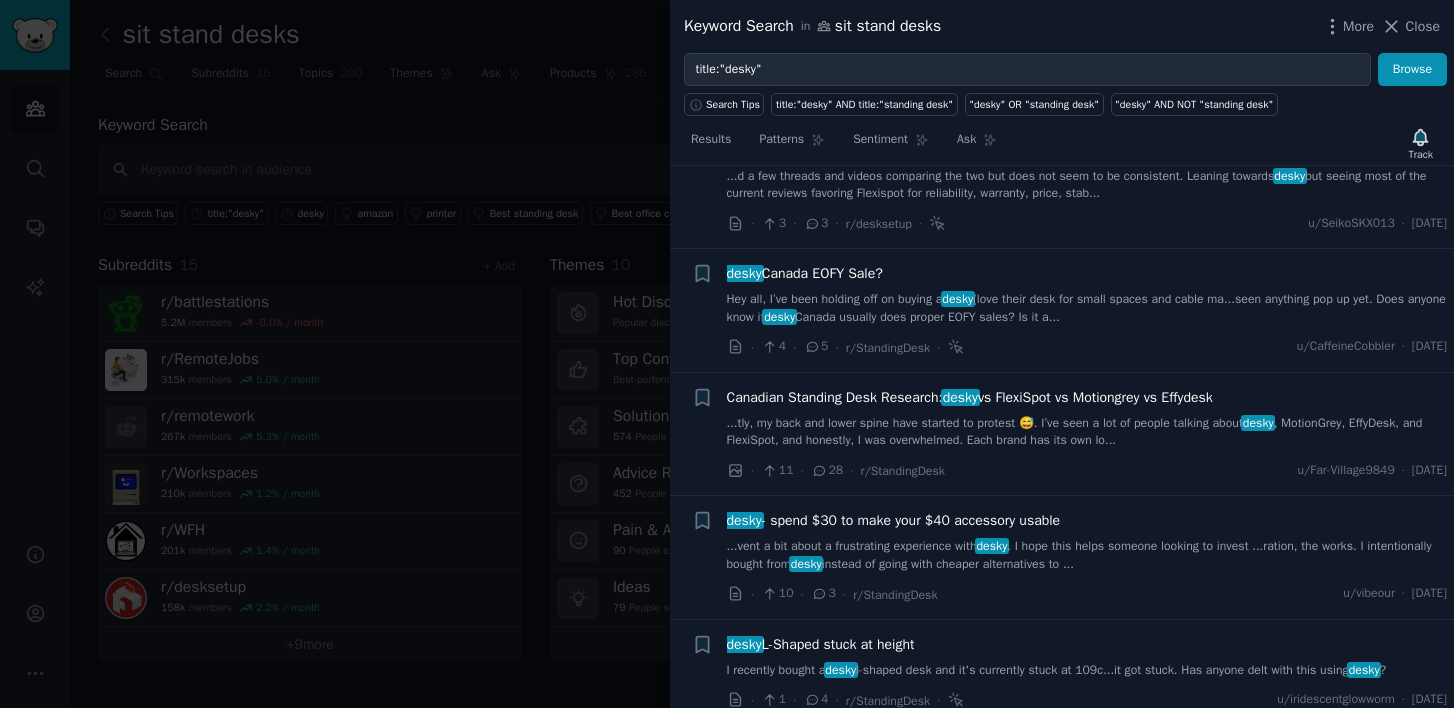 scroll, scrollTop: 73, scrollLeft: 0, axis: vertical 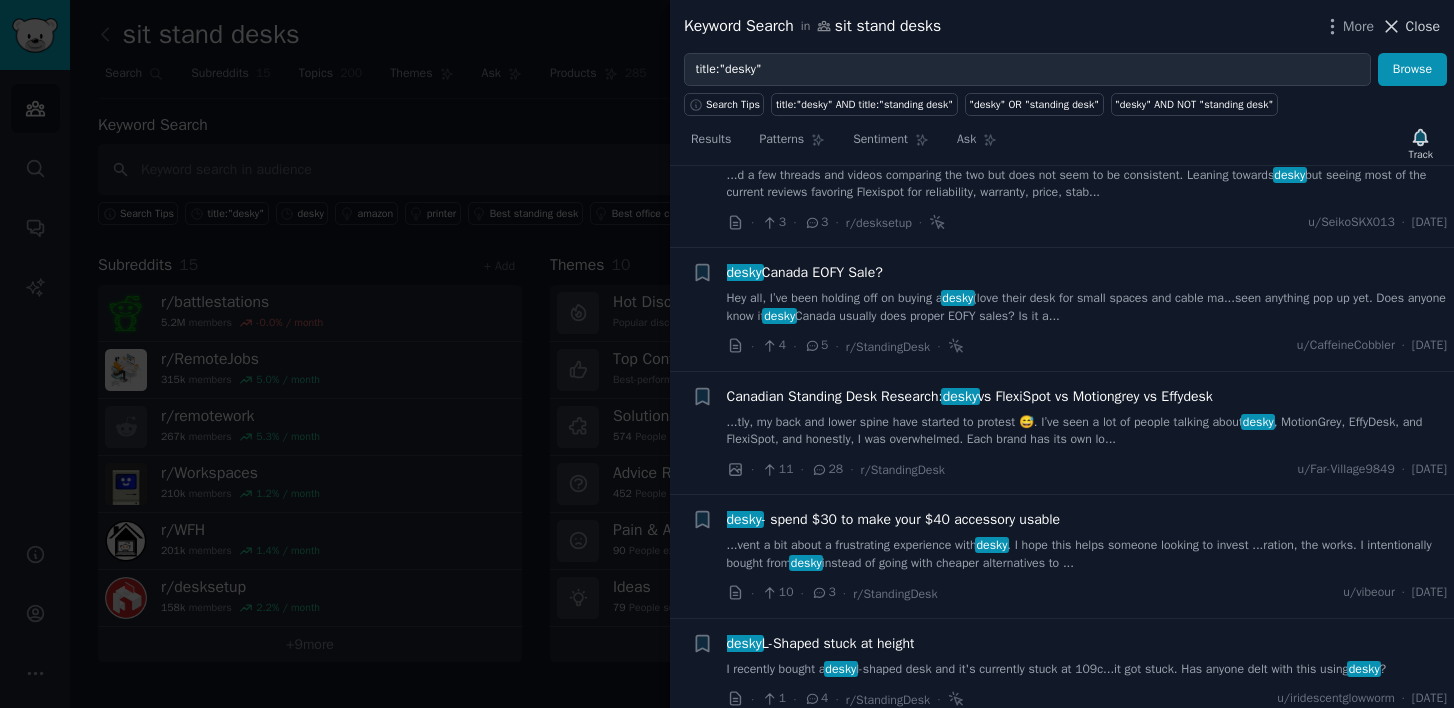 click on "Close" at bounding box center (1423, 26) 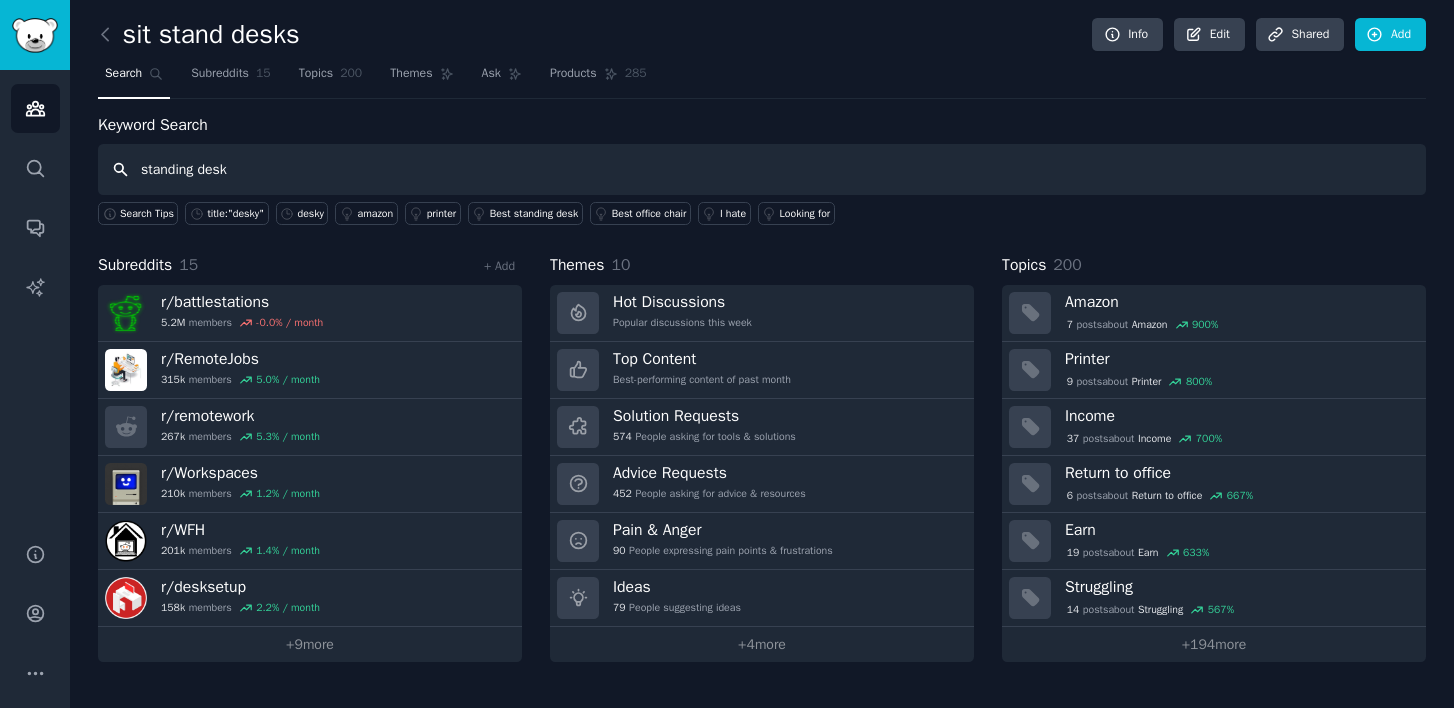type on "standing desk" 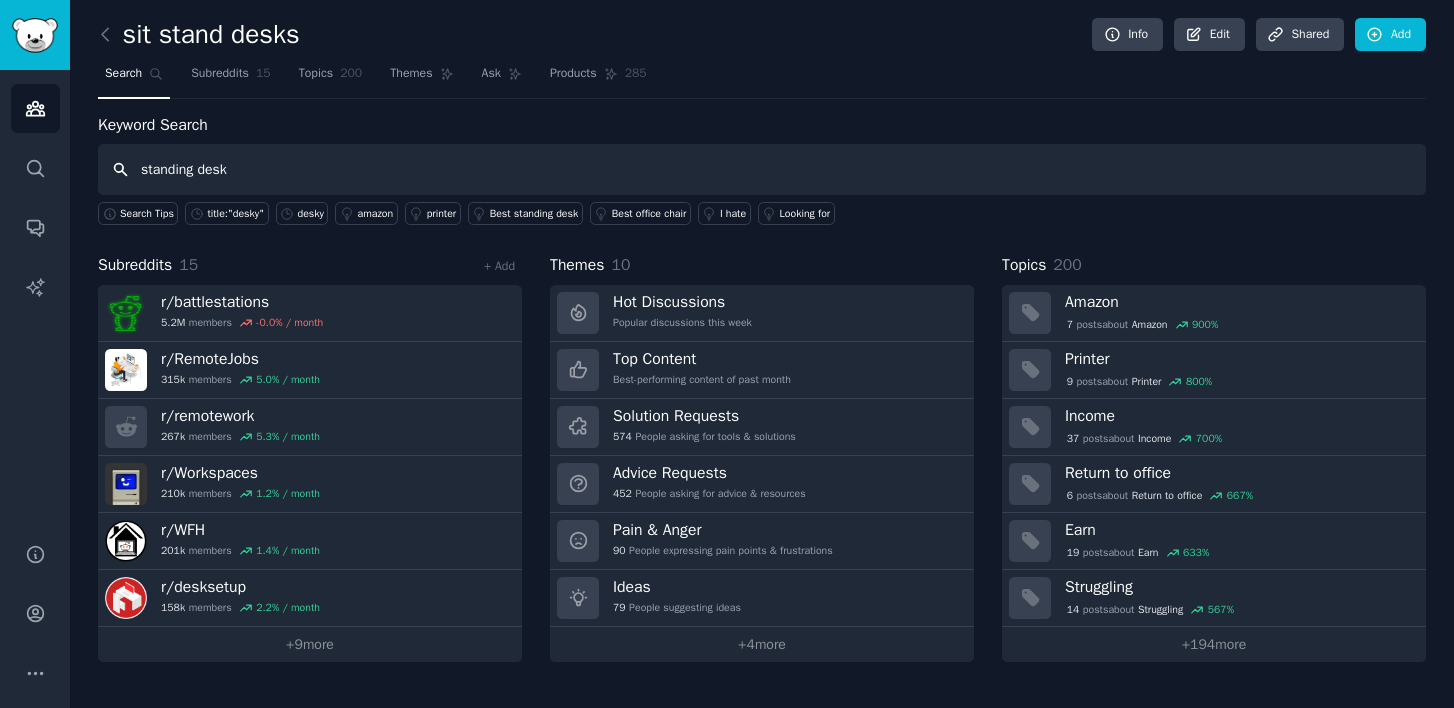 type 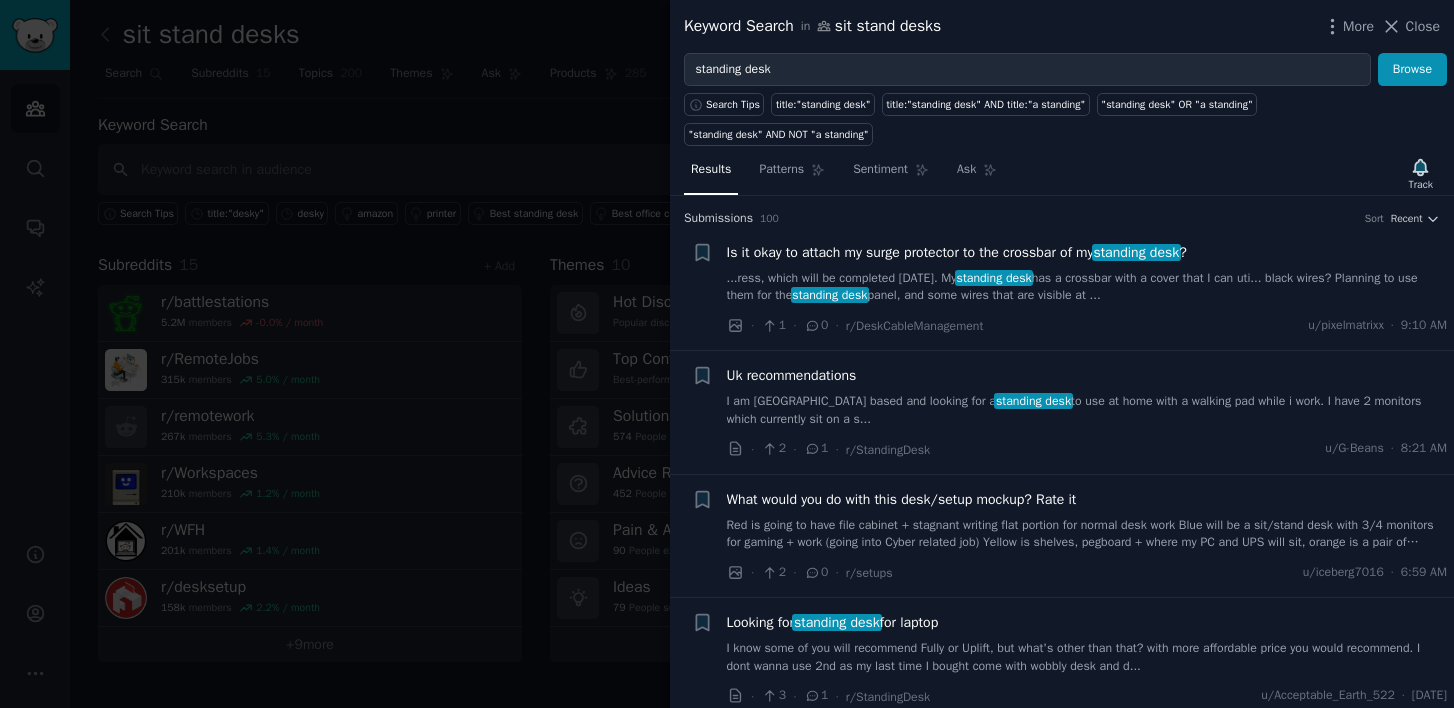 click on "Red is going to have file cabinet + stagnant writing flat portion for normal desk work
Blue will be a sit/stand desk with 3/4 monitors for gaming + work (going into Cyber related job)
Yellow is shelves, pegboard + where my PC and UPS will sit, orange is a pair of lockers
Any things you’d add + your favorite accessories for decor or whatever. Your necessities and things" at bounding box center [1087, 534] 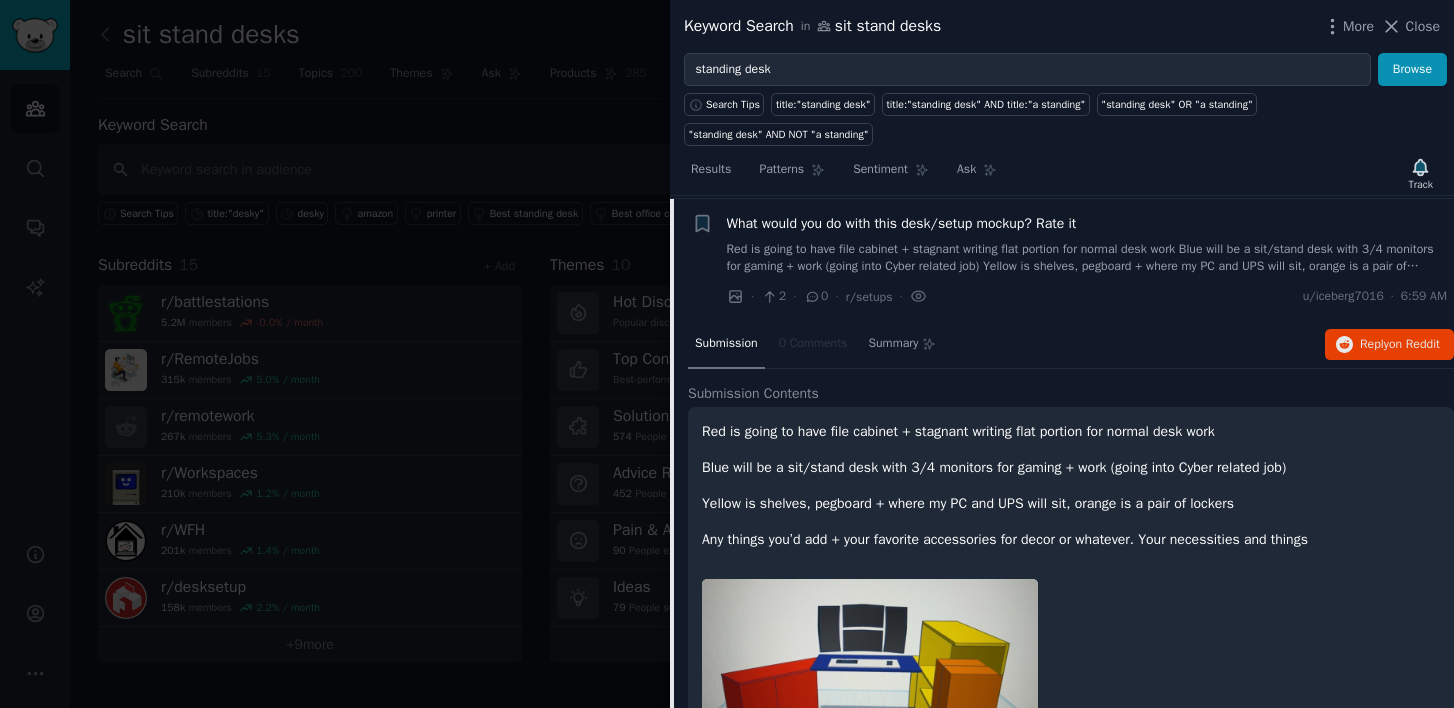 scroll, scrollTop: 278, scrollLeft: 0, axis: vertical 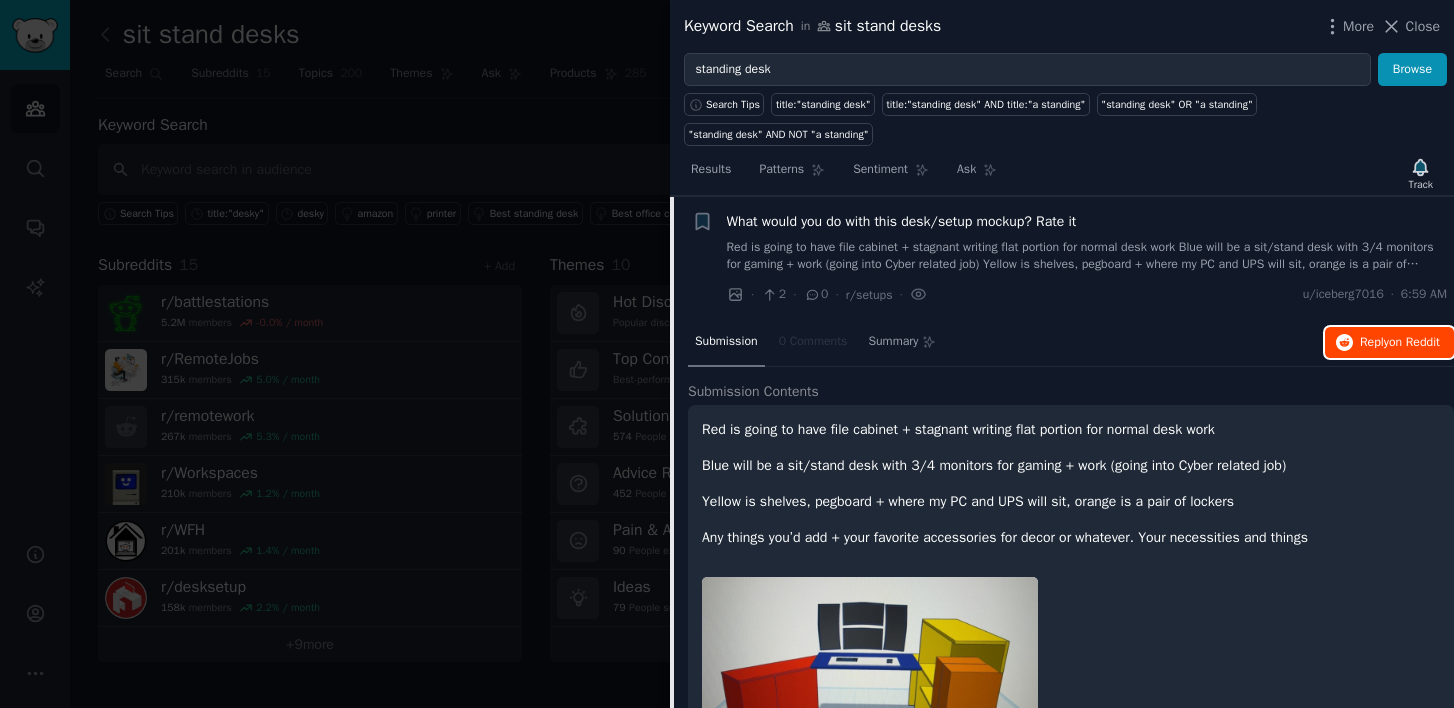 click on "on Reddit" at bounding box center (1414, 342) 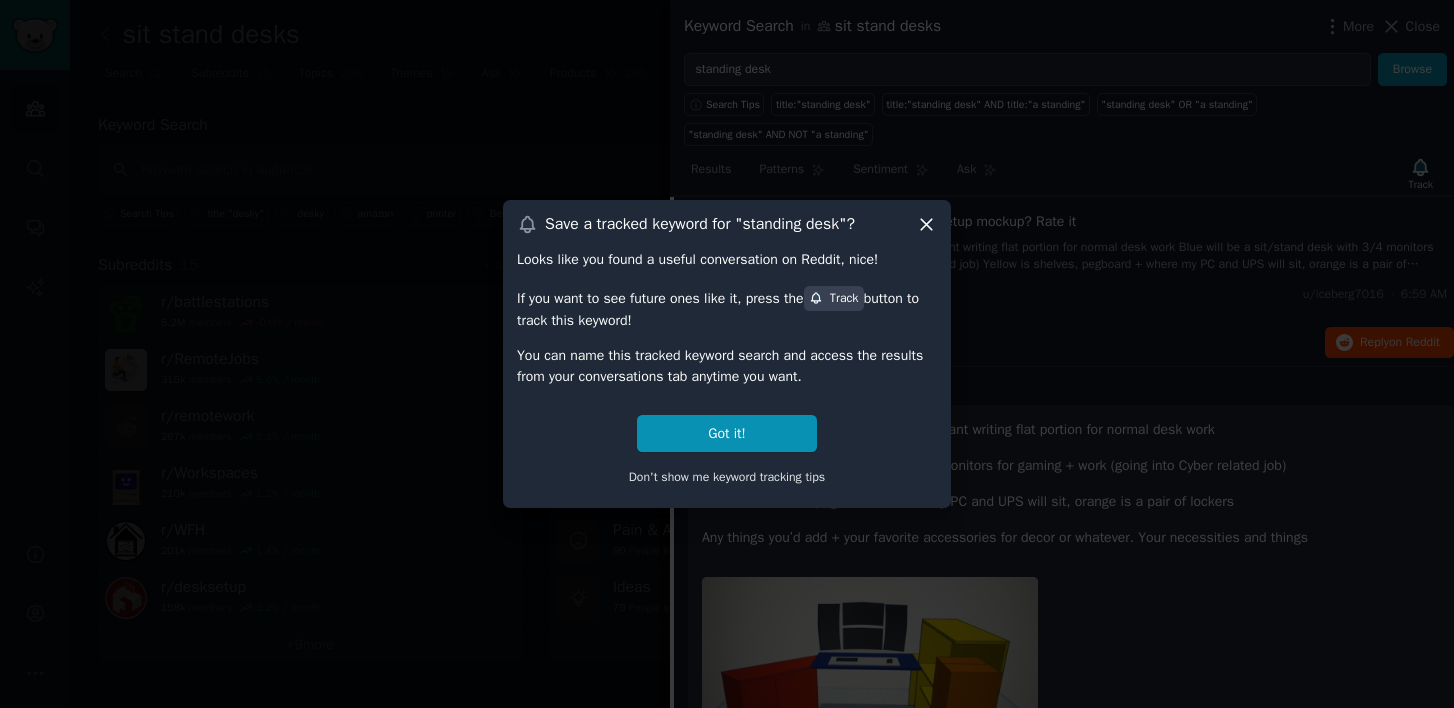 click 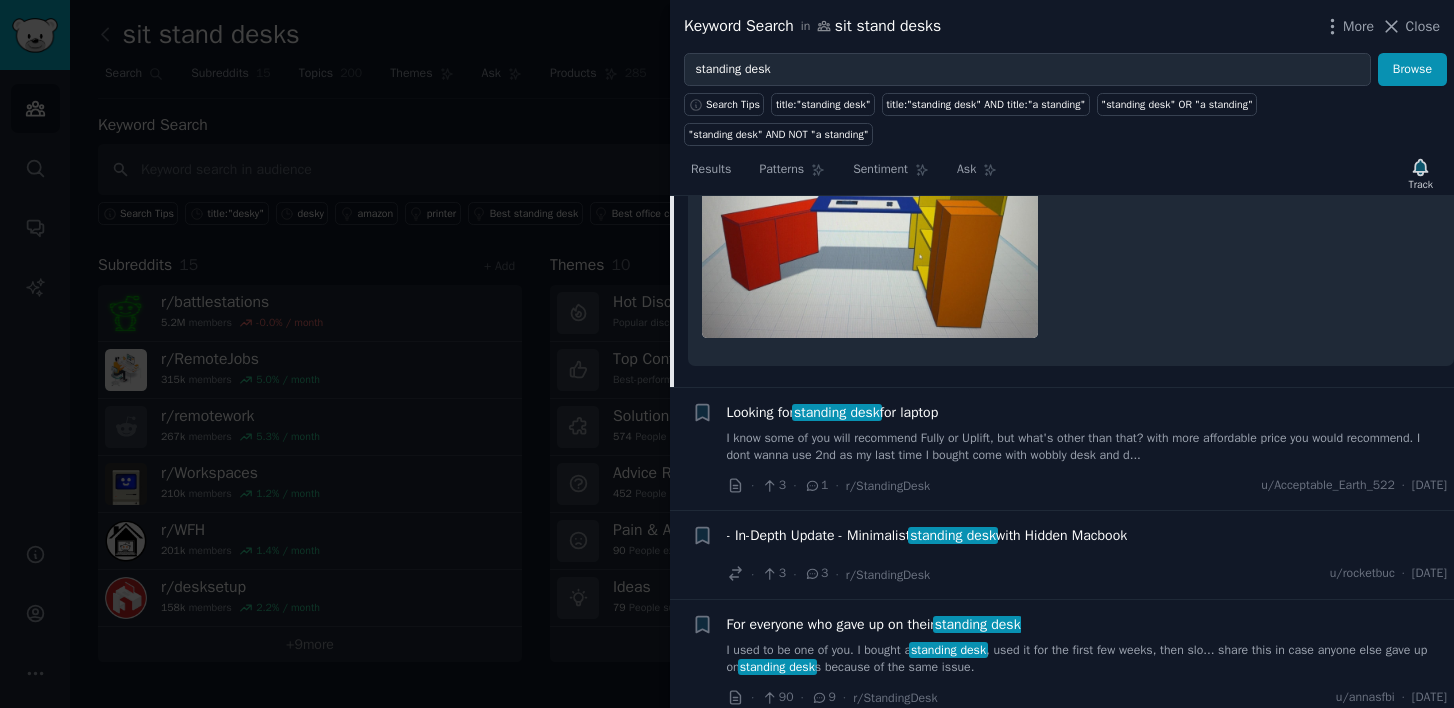 scroll, scrollTop: 777, scrollLeft: 0, axis: vertical 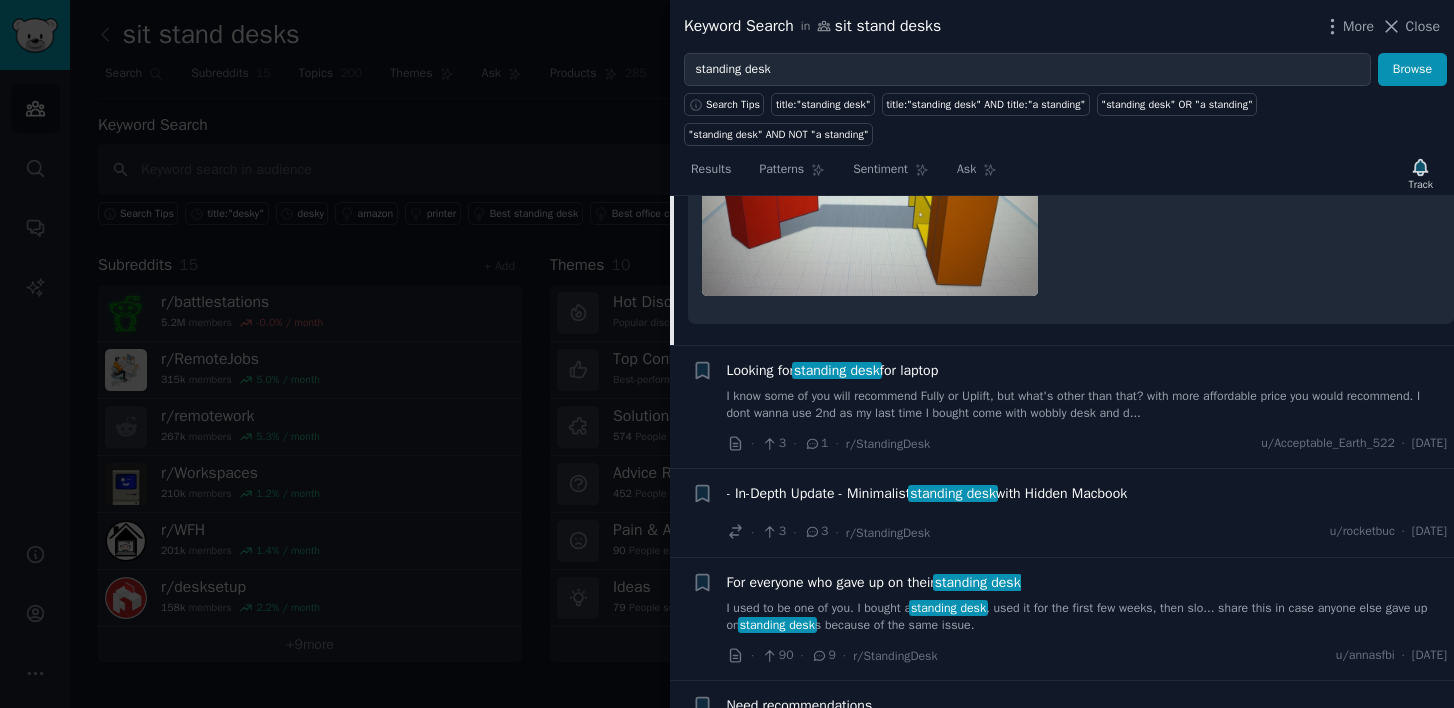 click on "I know some of you will recommend Fully or Uplift, but what's other than that? with more affordable price you would recommend. I dont wanna use 2nd as my last time I bought come with wobbly desk and d..." at bounding box center [1087, 405] 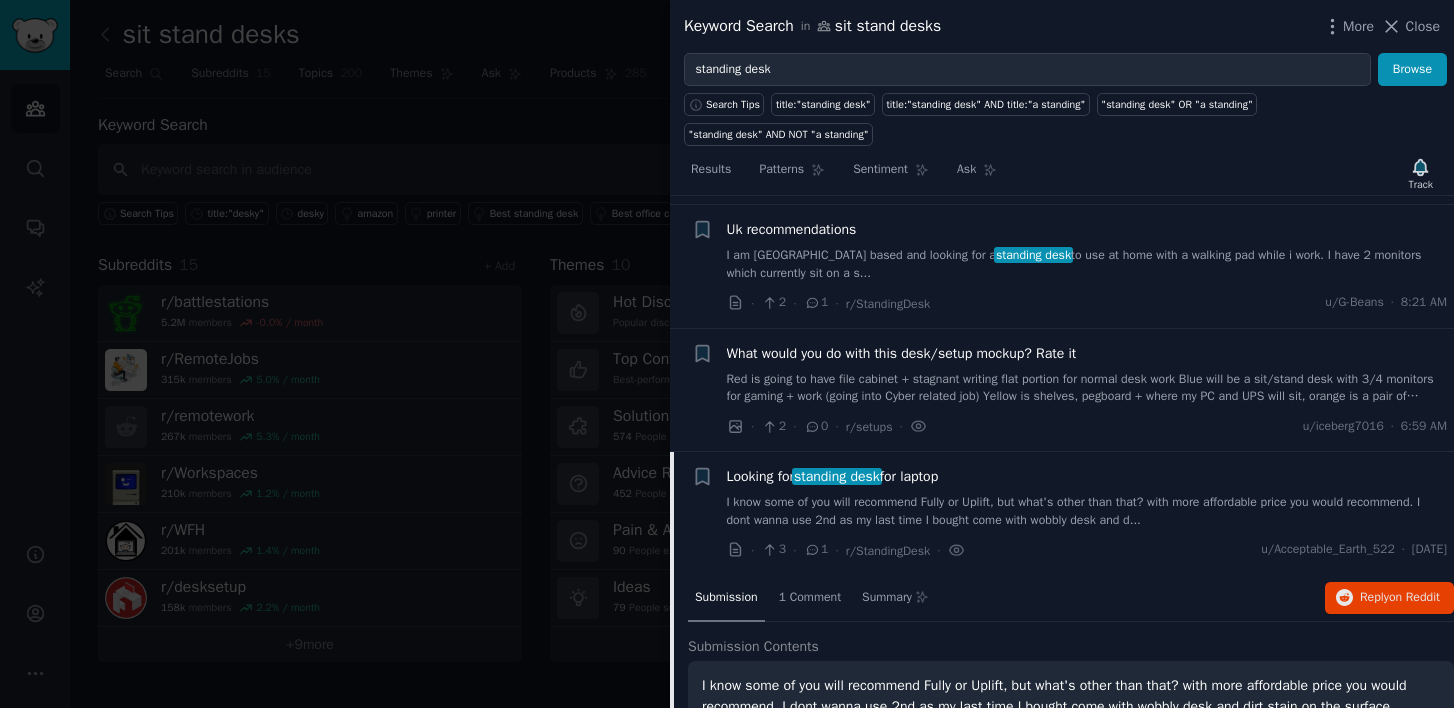 scroll, scrollTop: 113, scrollLeft: 0, axis: vertical 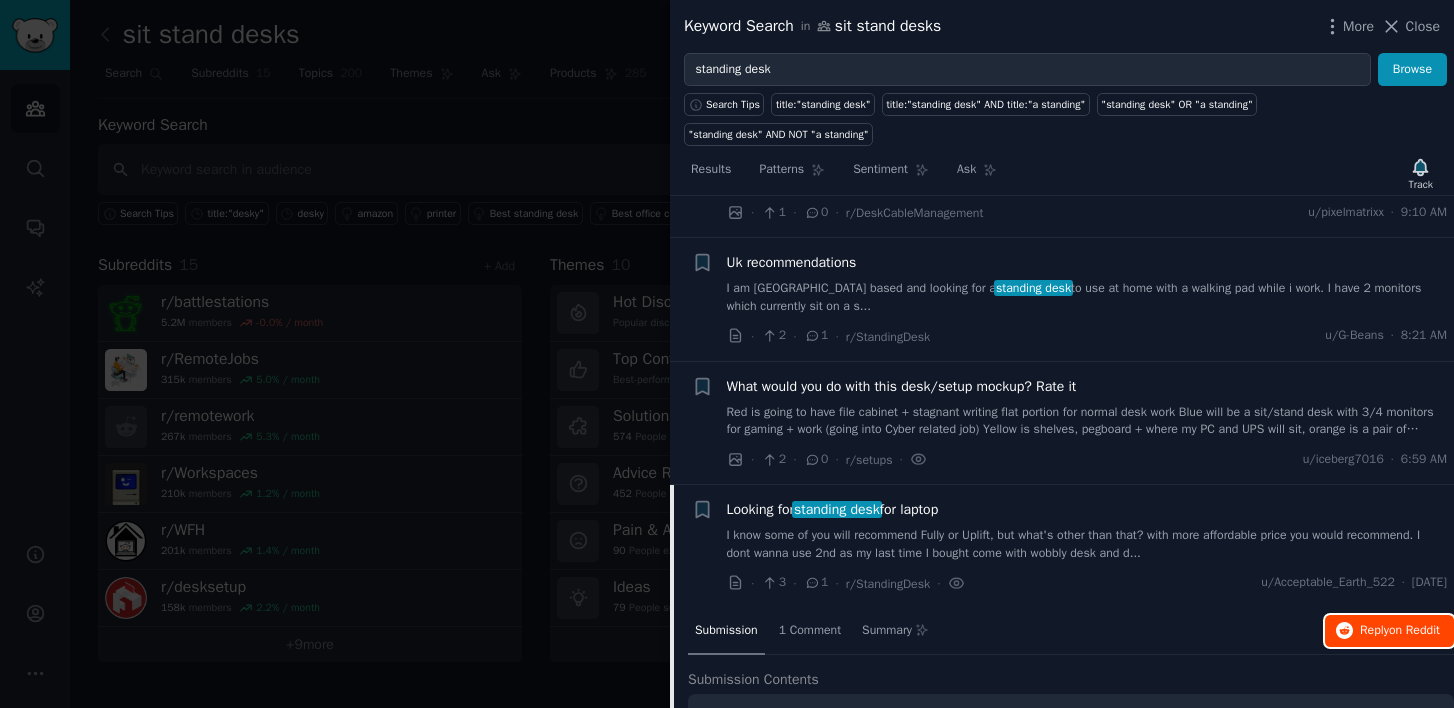 click on "Reply  on Reddit" at bounding box center (1400, 631) 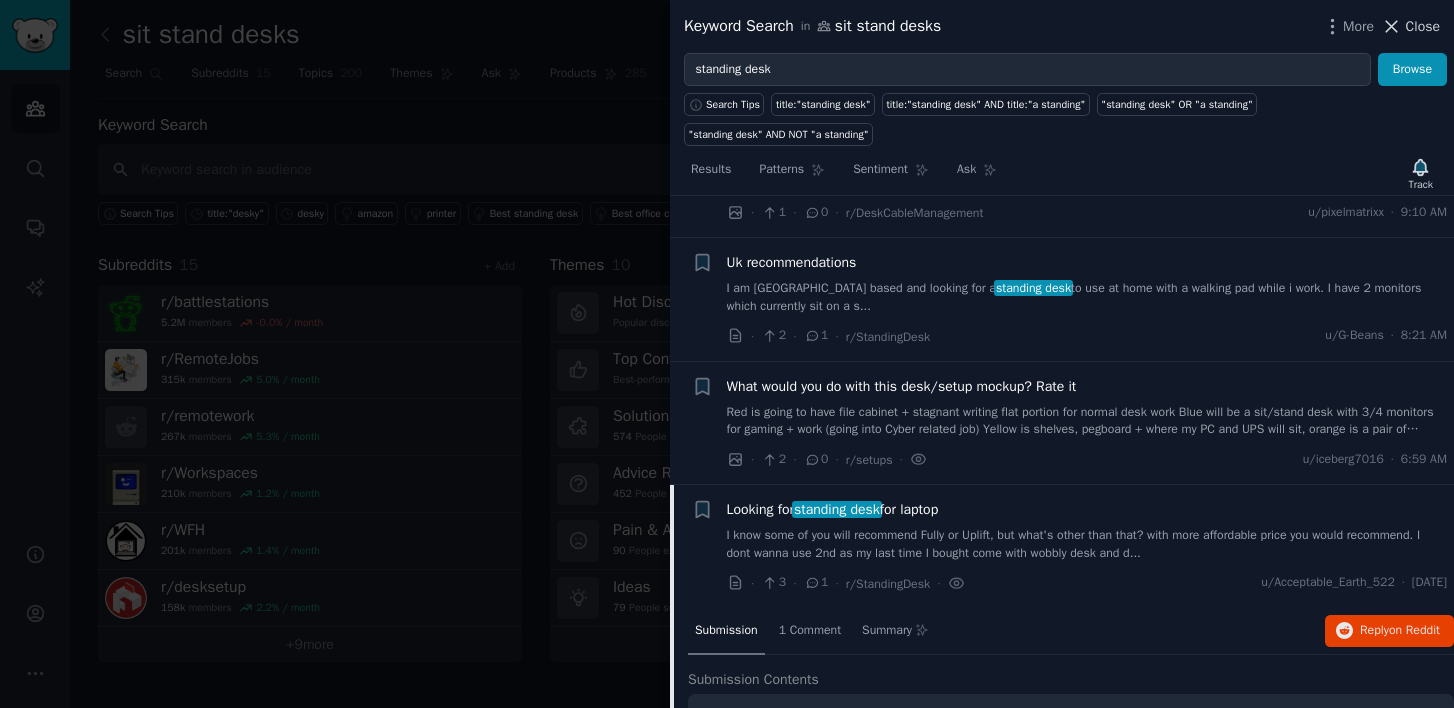 click on "Close" at bounding box center (1423, 26) 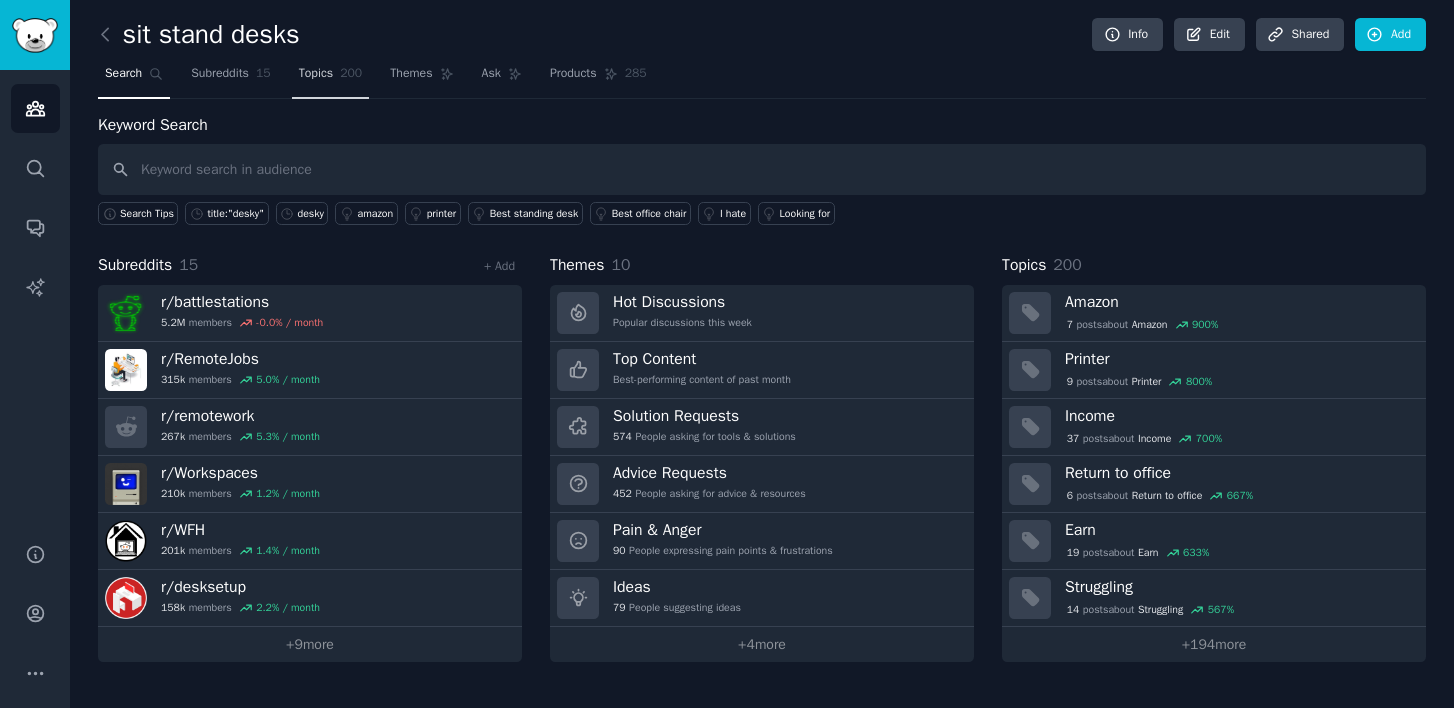 click on "Topics 200" at bounding box center [331, 78] 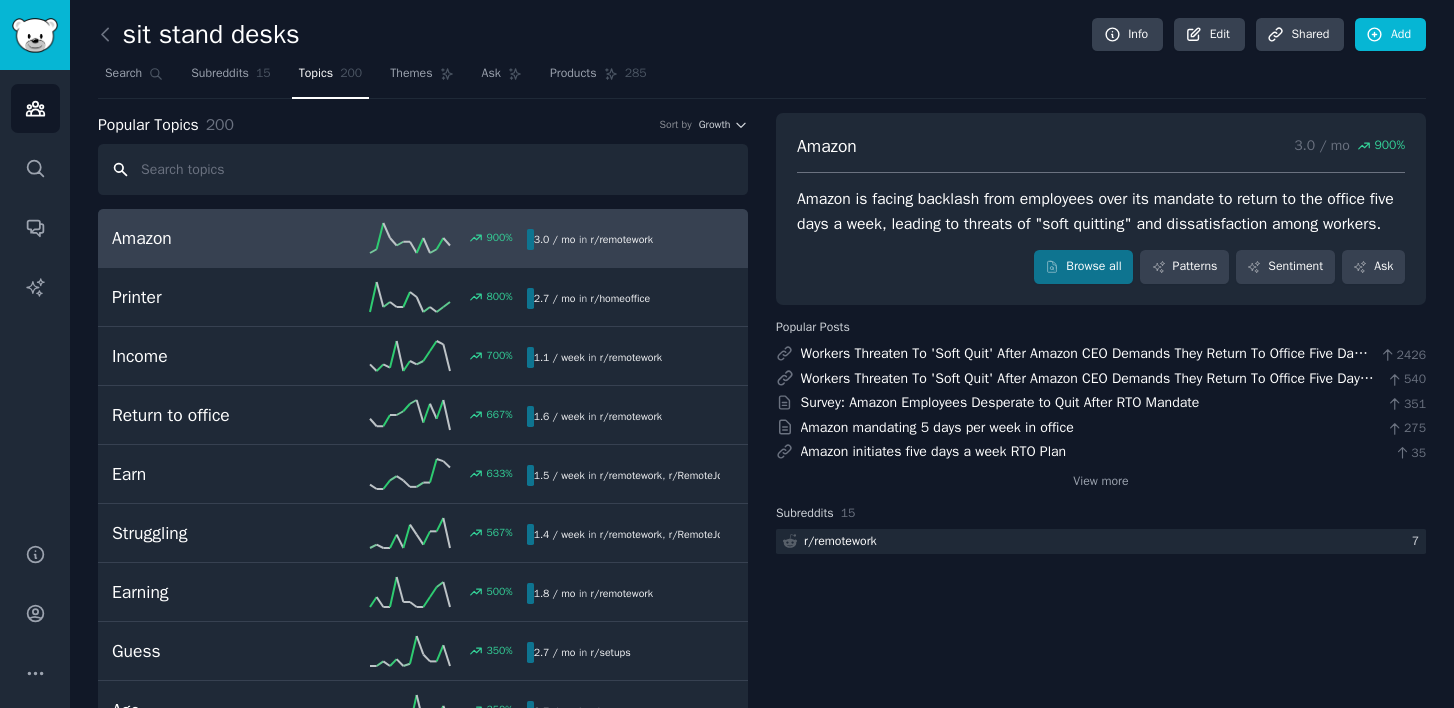 click at bounding box center [423, 169] 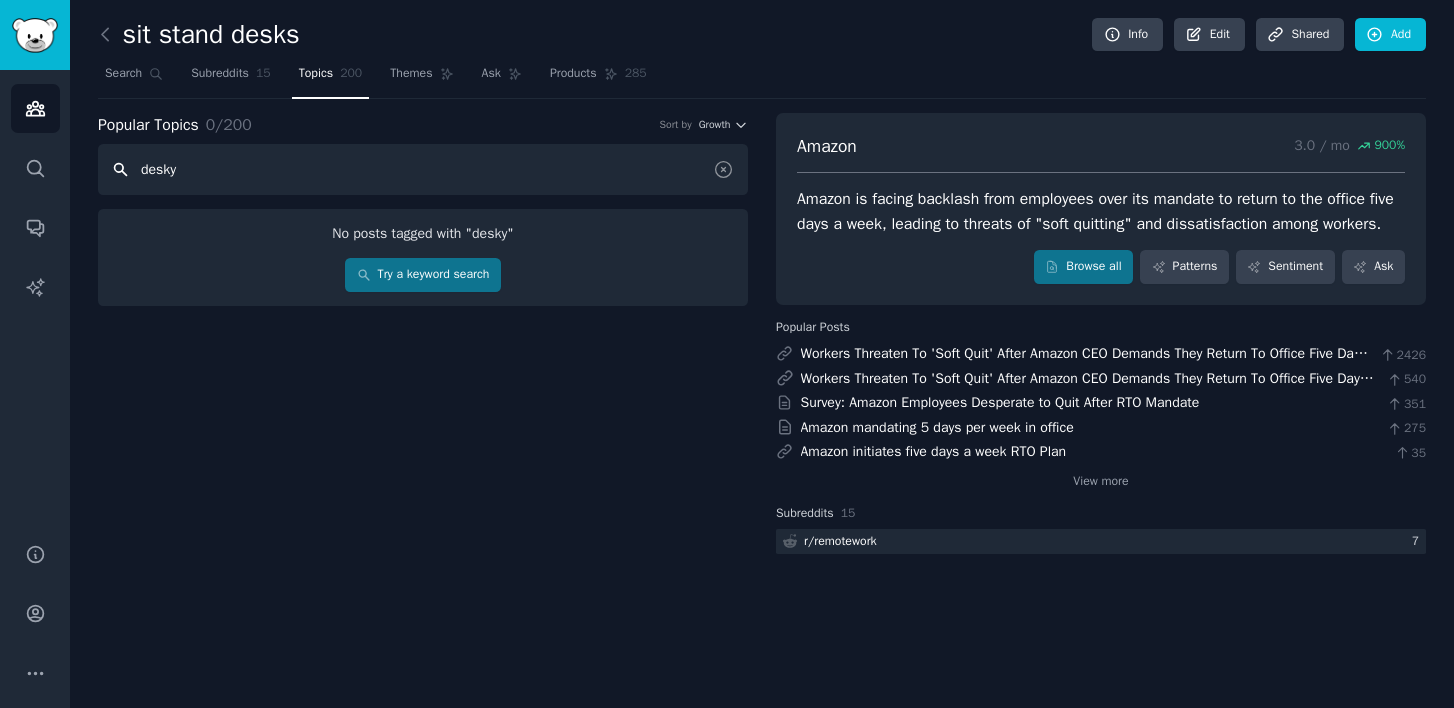 type on "desky" 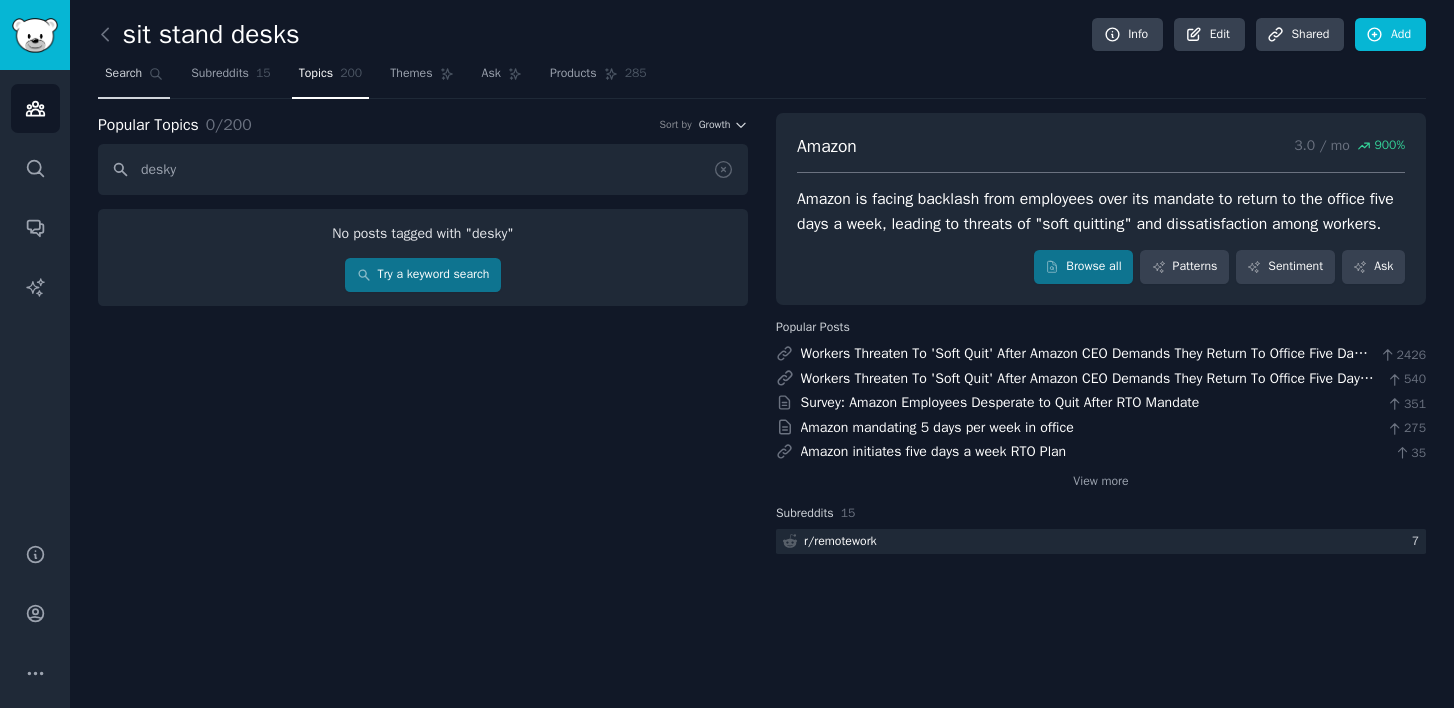 click on "Search" at bounding box center (123, 74) 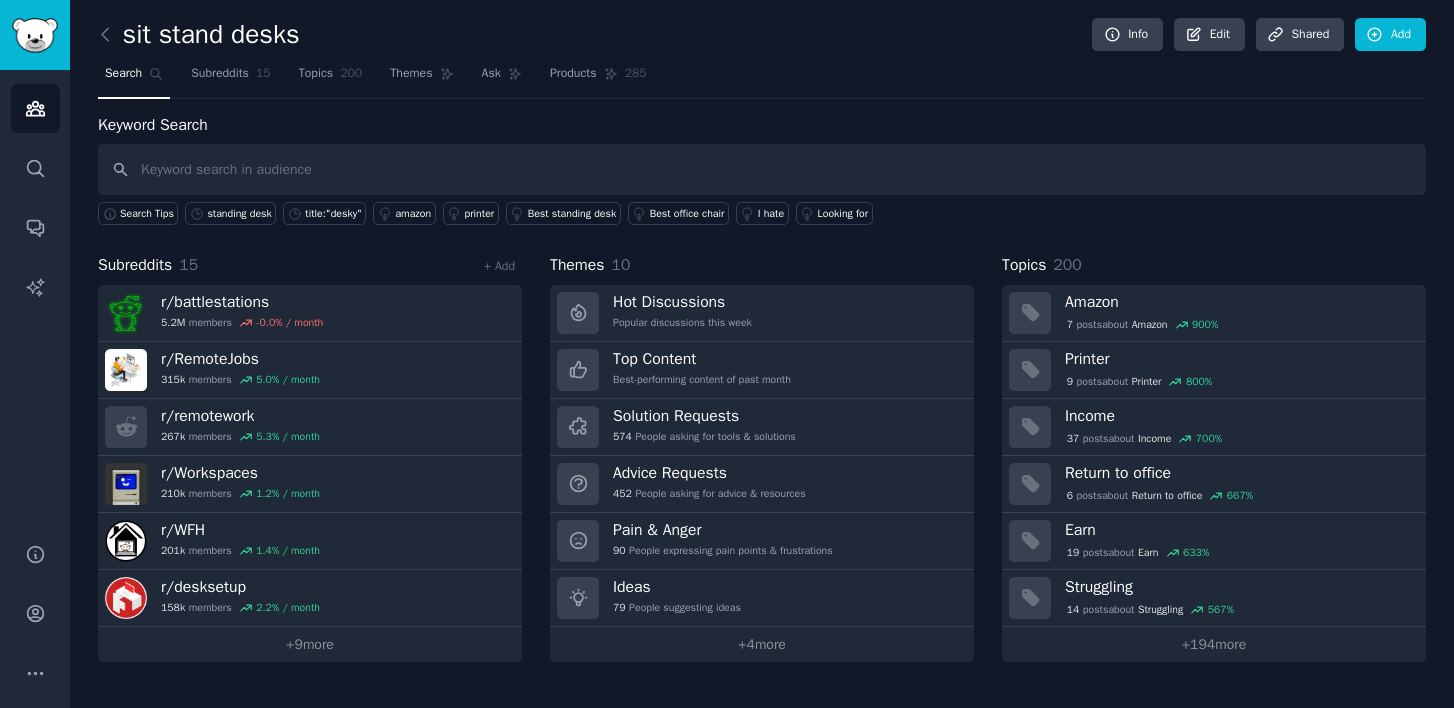 click at bounding box center (762, 169) 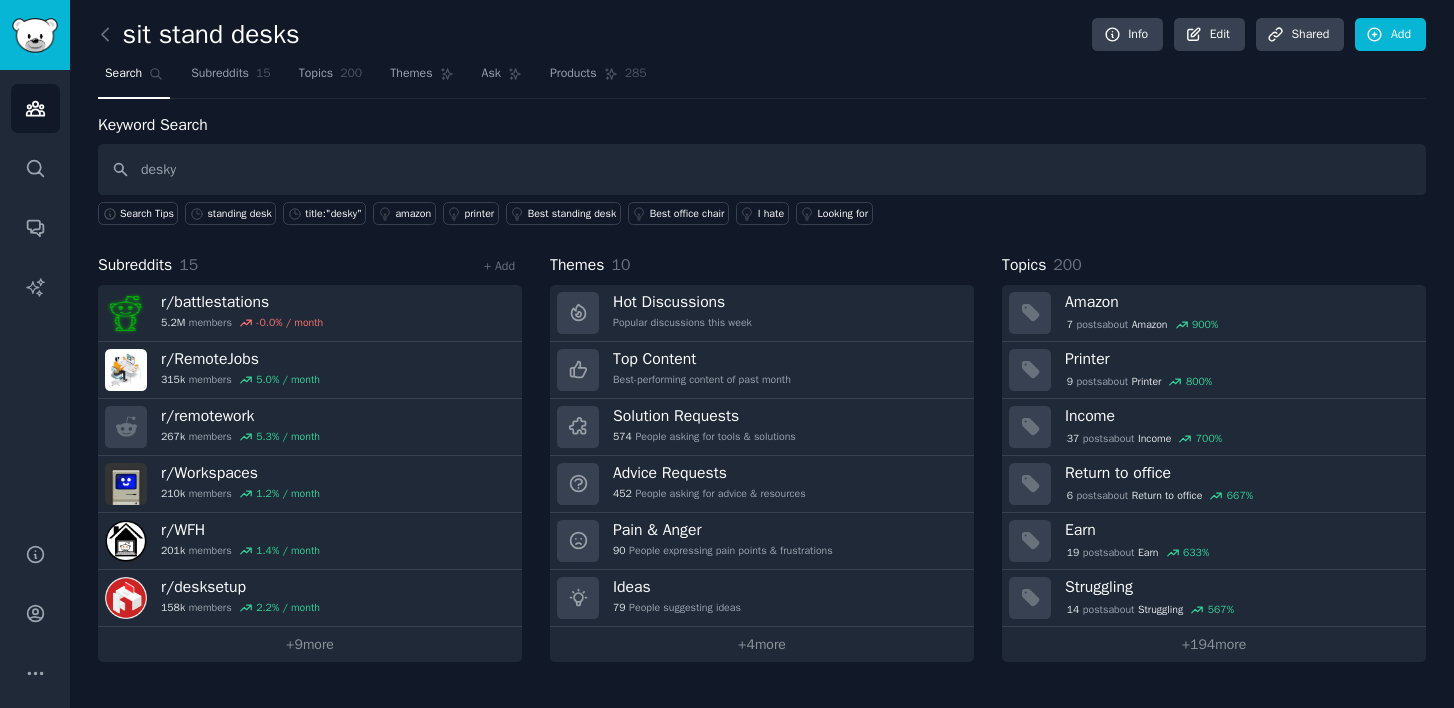 type on "desky" 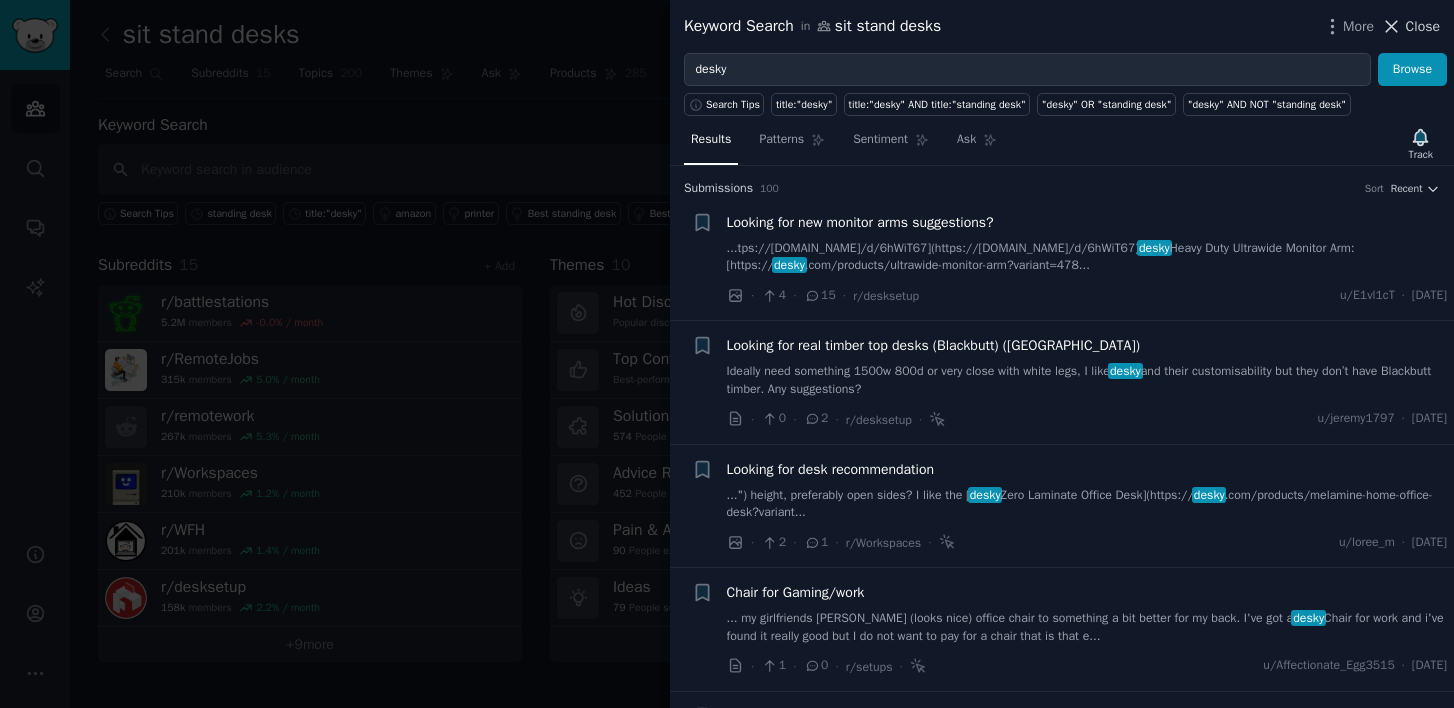 click on "Close" at bounding box center [1423, 26] 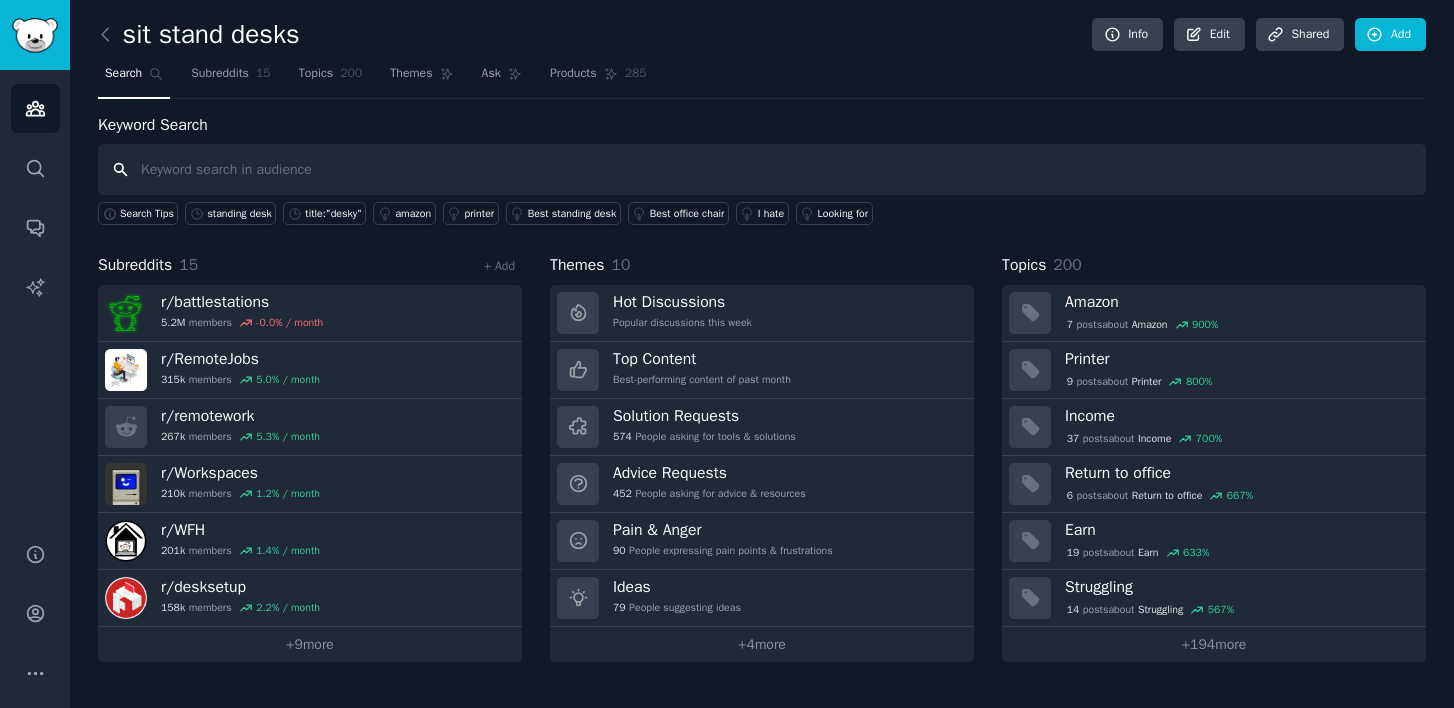 click at bounding box center [762, 169] 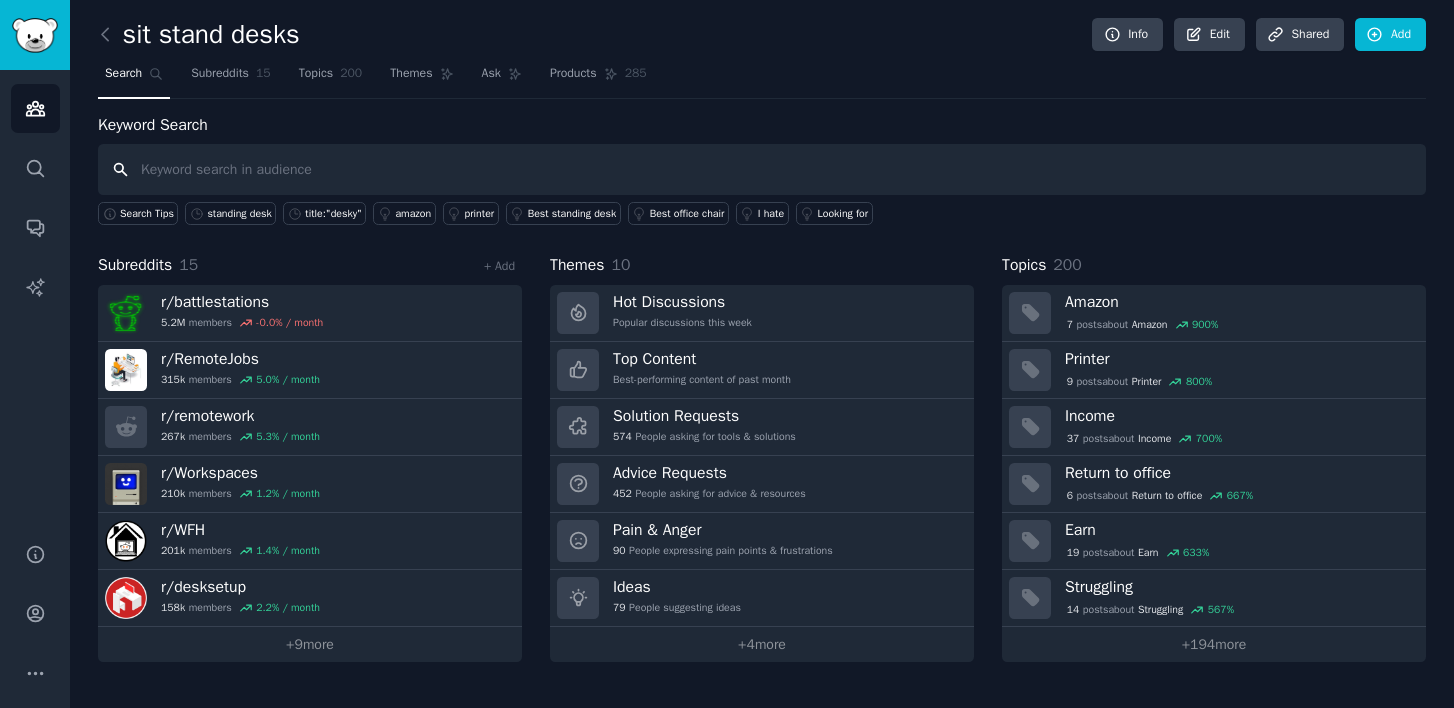 click at bounding box center (762, 169) 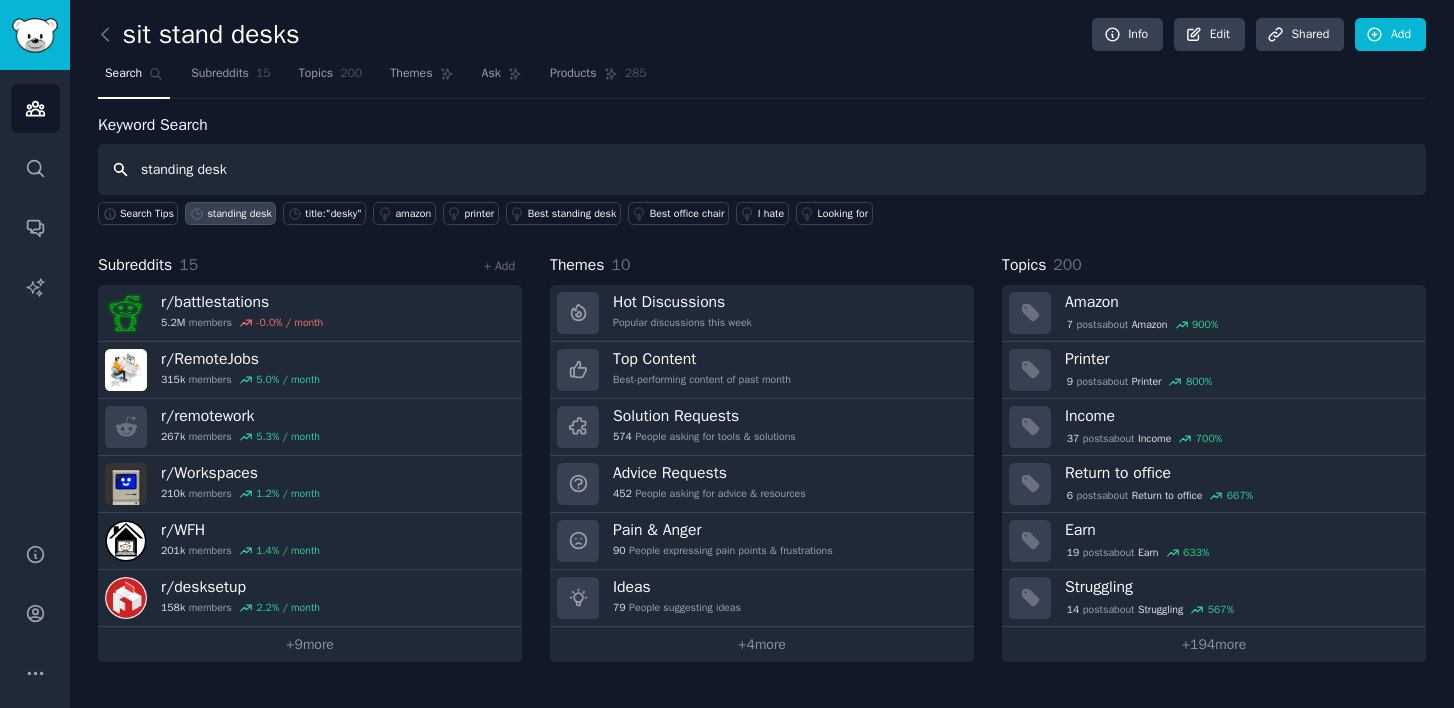 type on "standing desk" 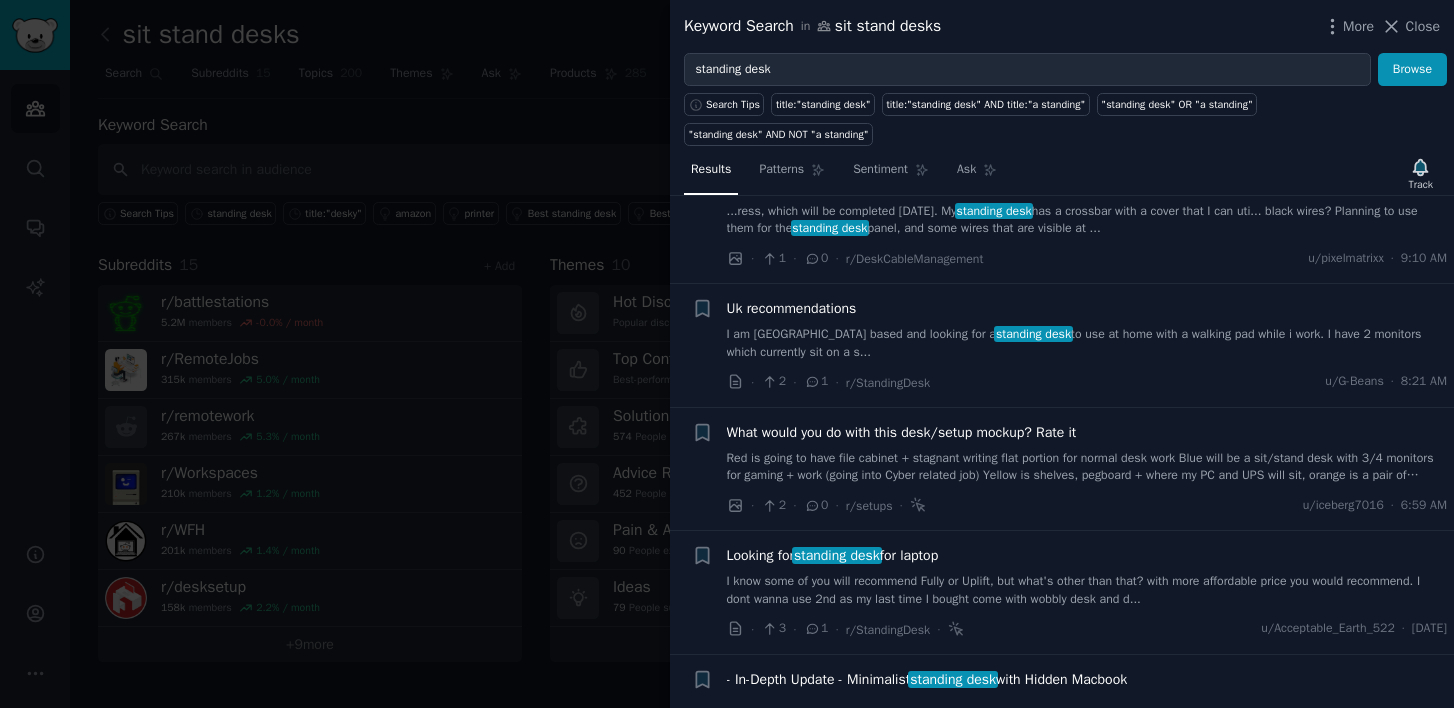 scroll, scrollTop: 106, scrollLeft: 0, axis: vertical 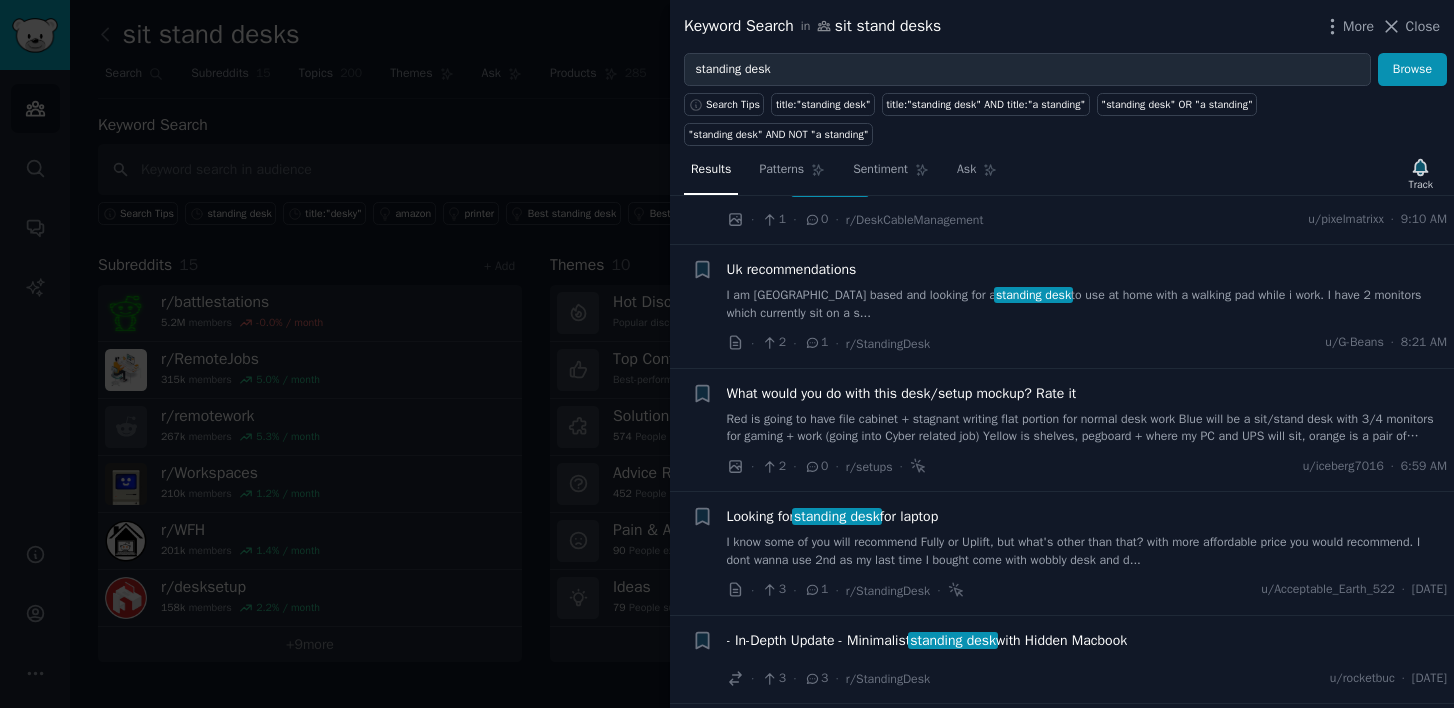 click on "What would you do with this desk/setup mockup? Rate it" at bounding box center (902, 393) 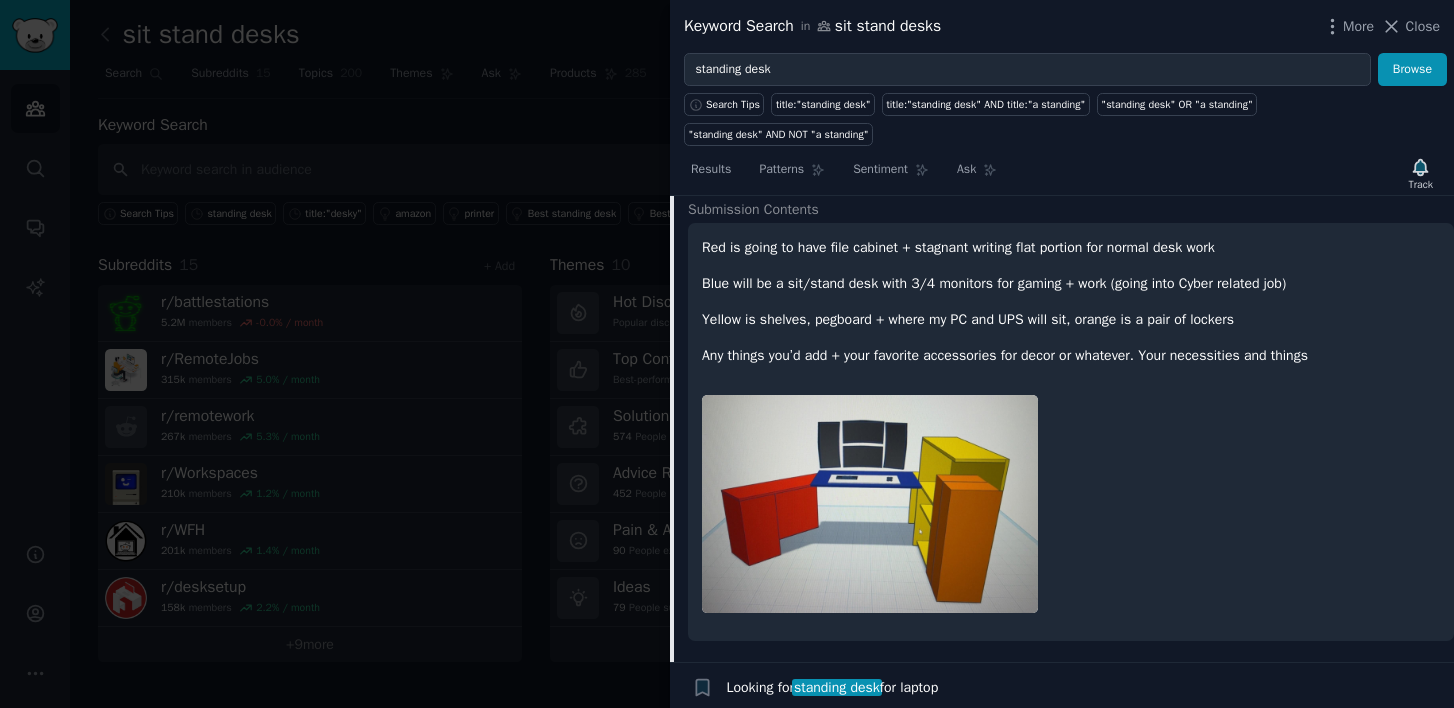 scroll, scrollTop: 488, scrollLeft: 0, axis: vertical 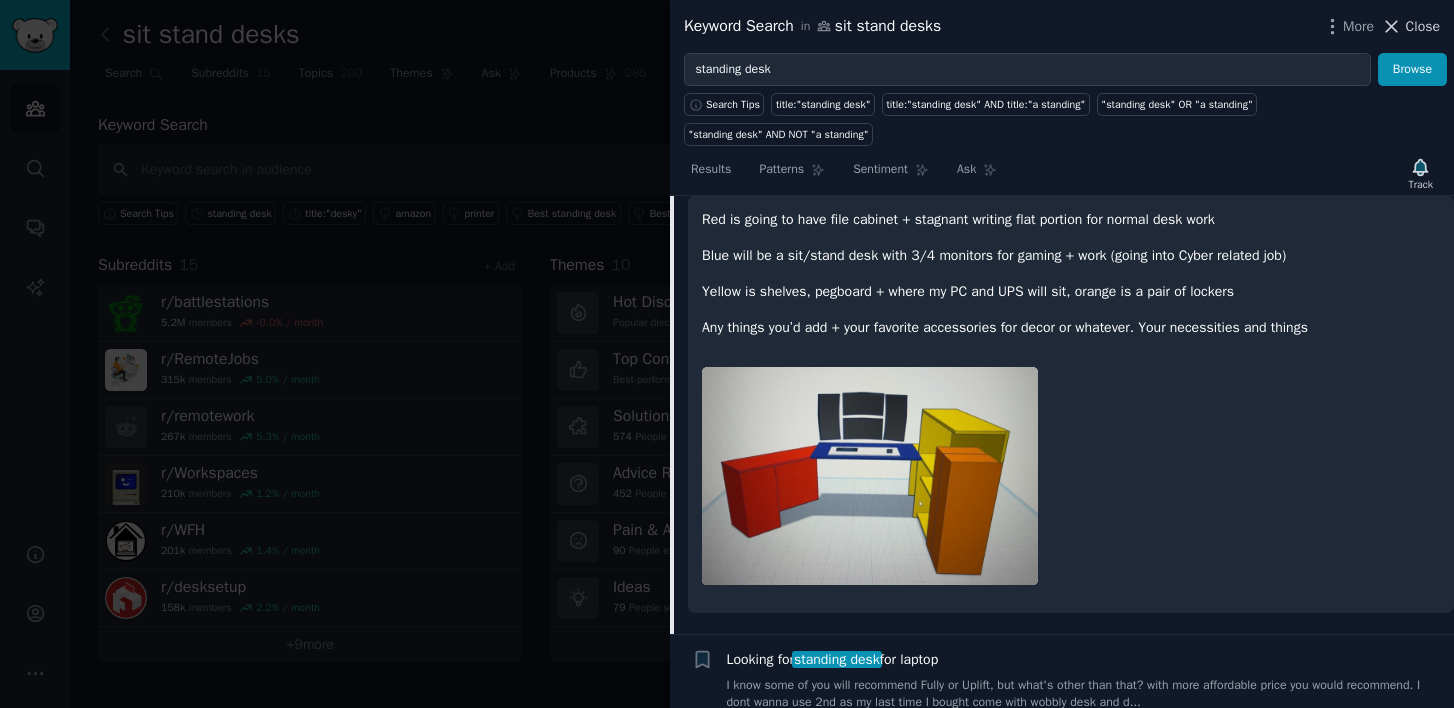 click on "Close" at bounding box center [1410, 26] 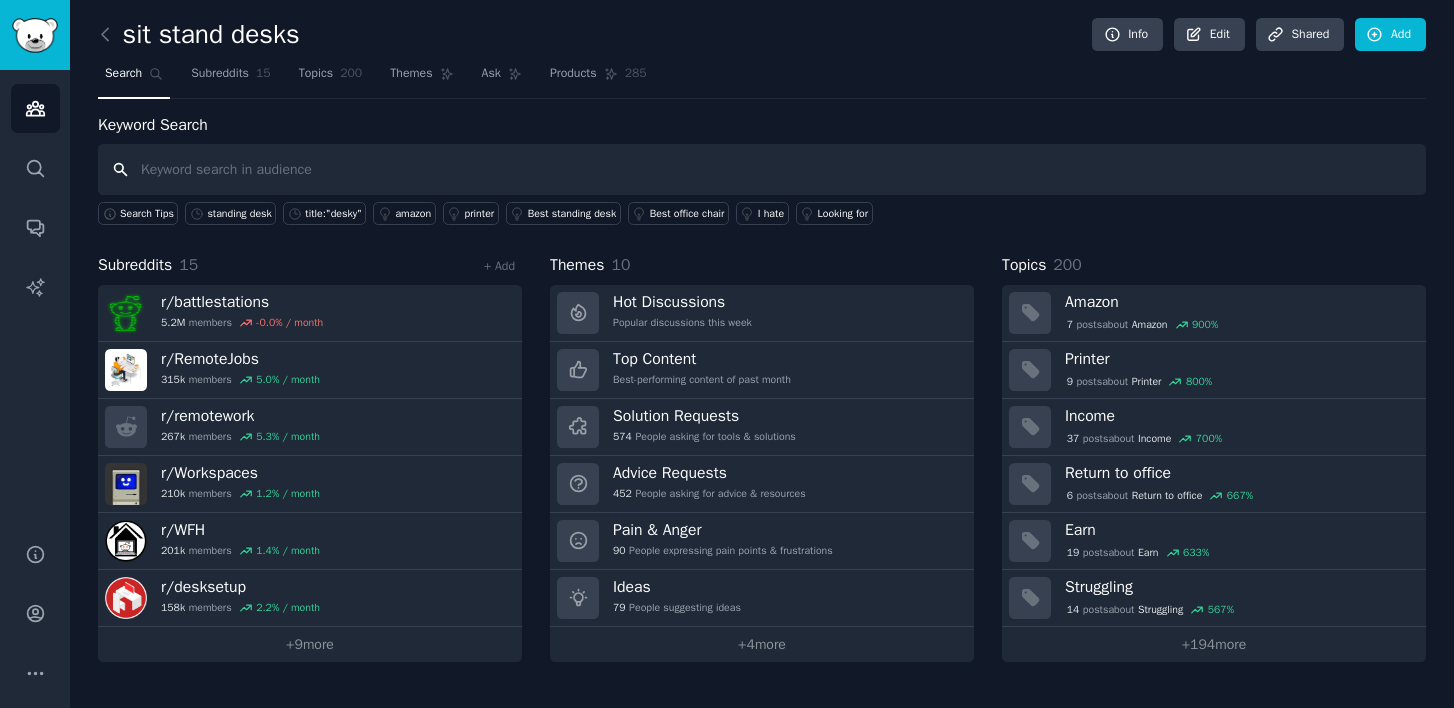 click at bounding box center (762, 169) 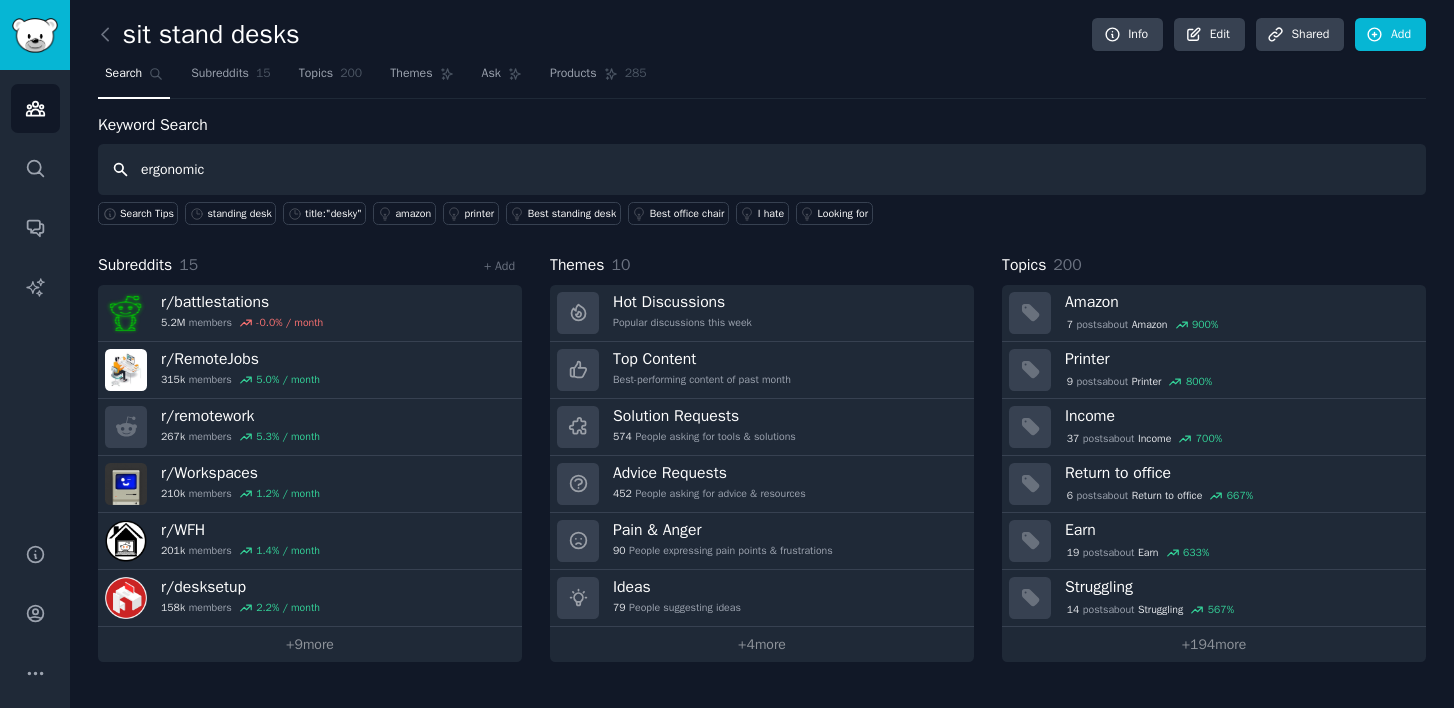 type on "ergonomic" 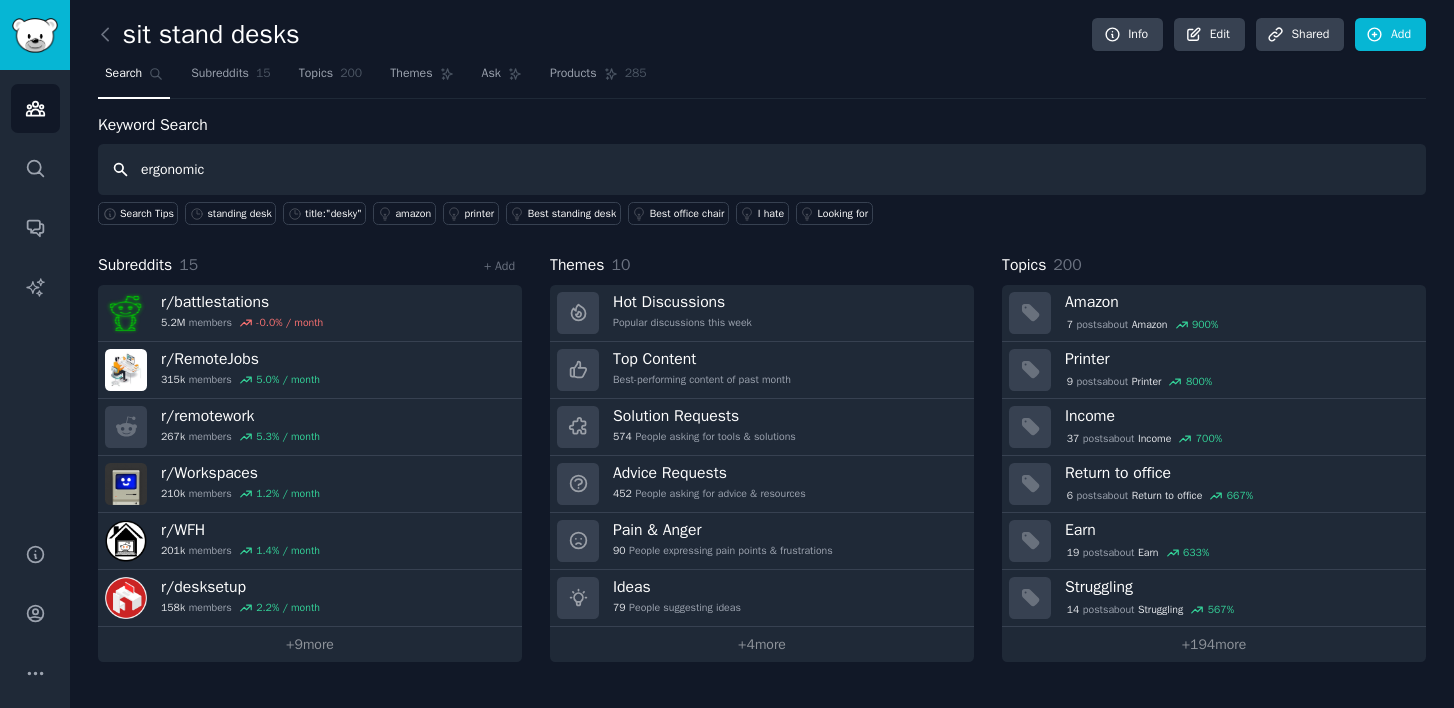 type 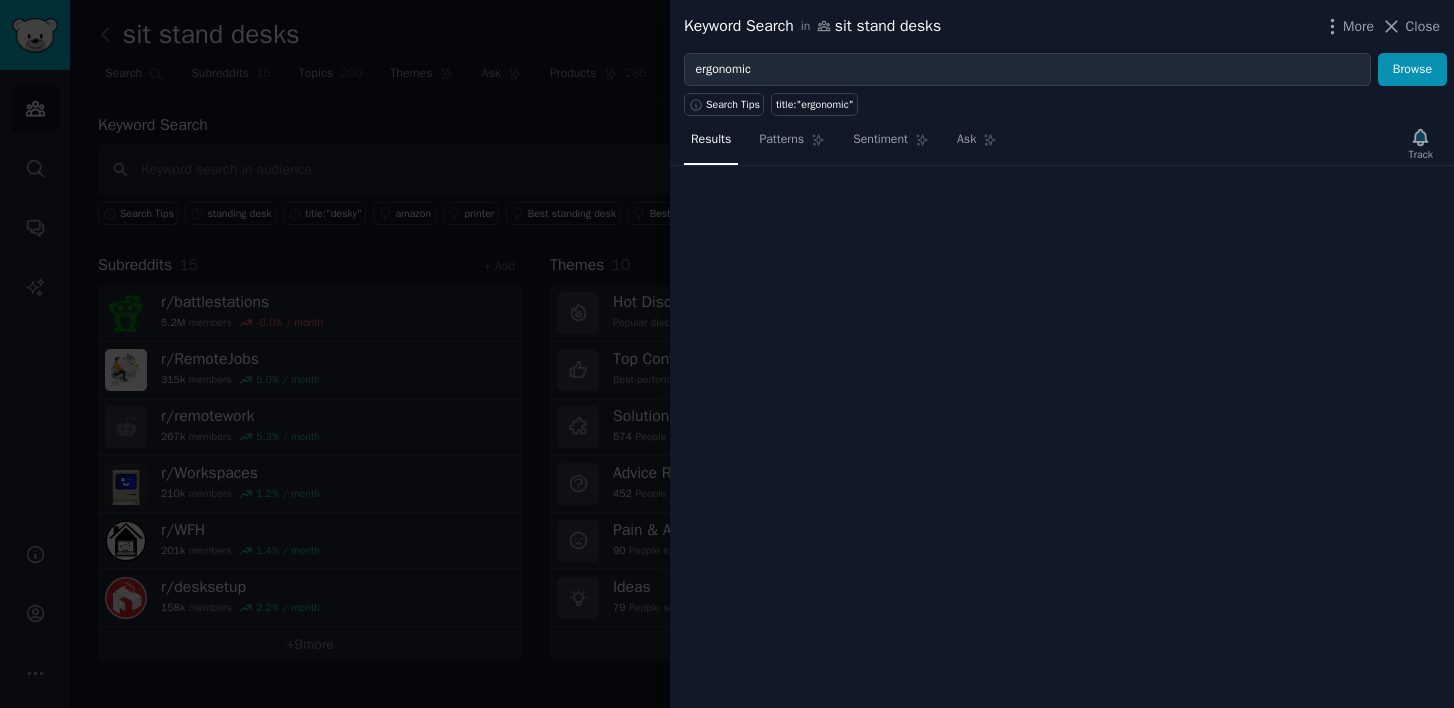 type 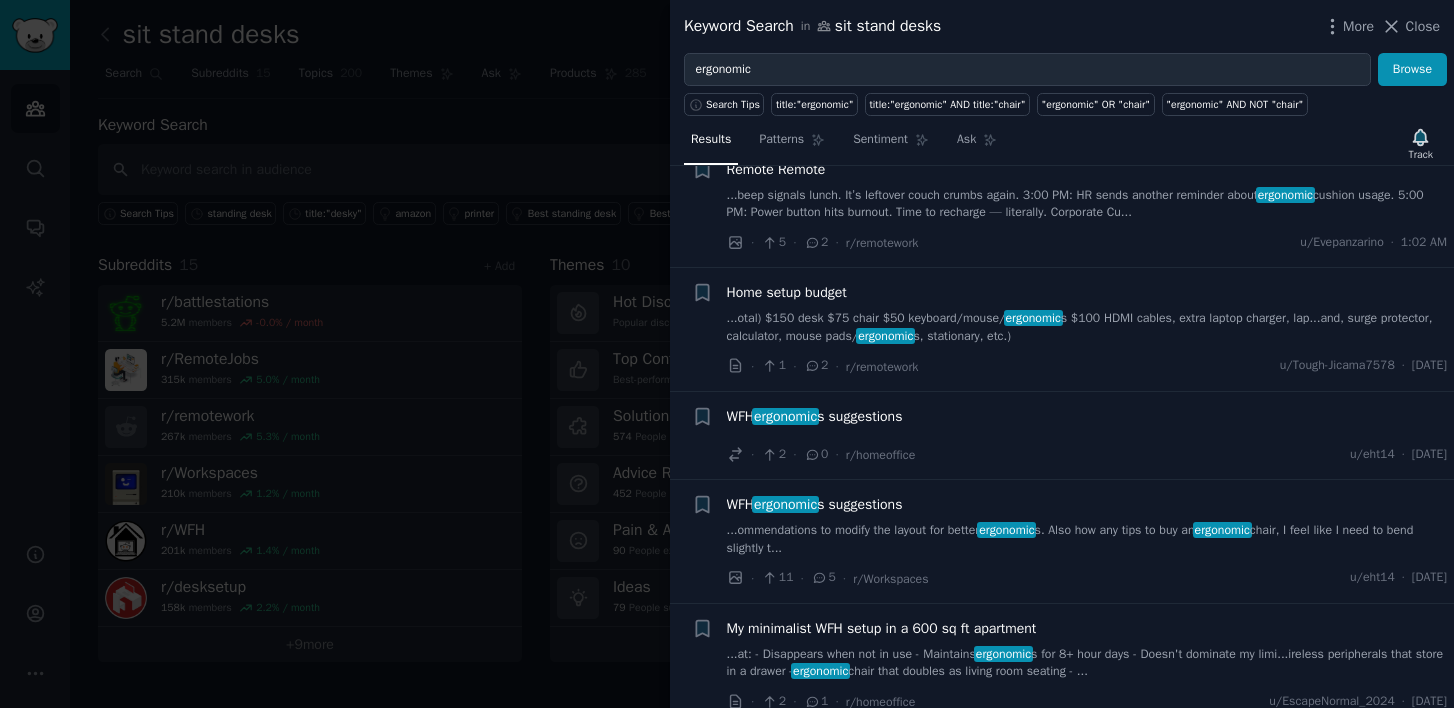 scroll, scrollTop: 68, scrollLeft: 0, axis: vertical 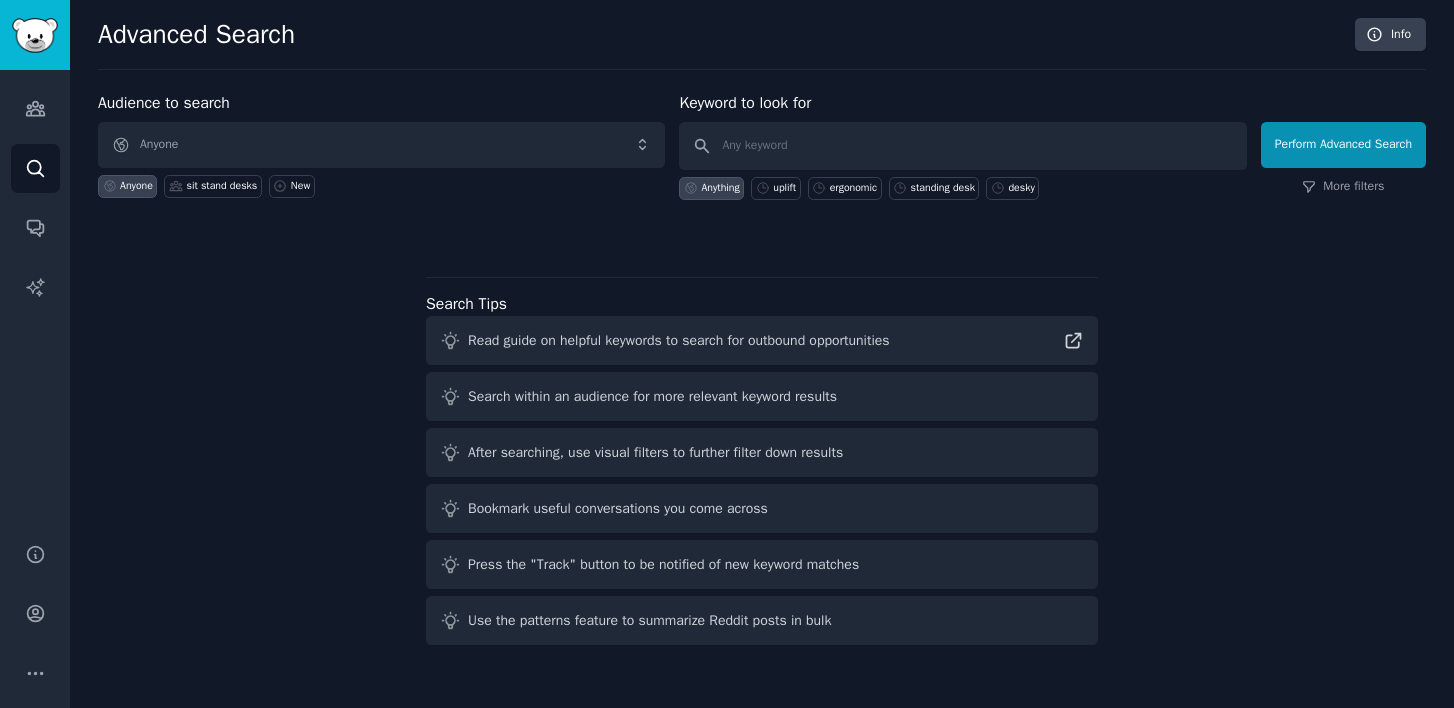 click on "Audience to search Anyone Anyone sit stand desks New" at bounding box center [381, 145] 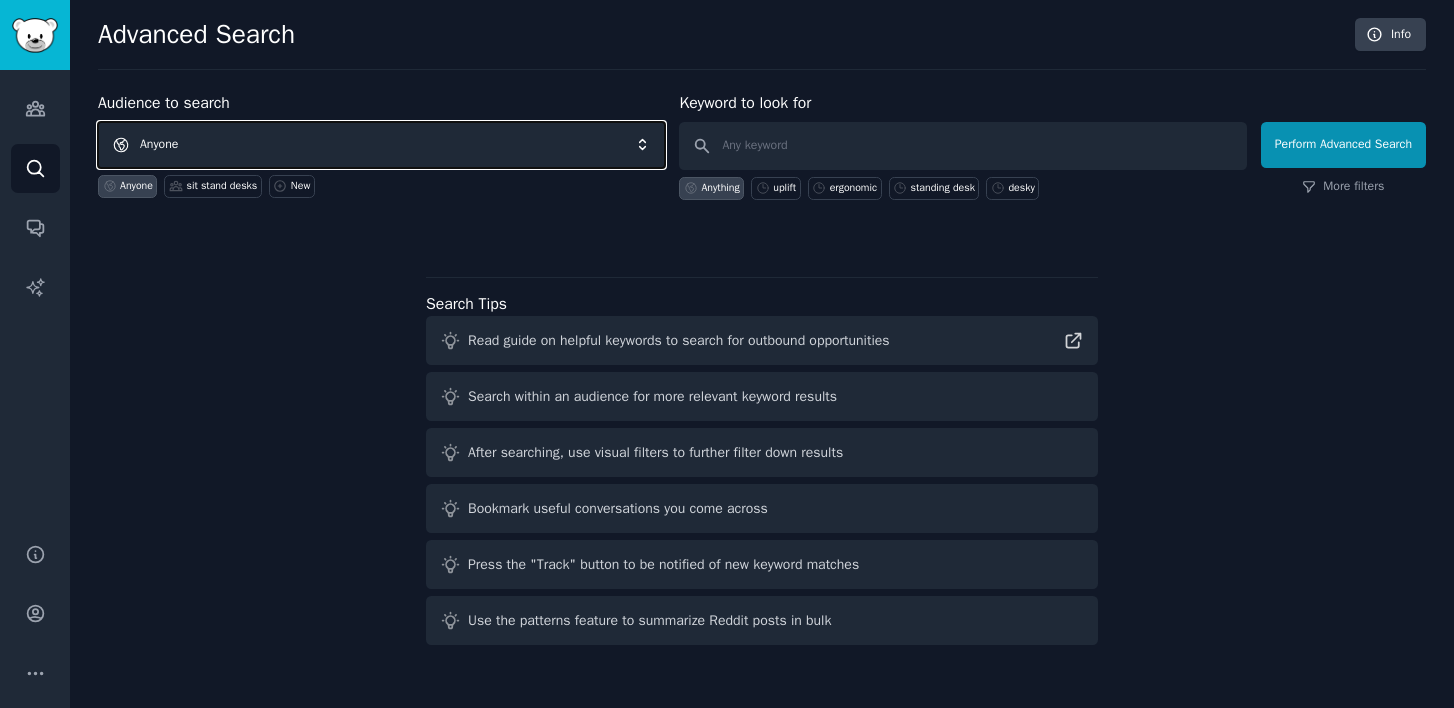 click on "Anyone" at bounding box center (381, 145) 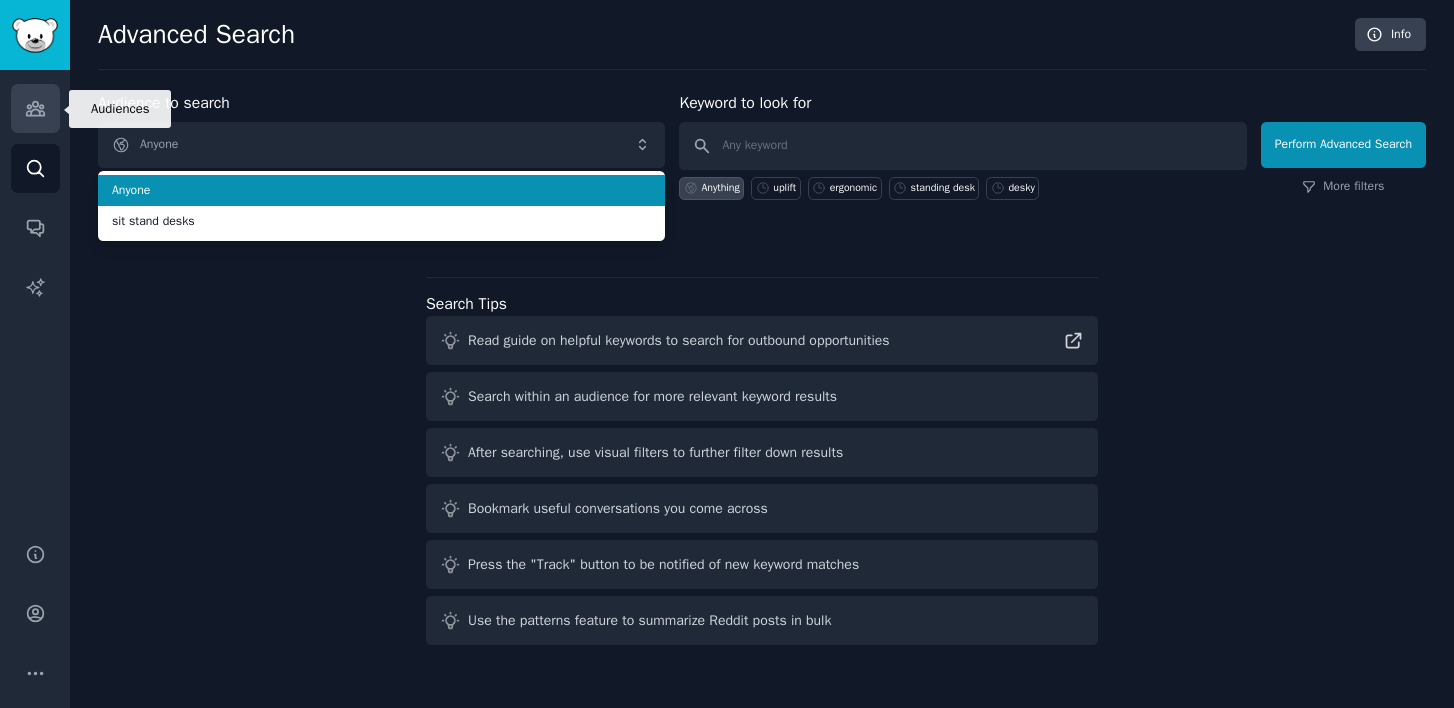 click 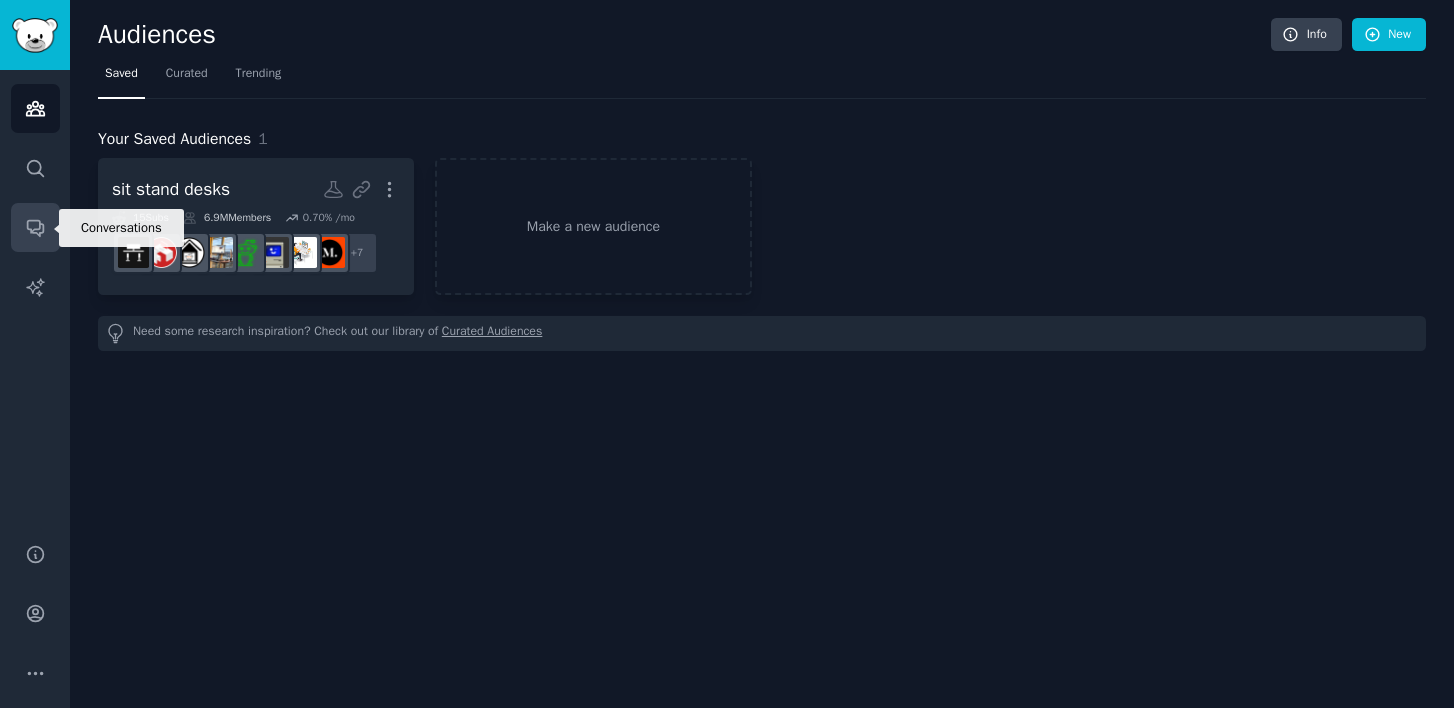 click 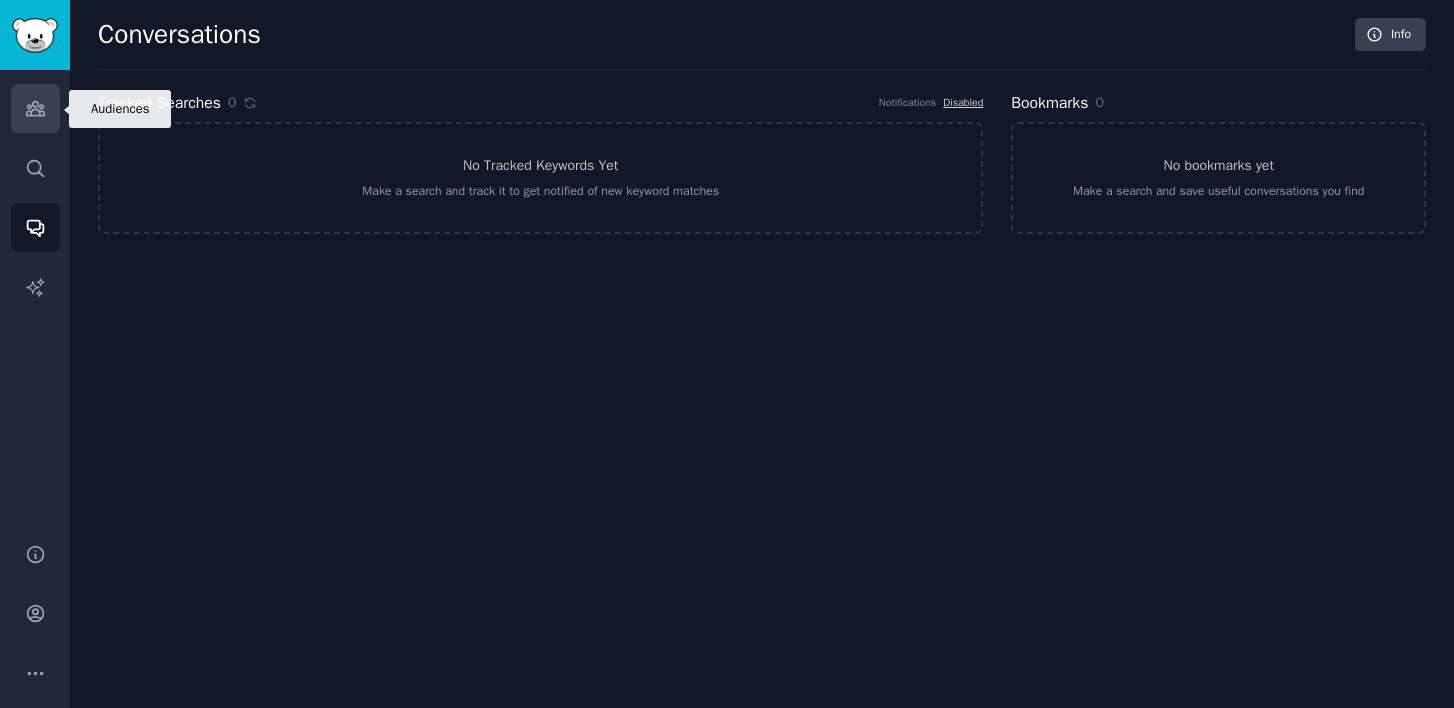 click on "Audiences" at bounding box center [35, 108] 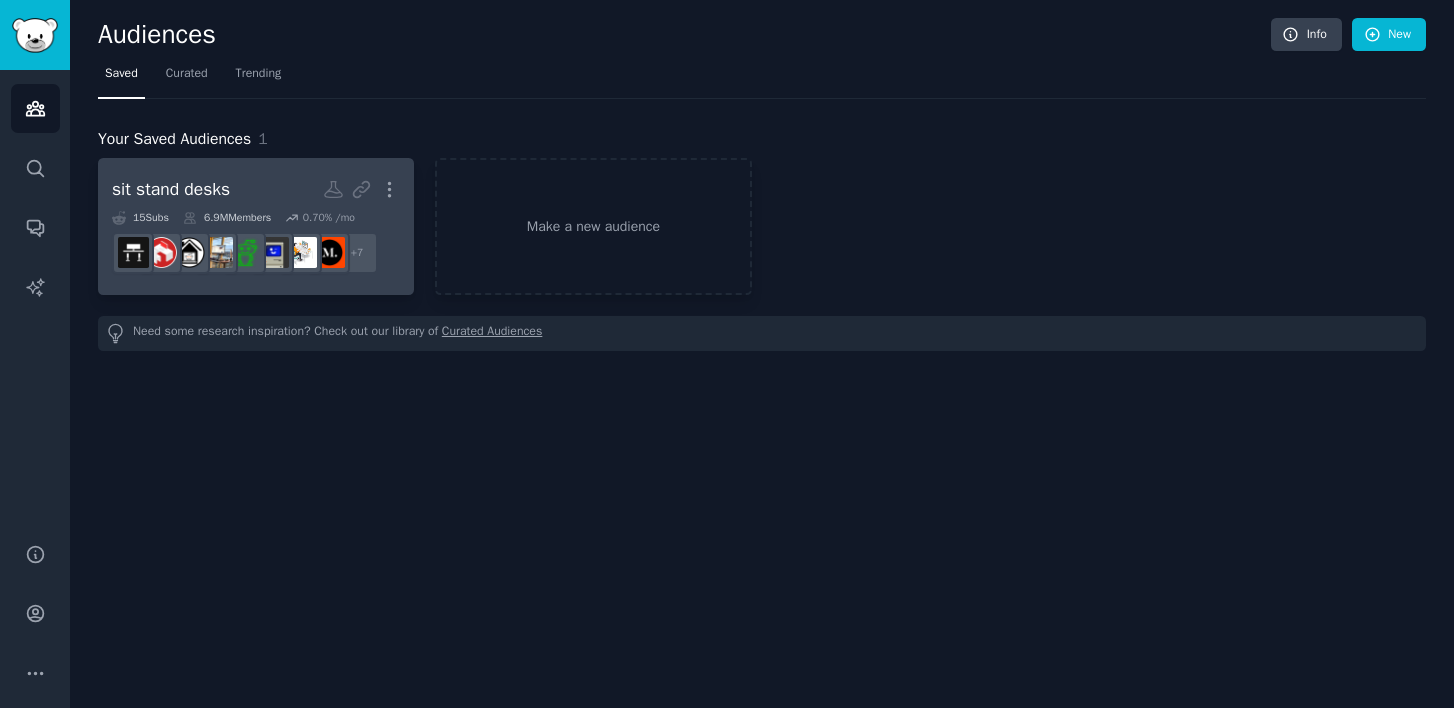 click on "sit stand desks More" at bounding box center (256, 189) 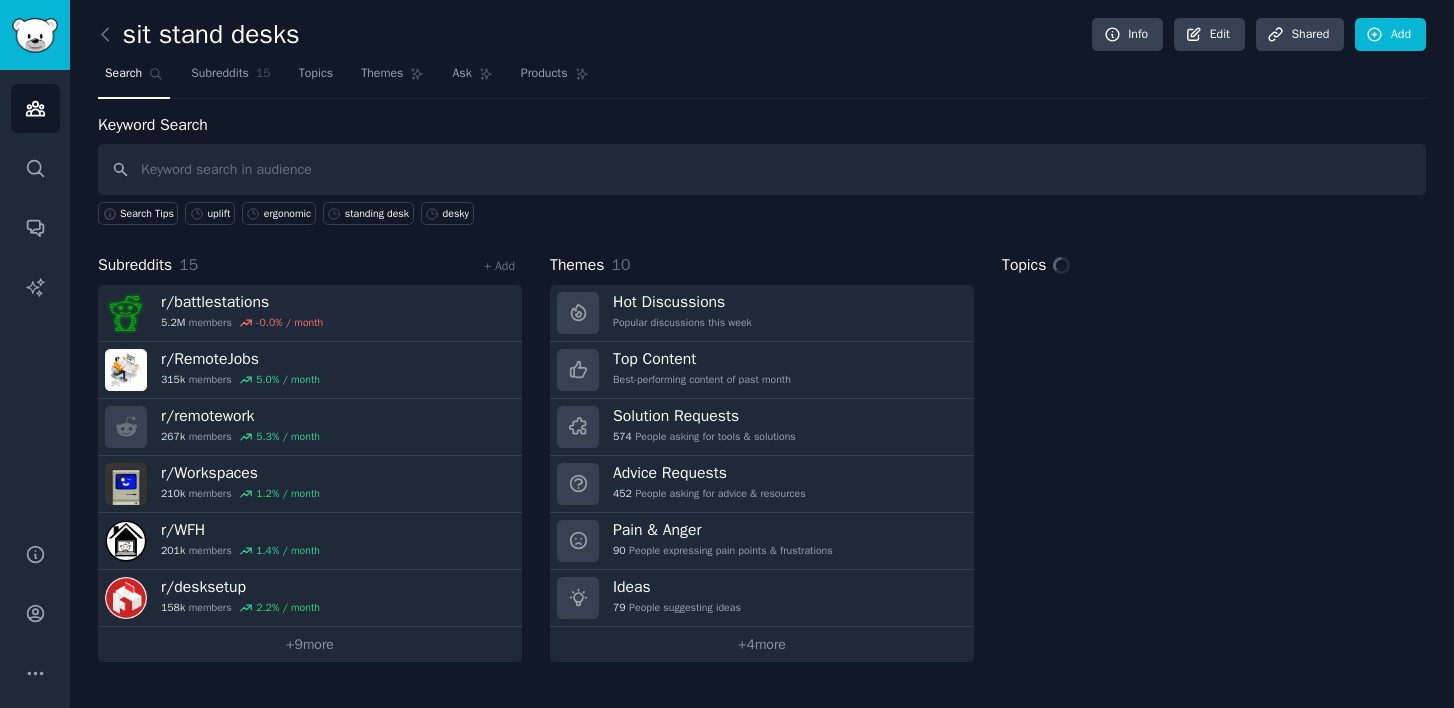 click at bounding box center [762, 169] 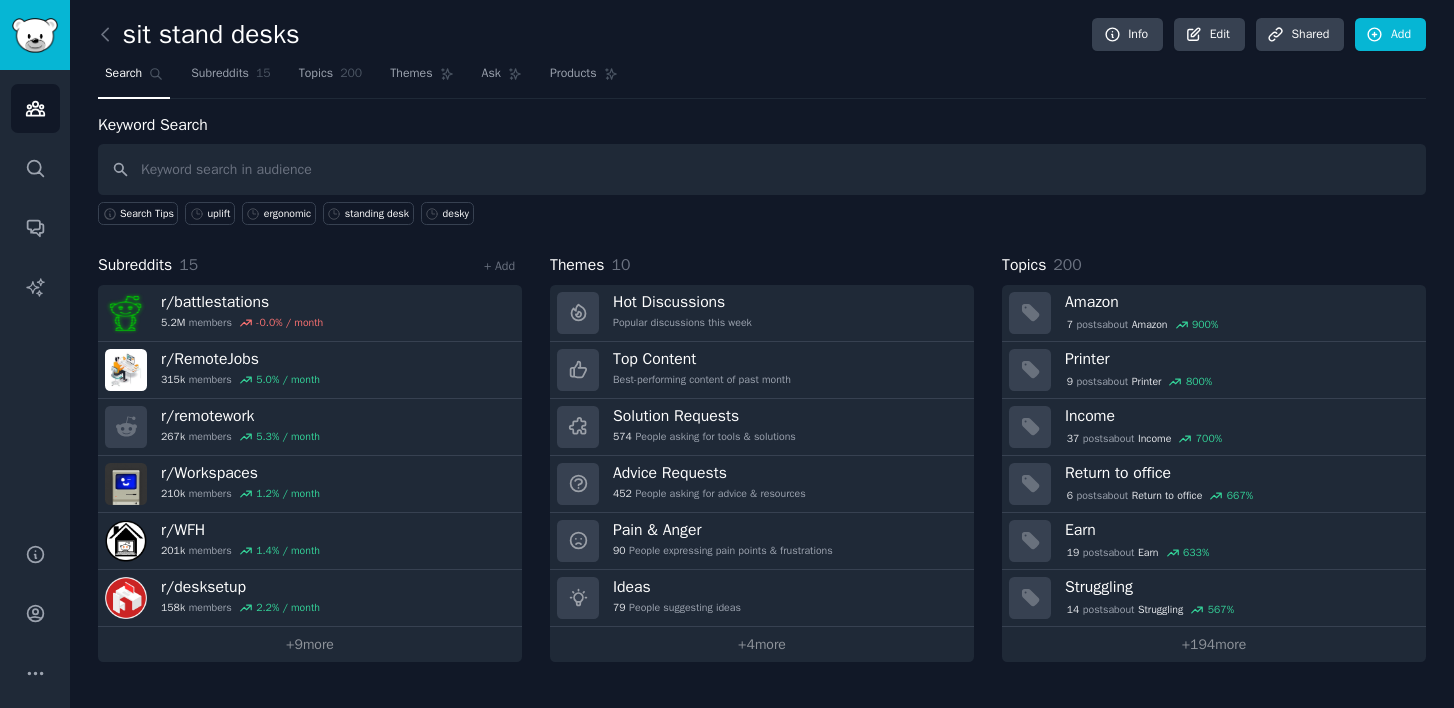 click at bounding box center (762, 169) 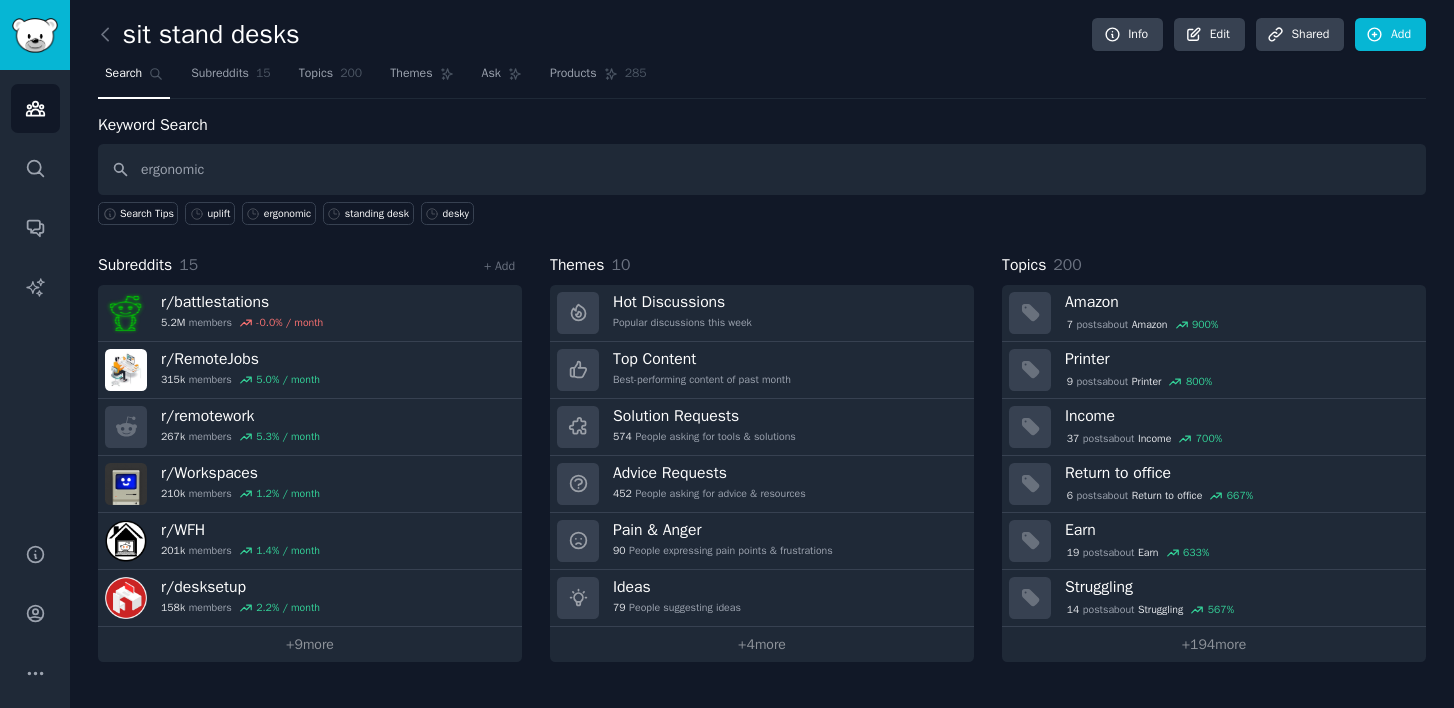 type on "ergonomic" 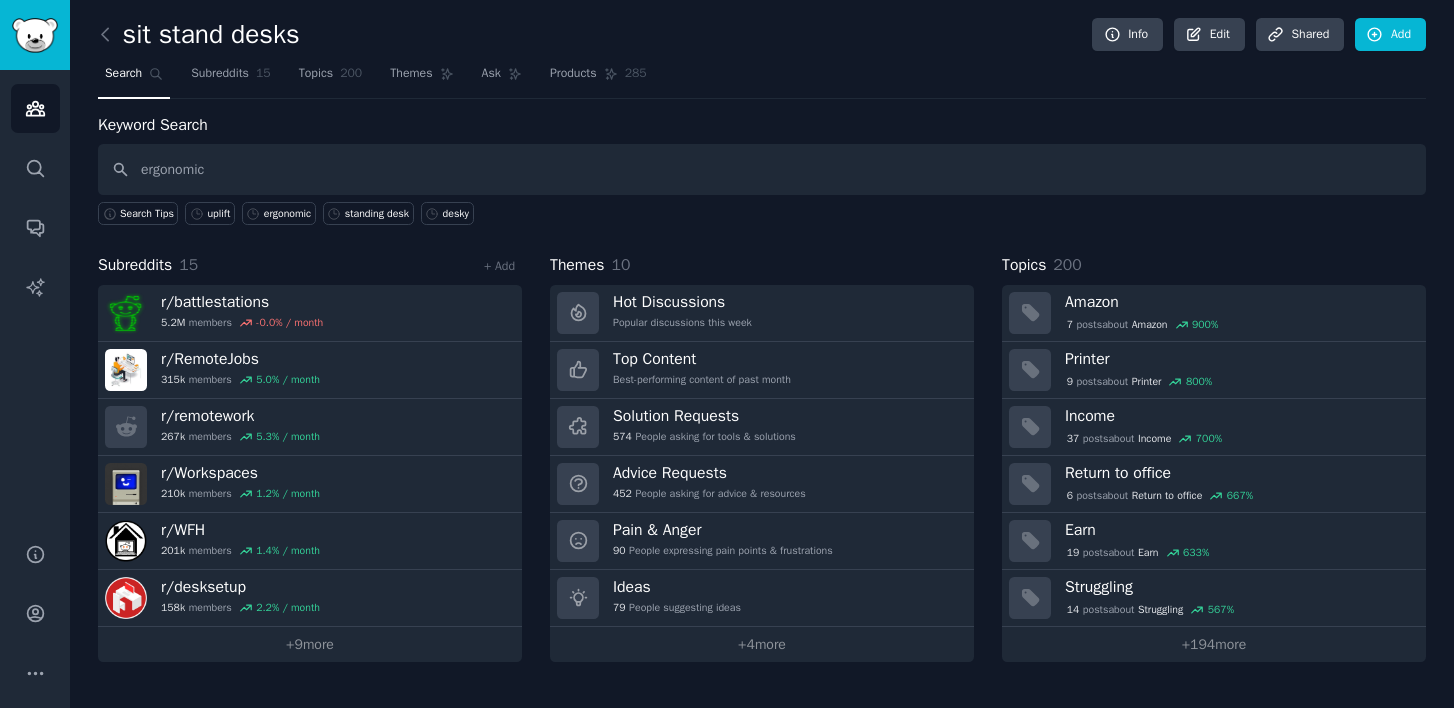 type 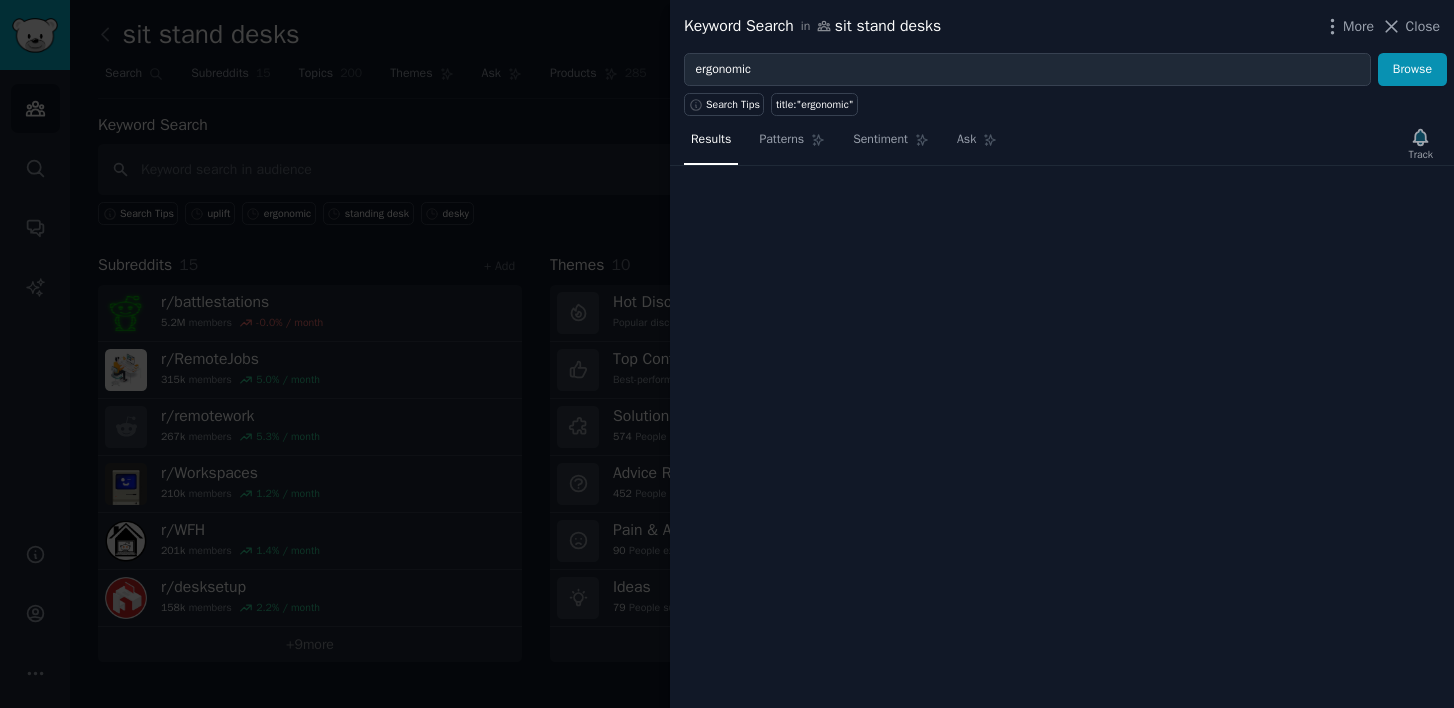 type 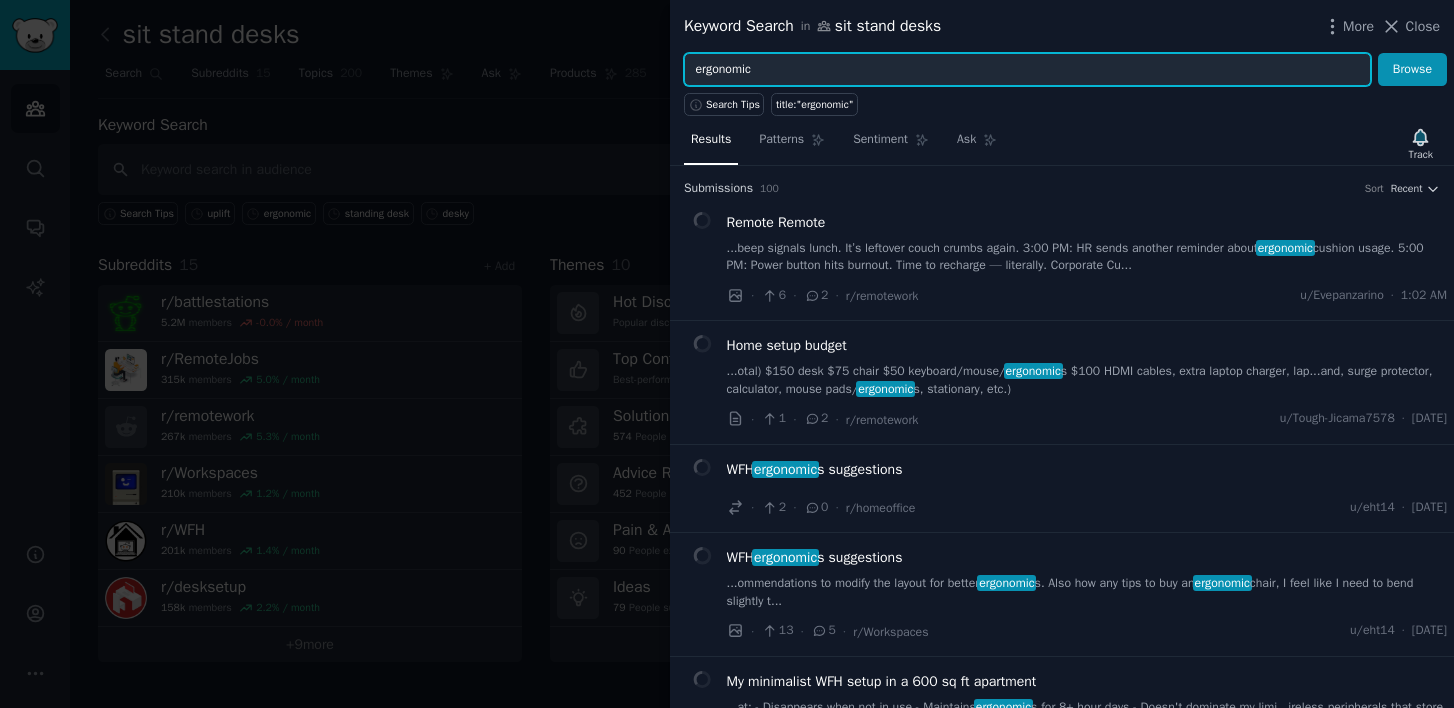 click on "ergonomic" at bounding box center (1027, 70) 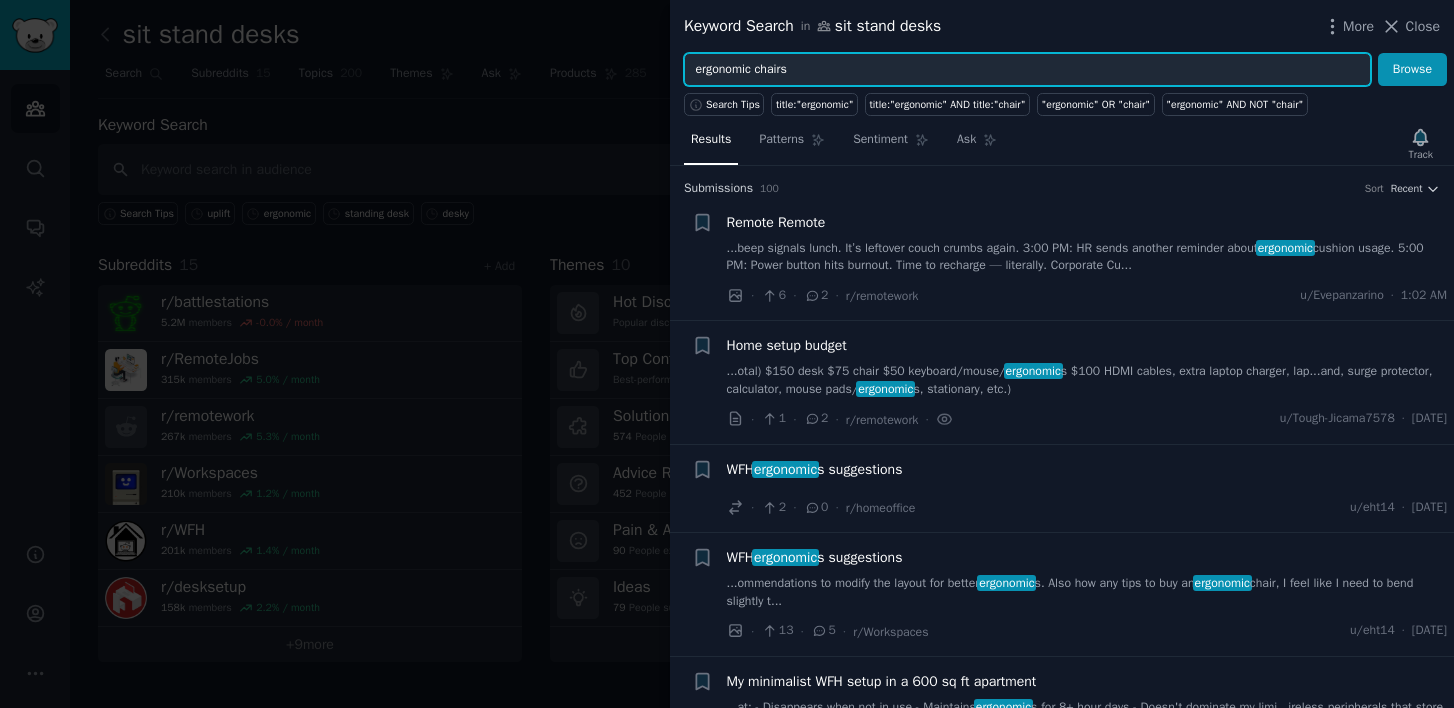 type on "ergonomic chairs" 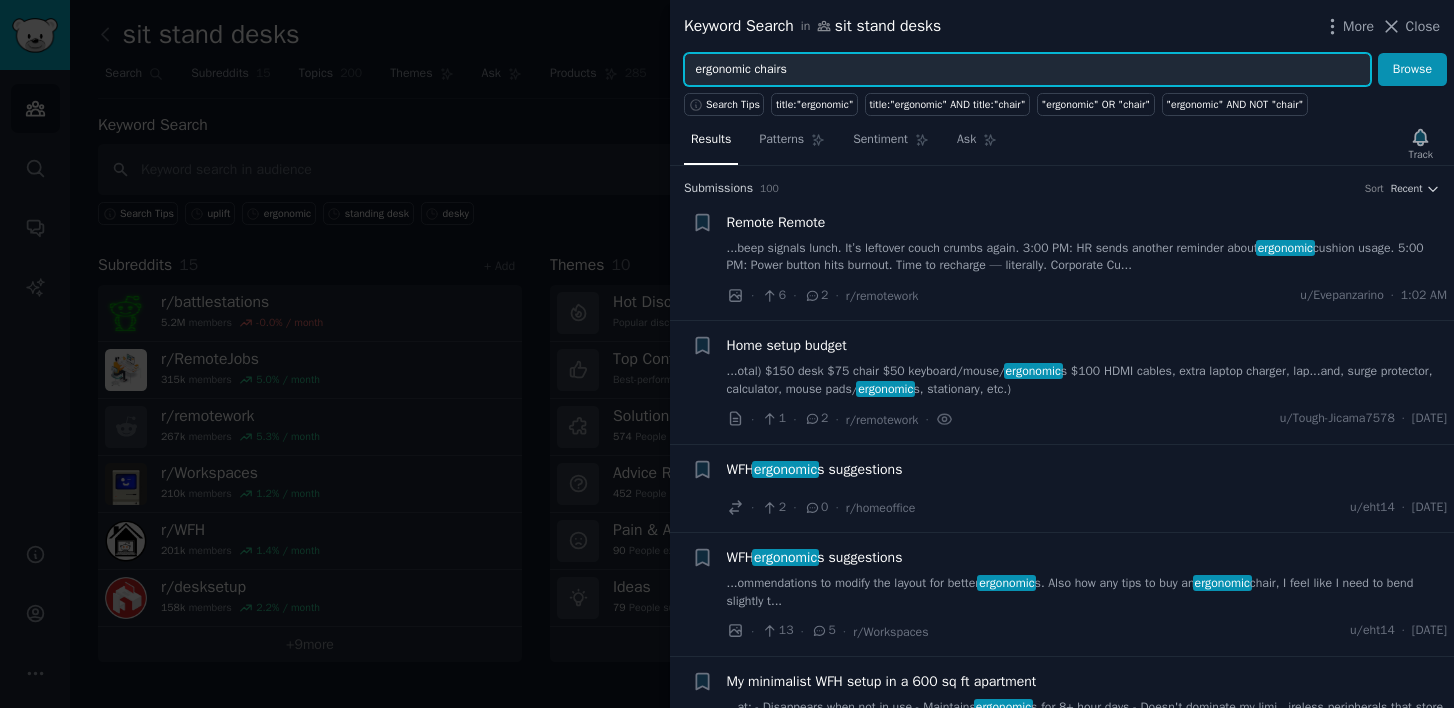 click on "Browse" at bounding box center (1412, 70) 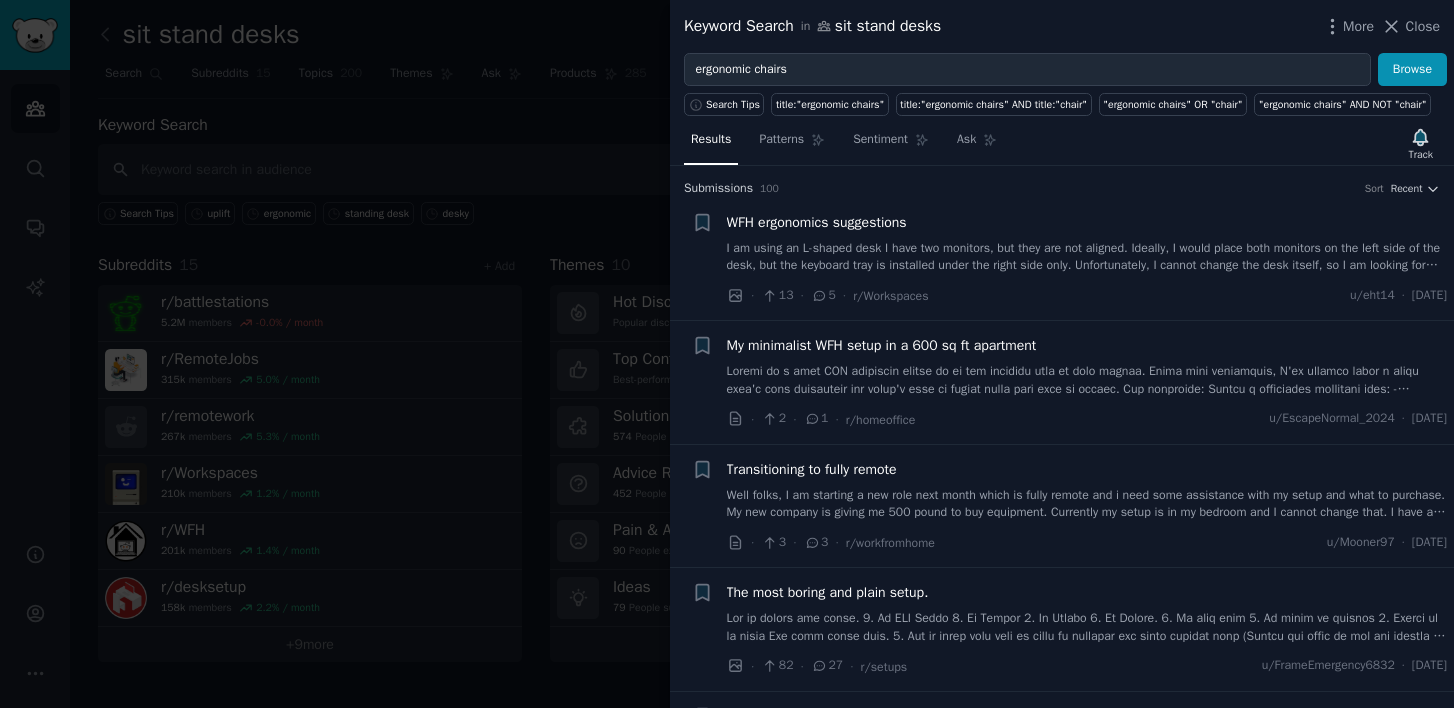 click on "I am using an L-shaped desk I have two monitors, but they are not aligned. Ideally, I would place both monitors on the left side of the desk, but the keyboard tray is installed under the right side only.
Unfortunately, I cannot change the desk itself, so I am looking for recommendations to modify the layout for better ergonomics.
Also how any tips to buy an ergonomic chair, I feel like I need to bend slightly to type as a result also feel neck issues. What type of chair should I get
Thank you in advance." at bounding box center [1087, 257] 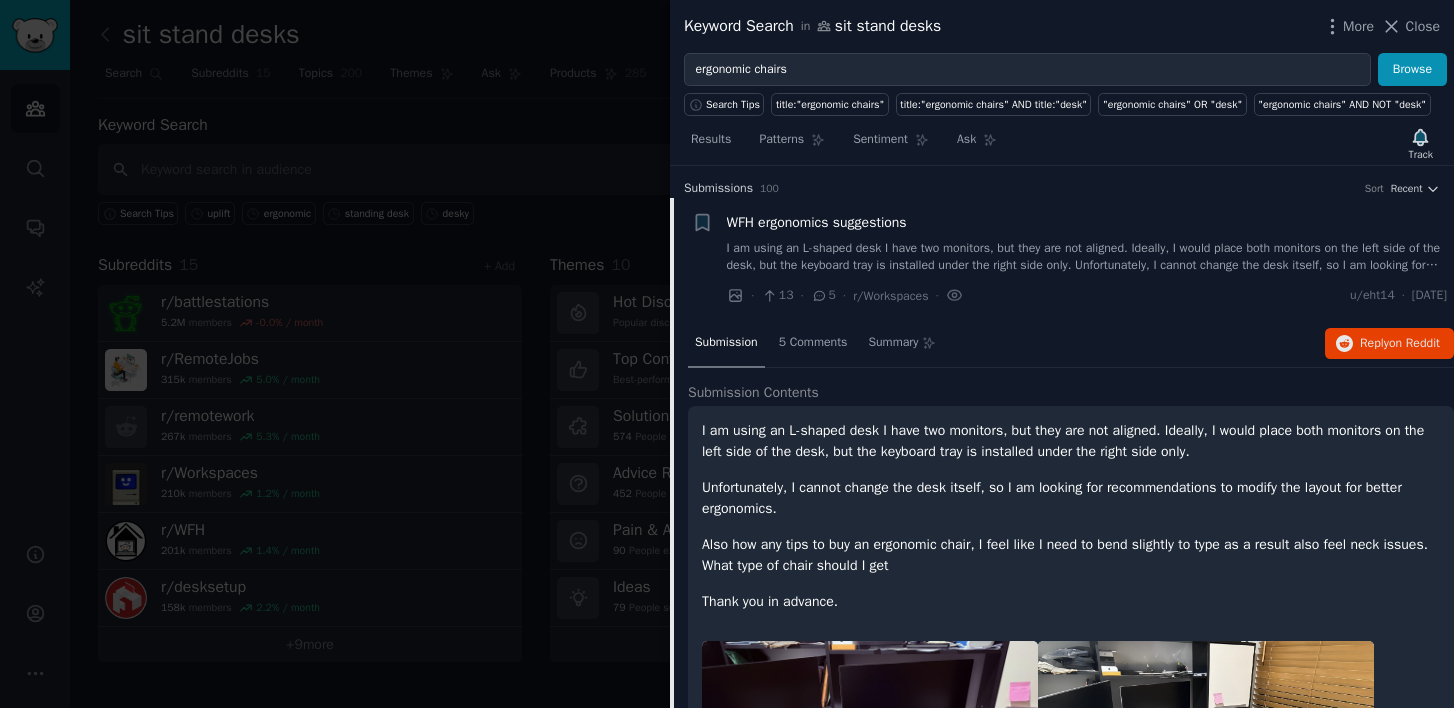scroll, scrollTop: 31, scrollLeft: 0, axis: vertical 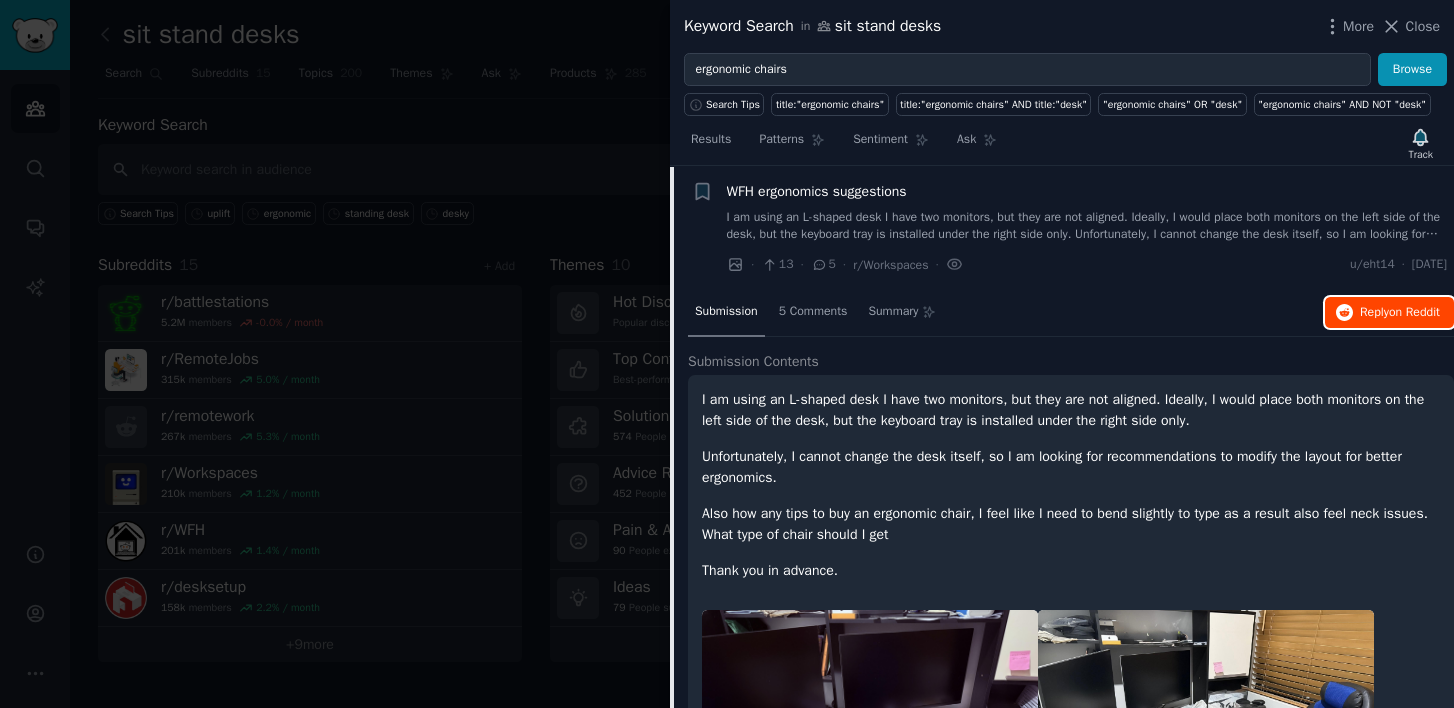 click on "Reply  on Reddit" at bounding box center (1389, 313) 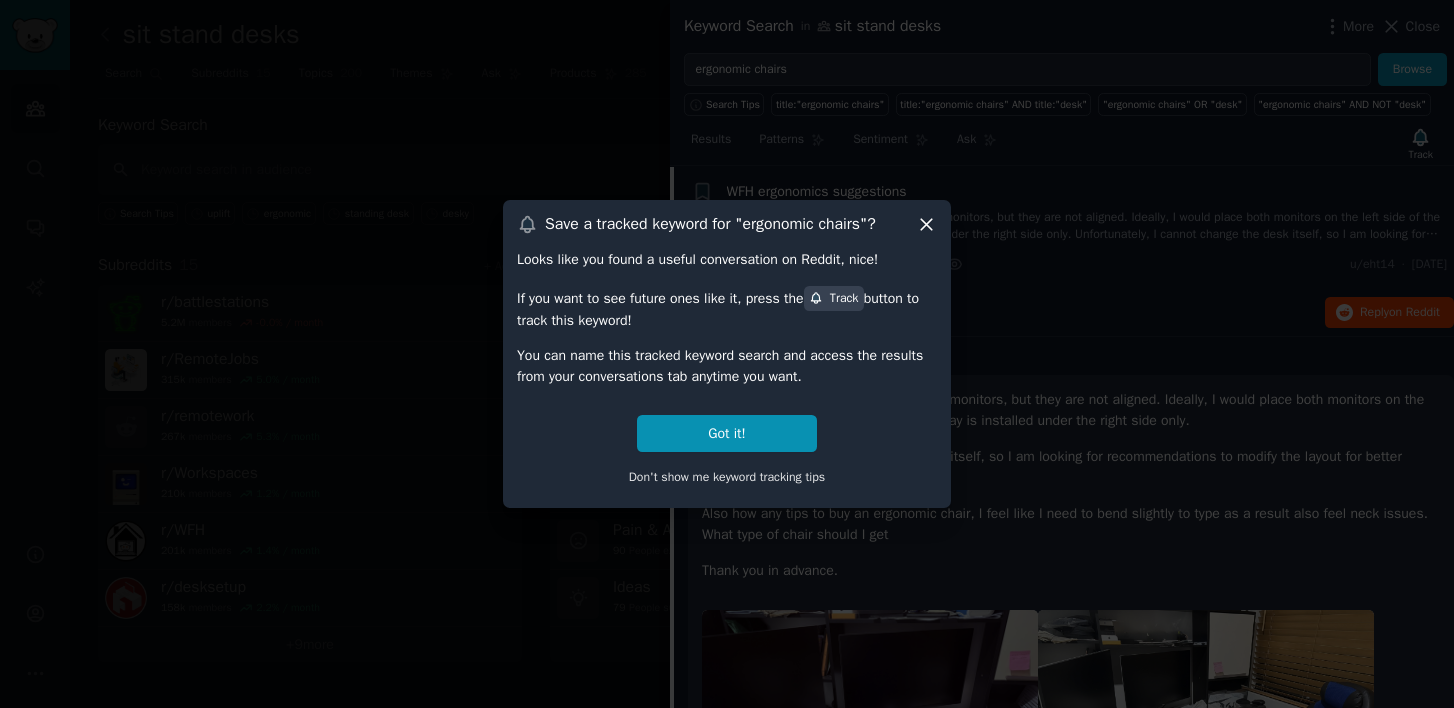 click 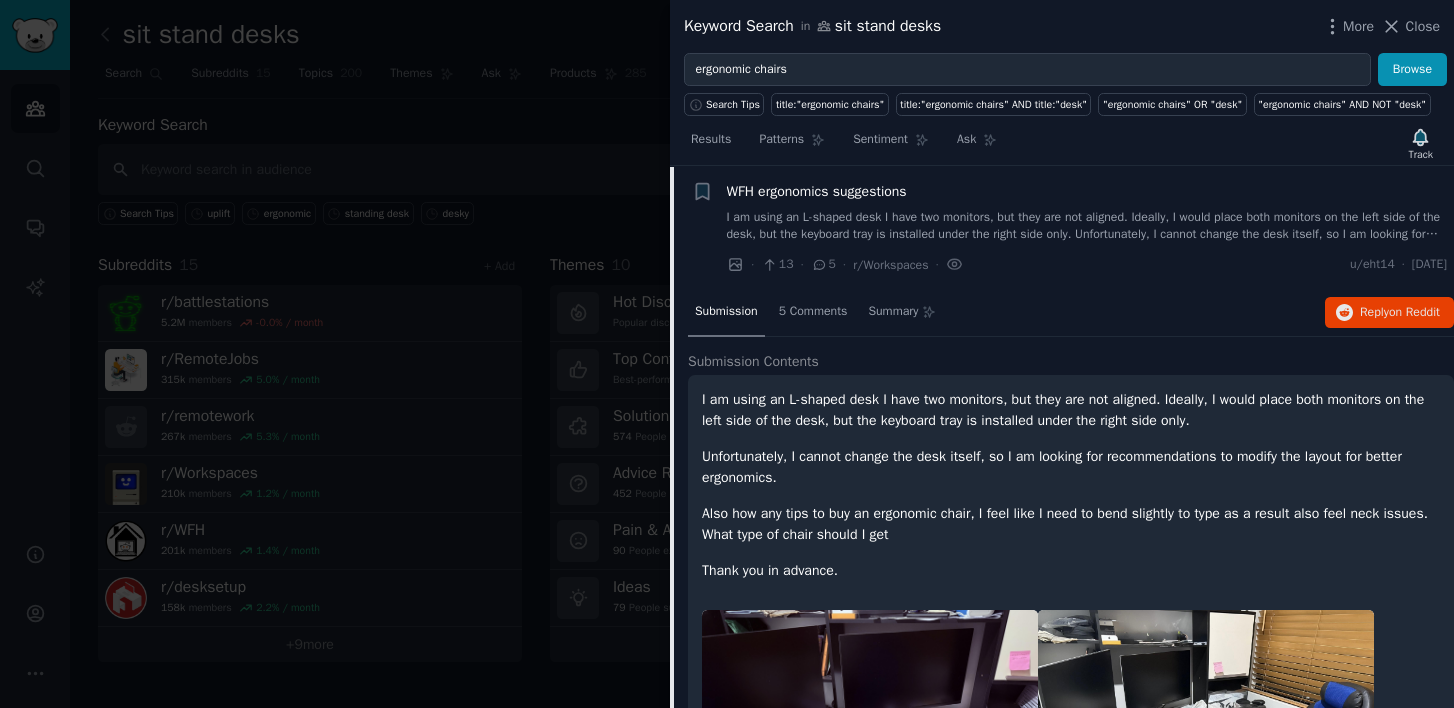 click on "More Close" at bounding box center [1381, 26] 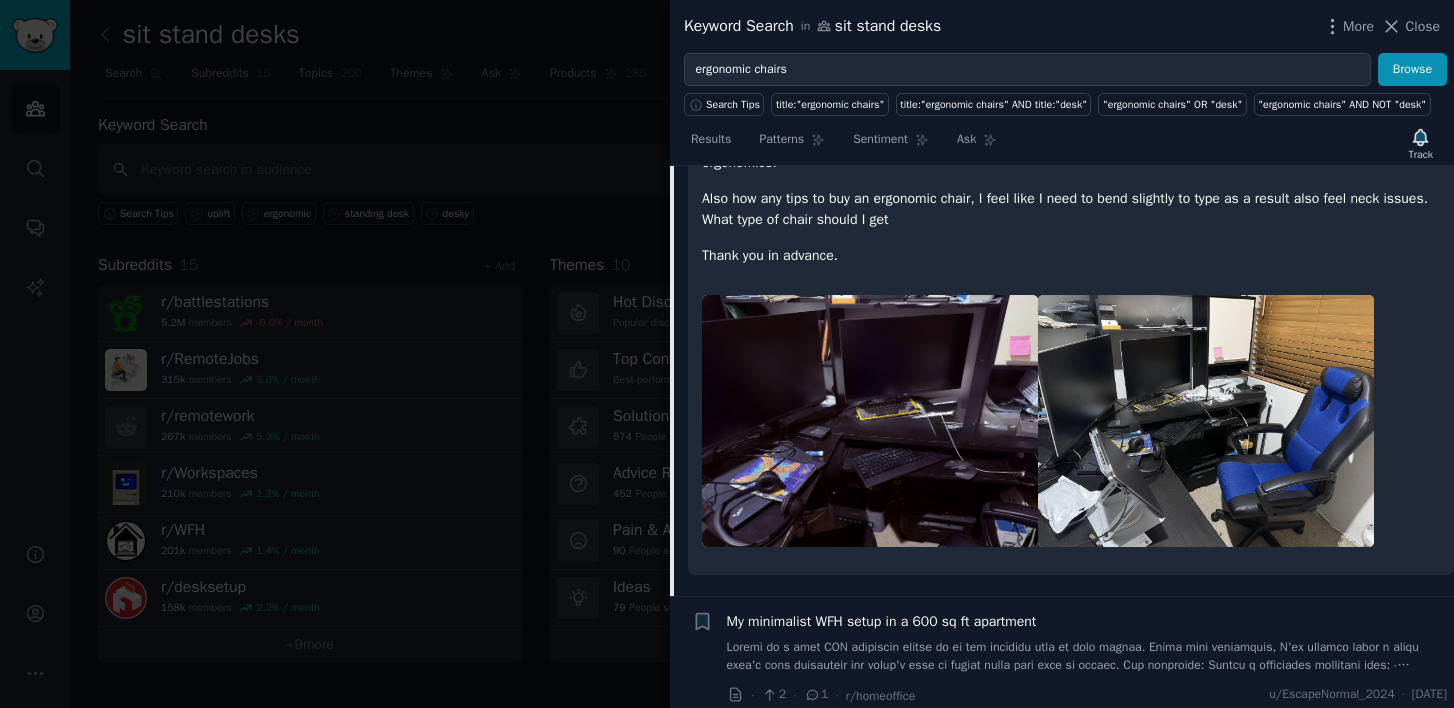 scroll, scrollTop: 735, scrollLeft: 0, axis: vertical 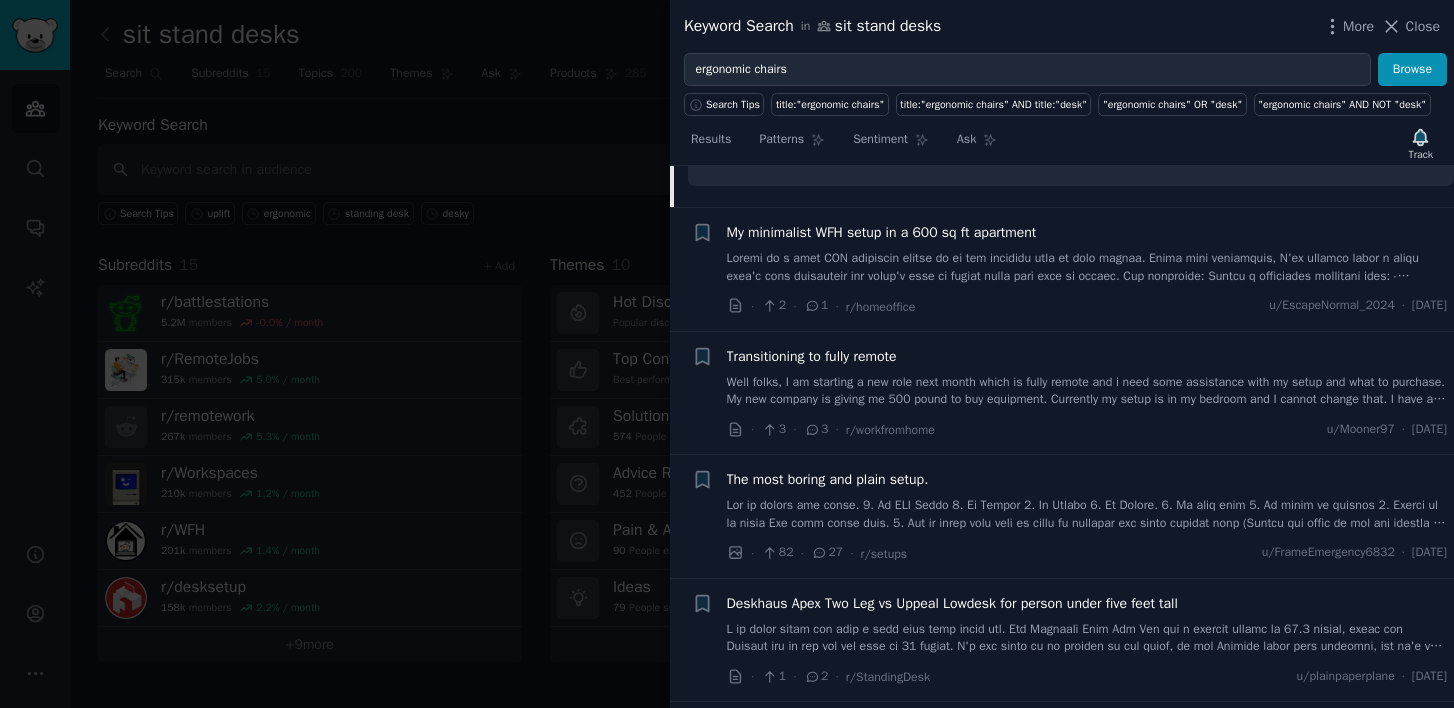 click at bounding box center [1087, 267] 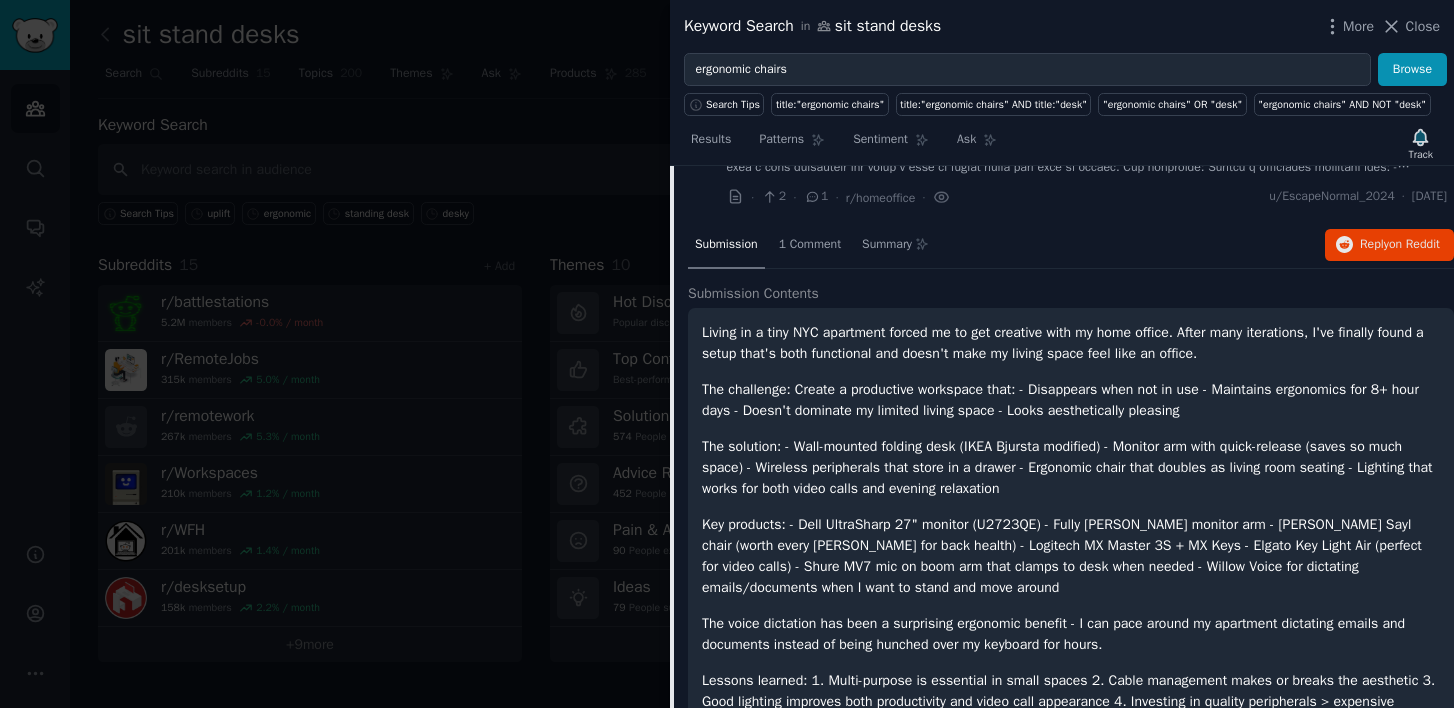 scroll, scrollTop: 155, scrollLeft: 0, axis: vertical 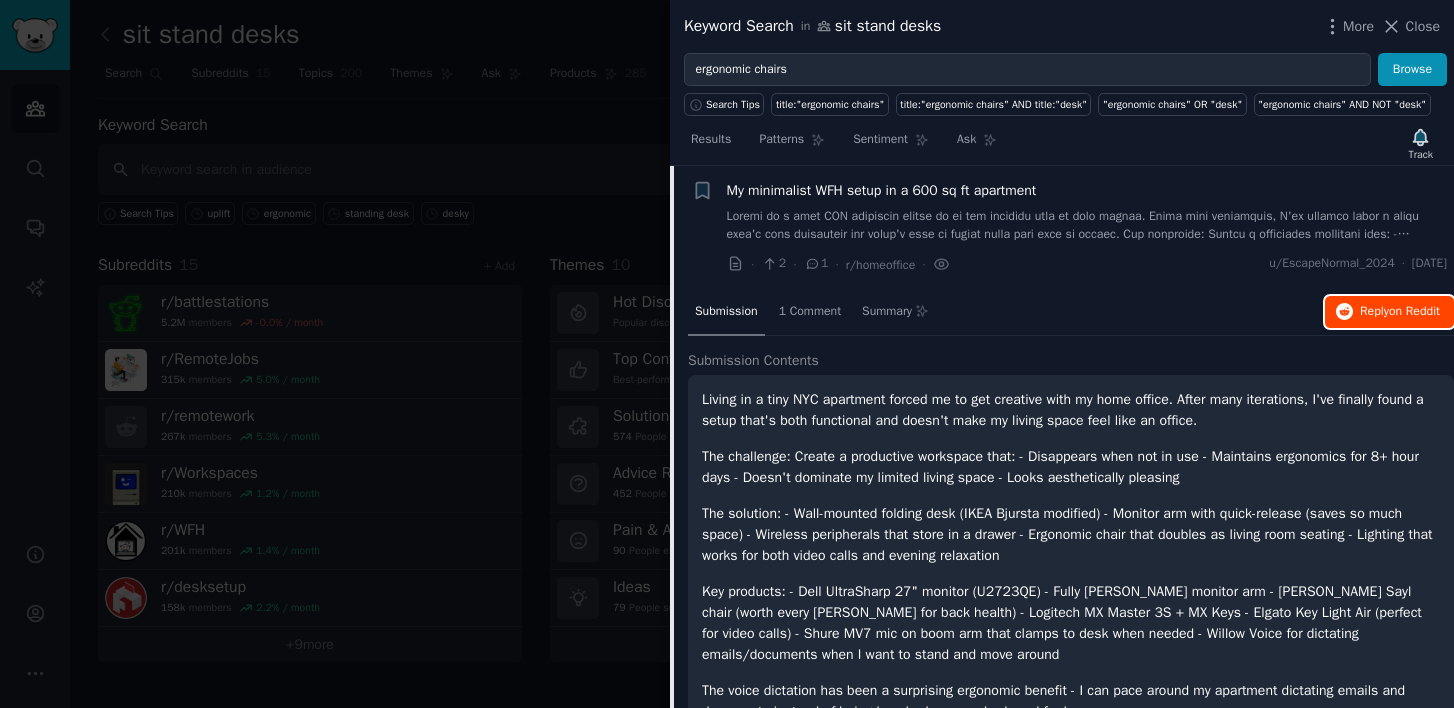 click on "on Reddit" at bounding box center [1414, 311] 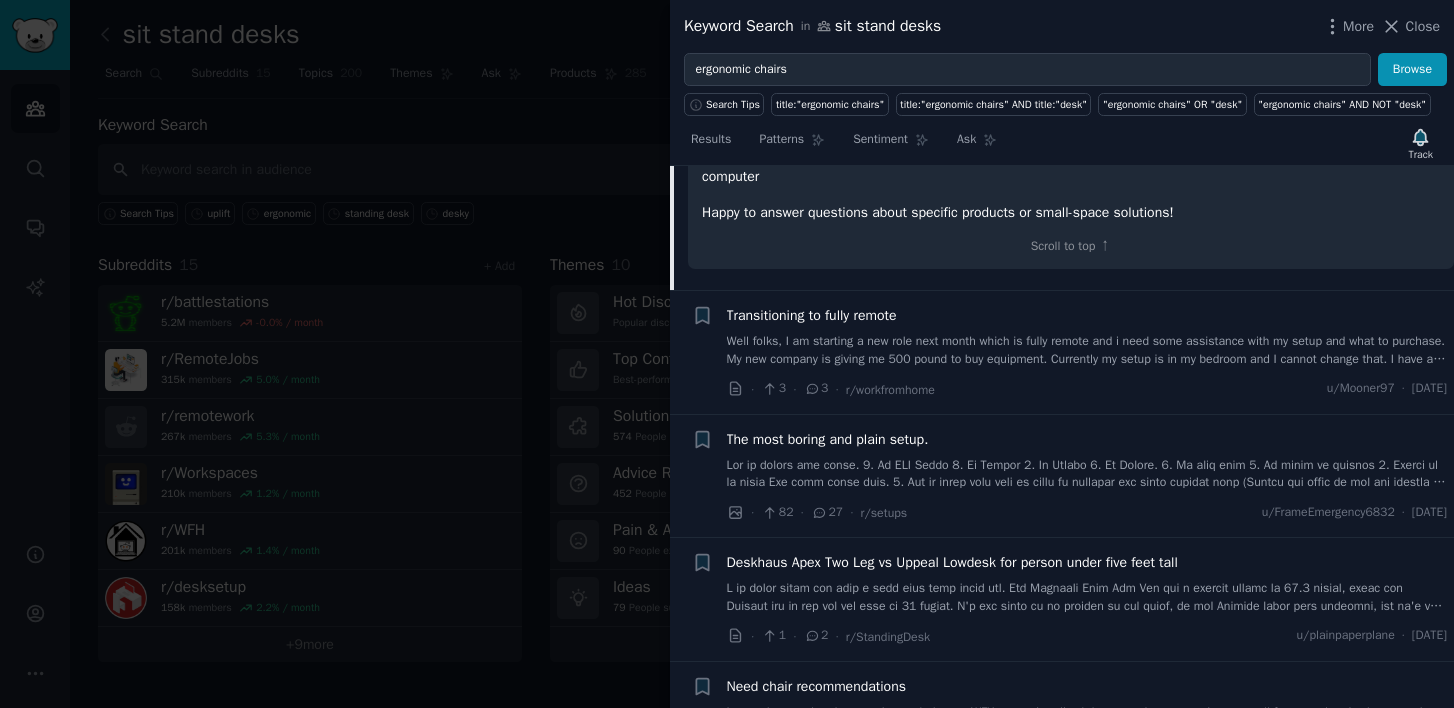 click on "Well folks,
I am starting a new role next month which is fully remote and i need some assistance with my setup and what to purchase.
My new company is giving me 500 pound to buy equipment.
Currently my setup is in my bedroom and I cannot change that.
I have a desk (not standing, I get up and move regularly). I have an ergonomic chair and that does not need to be upgraded.
Monitor wise I have an ultrawide 32 and 27 inch screen I plan to use portrait mode to read slack on the 27.
I have a keyboard mouse etc.
So what I need assistance with is what to purchase.
I am thinking a light bar for my ultrawide as my room light is shocking. Which would be better replace my room light with a brighter white light bulb or get a monitor light or both?
Any other recommendations or tips for being wfh?
Current plan is get up and some air before work, walk at lunch and move around before a bit and then after go gym
What do you wish you knew before being fully remote!
Cheers" at bounding box center (1087, 350) 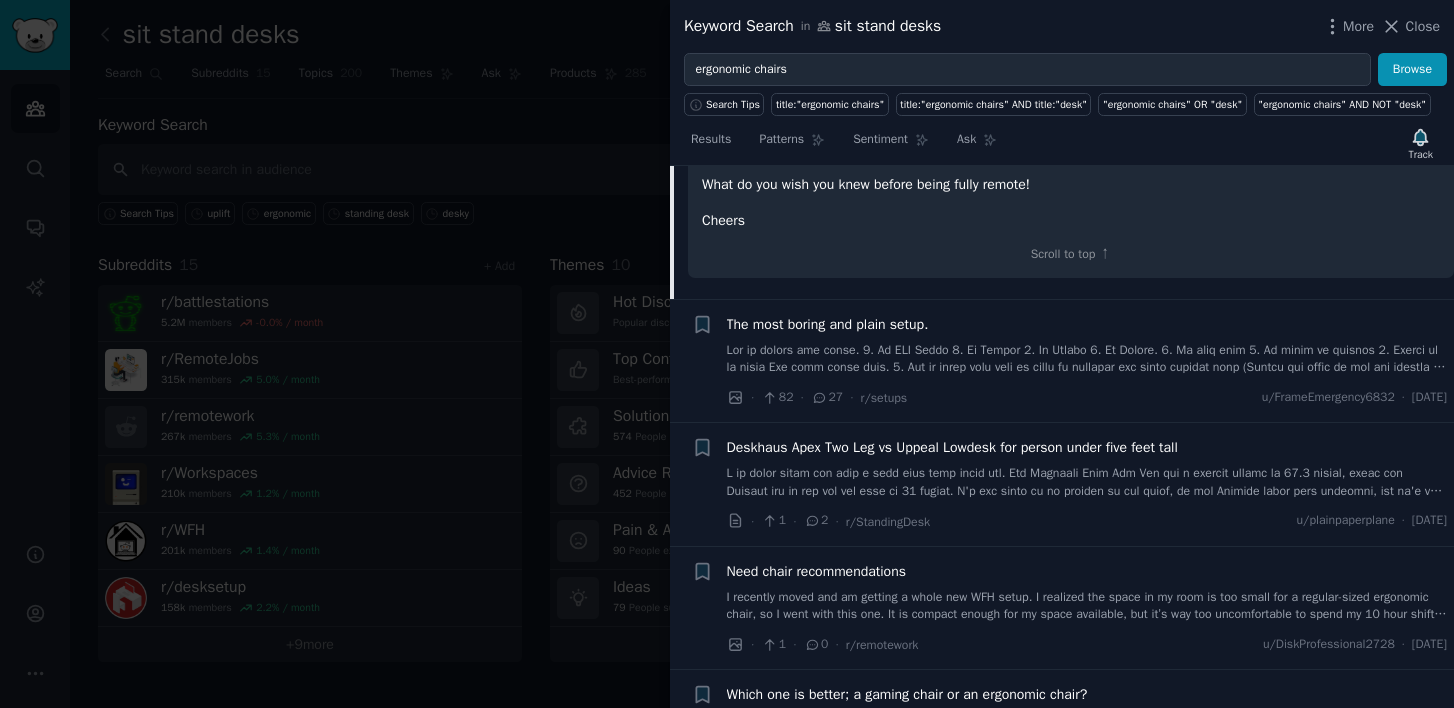 scroll, scrollTop: 1069, scrollLeft: 0, axis: vertical 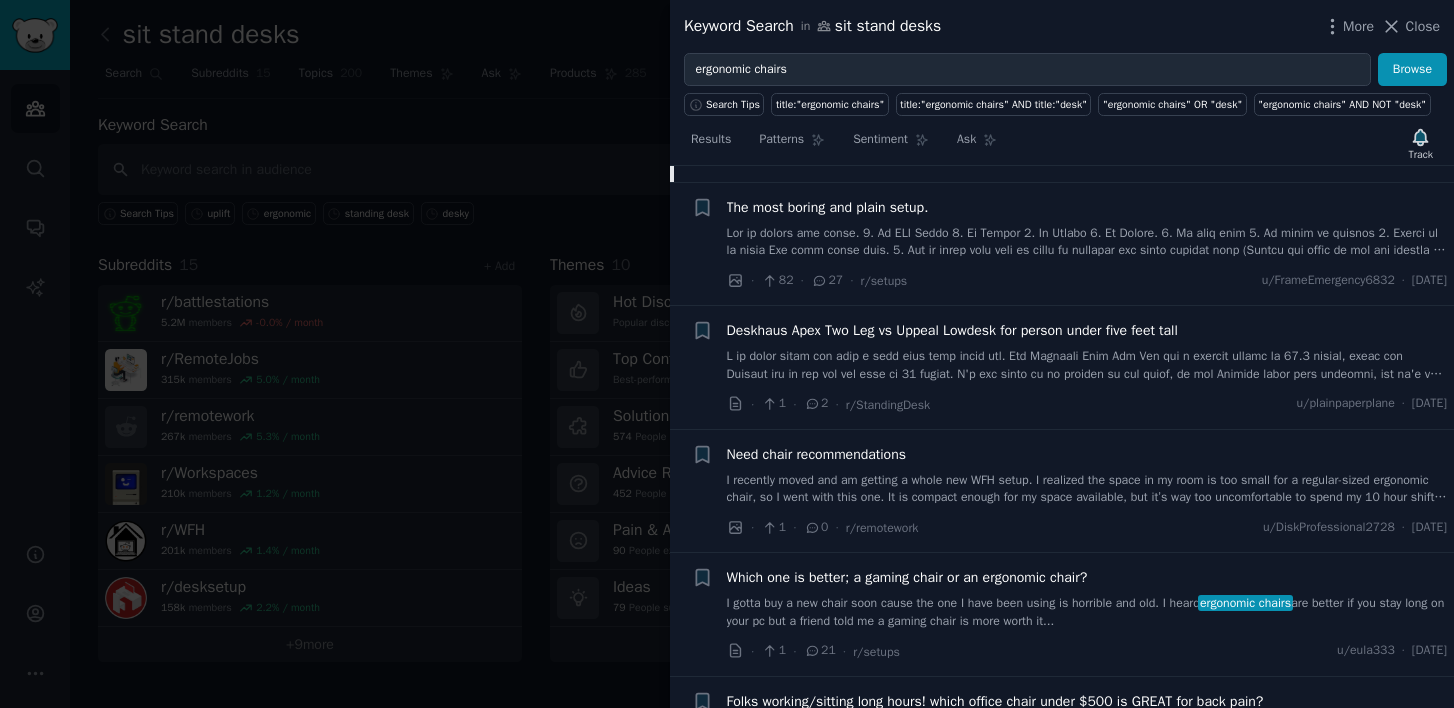 click on "The most boring and plain setup." at bounding box center [1087, 228] 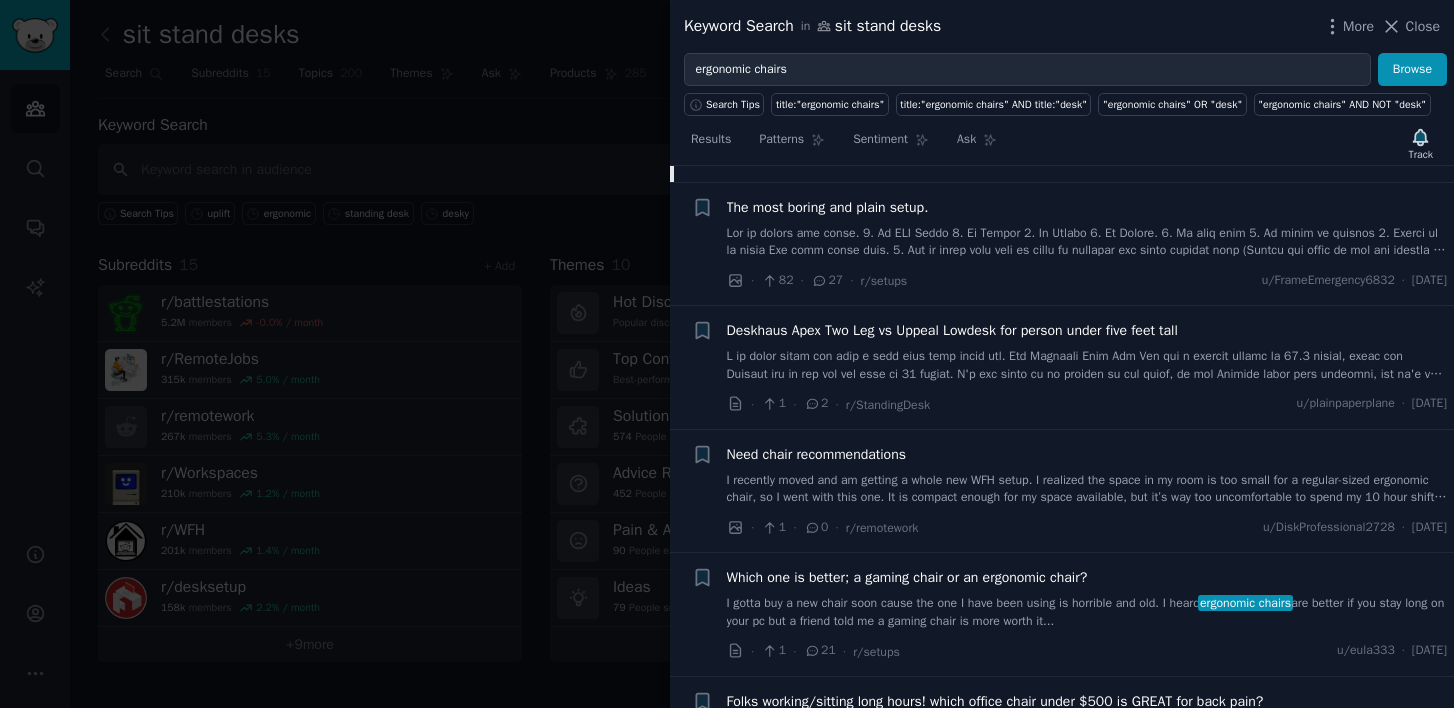 click on "I recently moved and am getting a whole new WFH setup. I realized the space in my room is too small for a regular-sized ergonomic chair, so I went with this one. It is compact enough for my space available, but it’s way too uncomfortable to spend my 10 hour shifts on. Do you guys have any recommendations on good chairs that can accommodate a compact space?" at bounding box center (1087, 489) 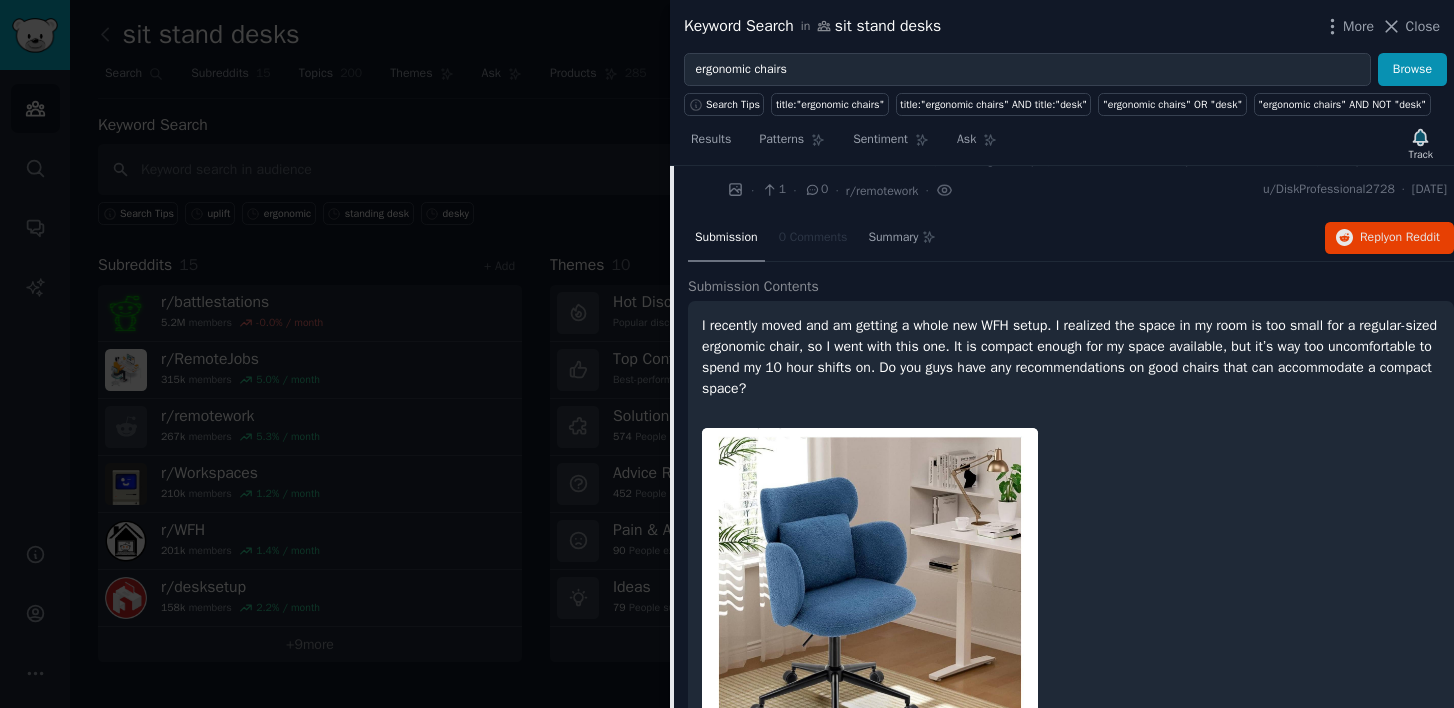 scroll, scrollTop: 640, scrollLeft: 0, axis: vertical 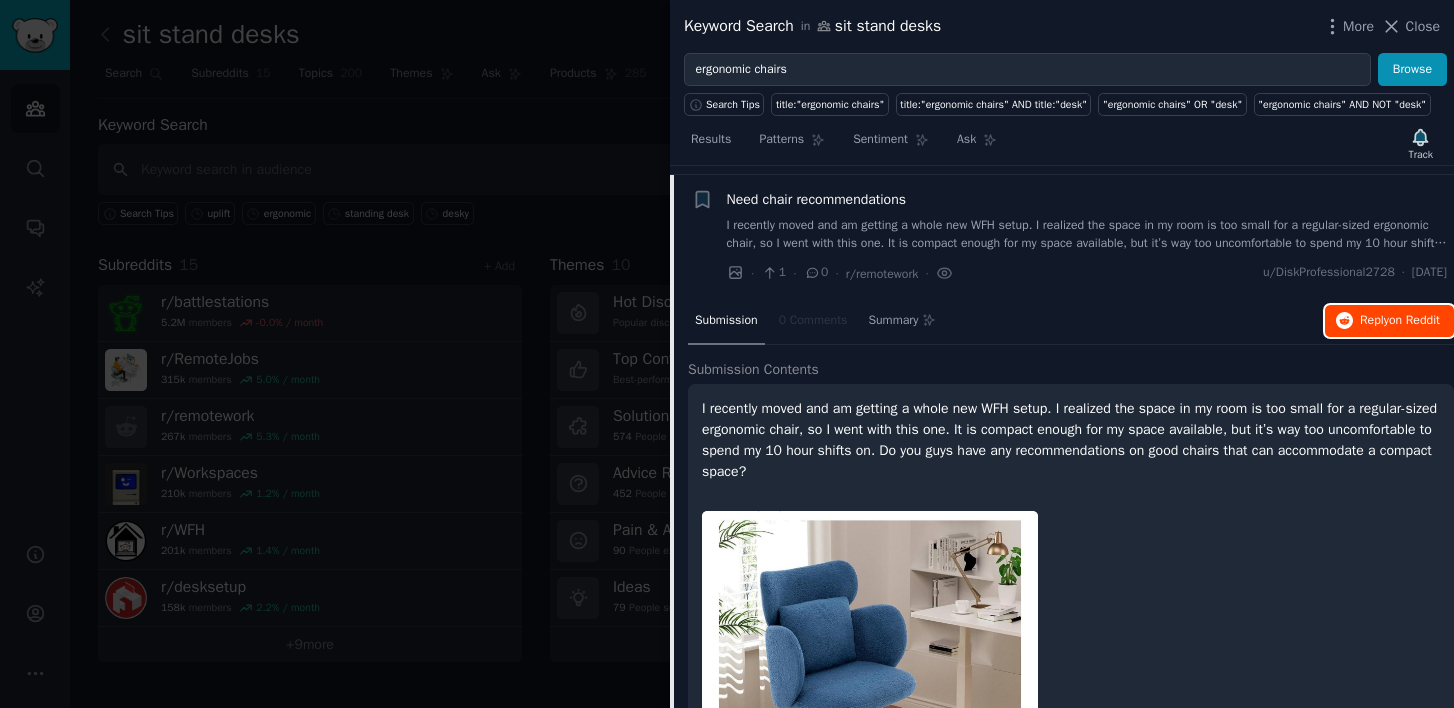 click on "Reply  on Reddit" at bounding box center (1389, 321) 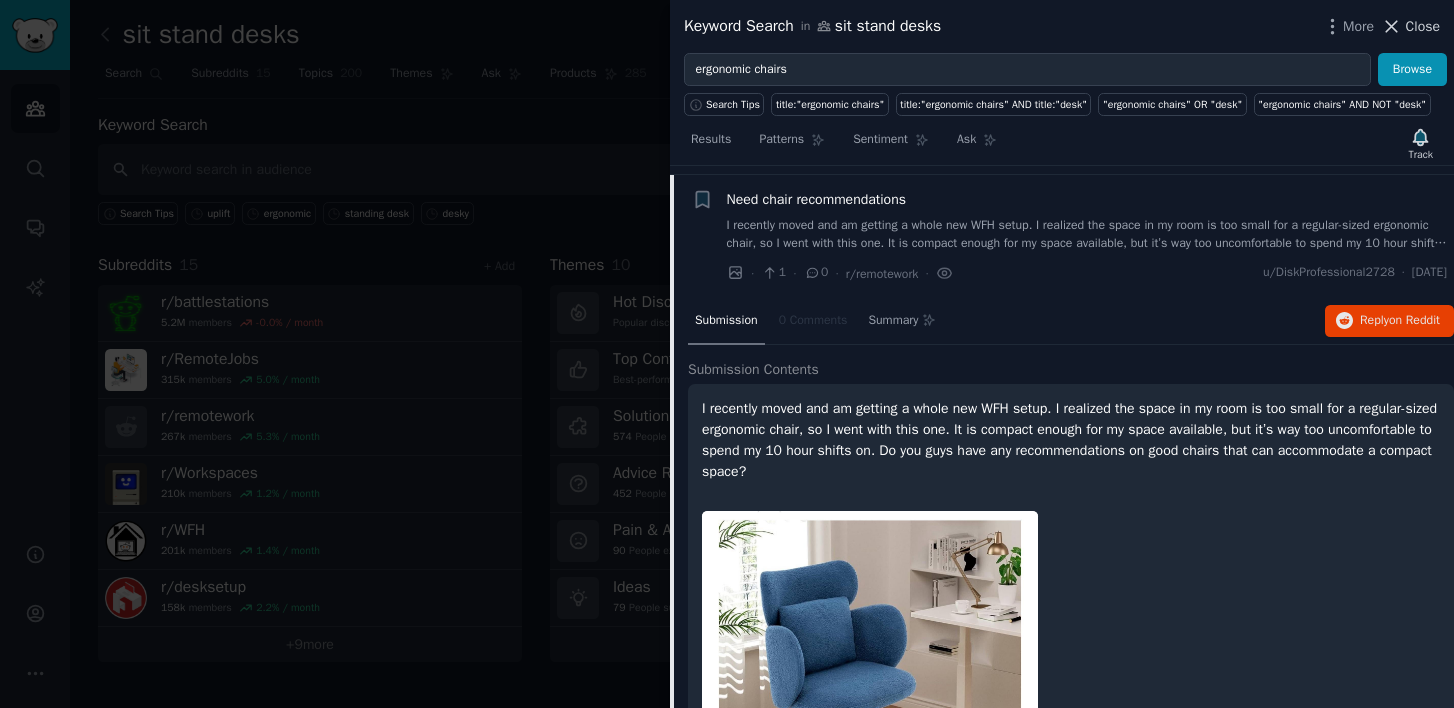 click on "Close" at bounding box center (1423, 26) 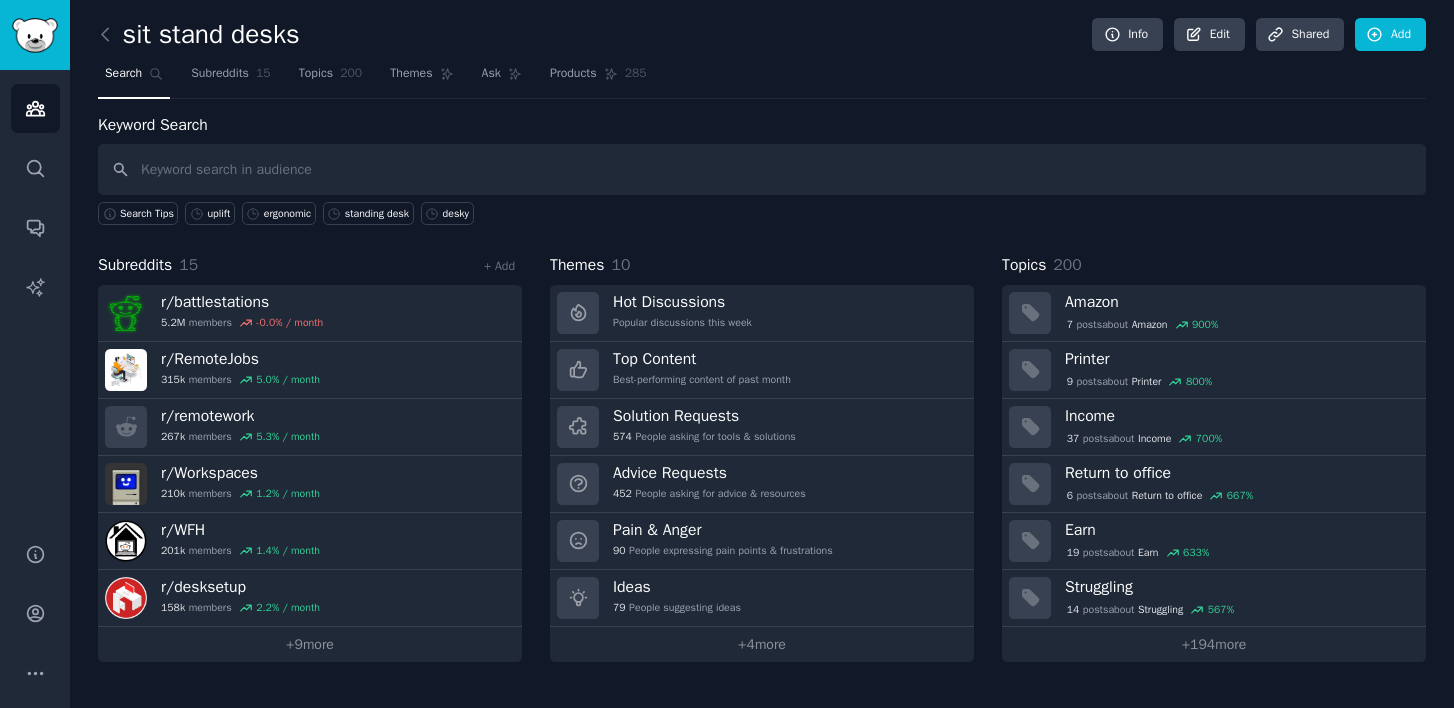 click on "Search Tips uplift  ergonomic  standing desk desky" at bounding box center [762, 210] 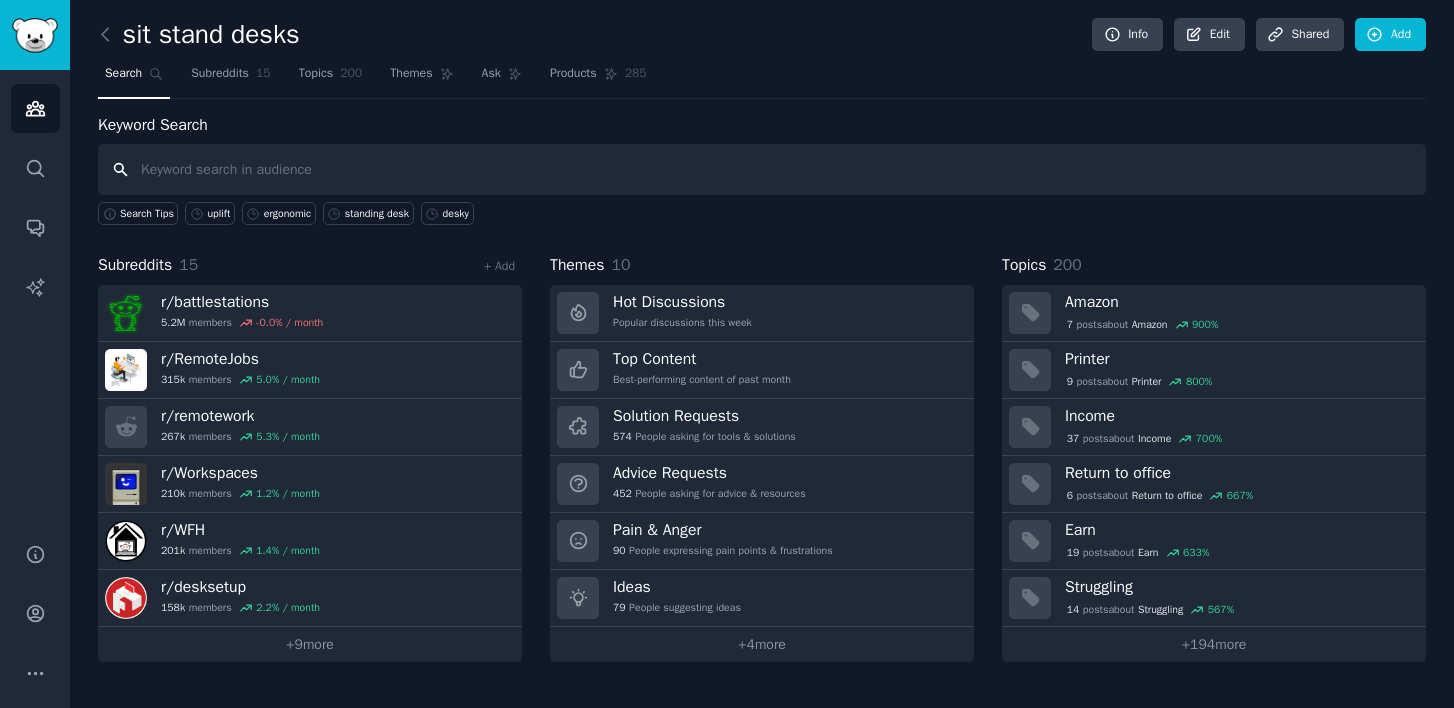 click at bounding box center [762, 169] 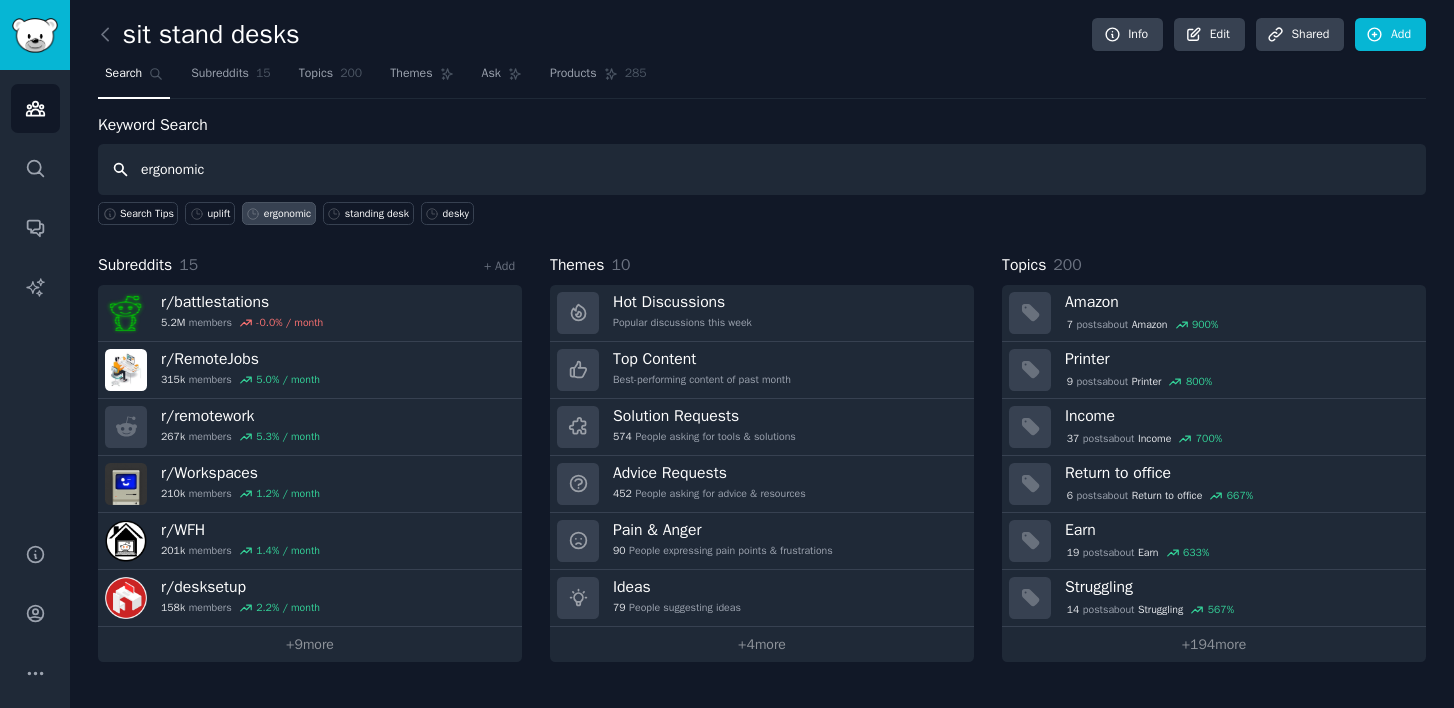 type on "ergonomic" 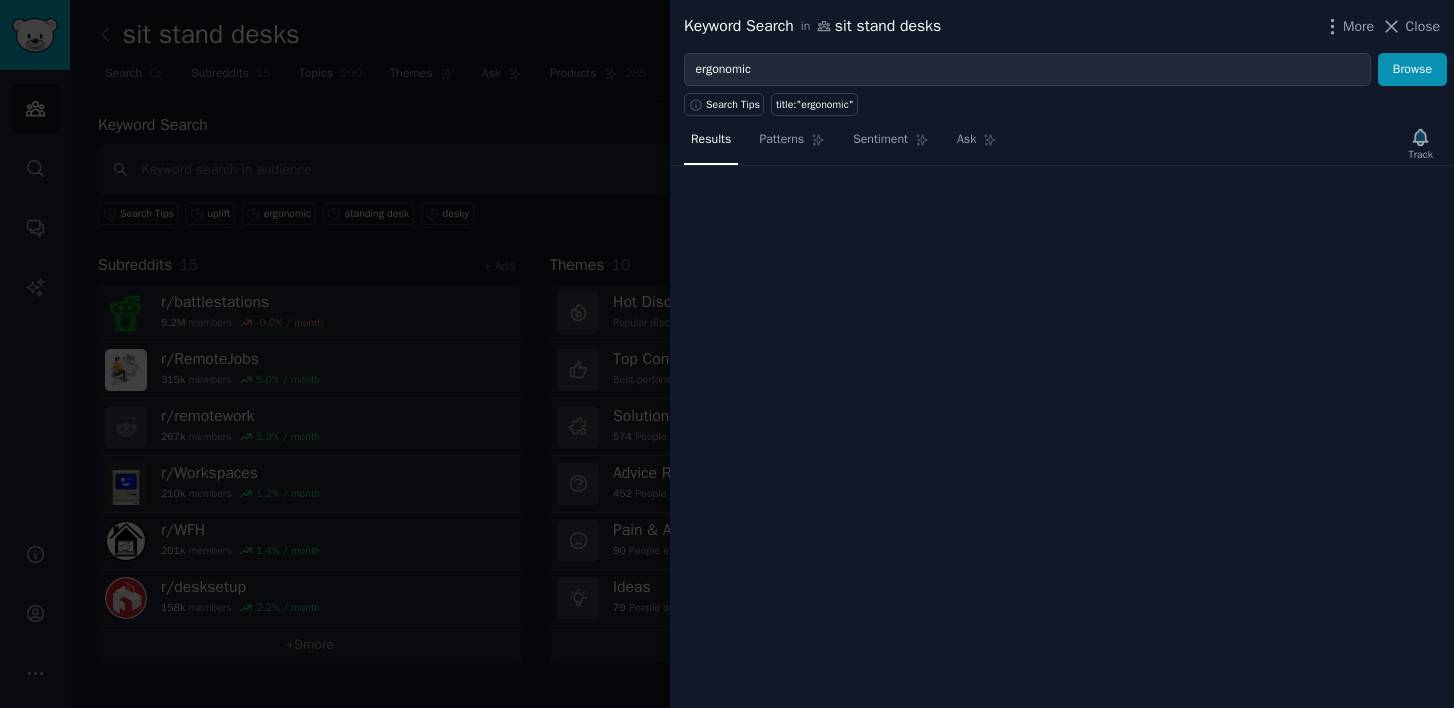 type 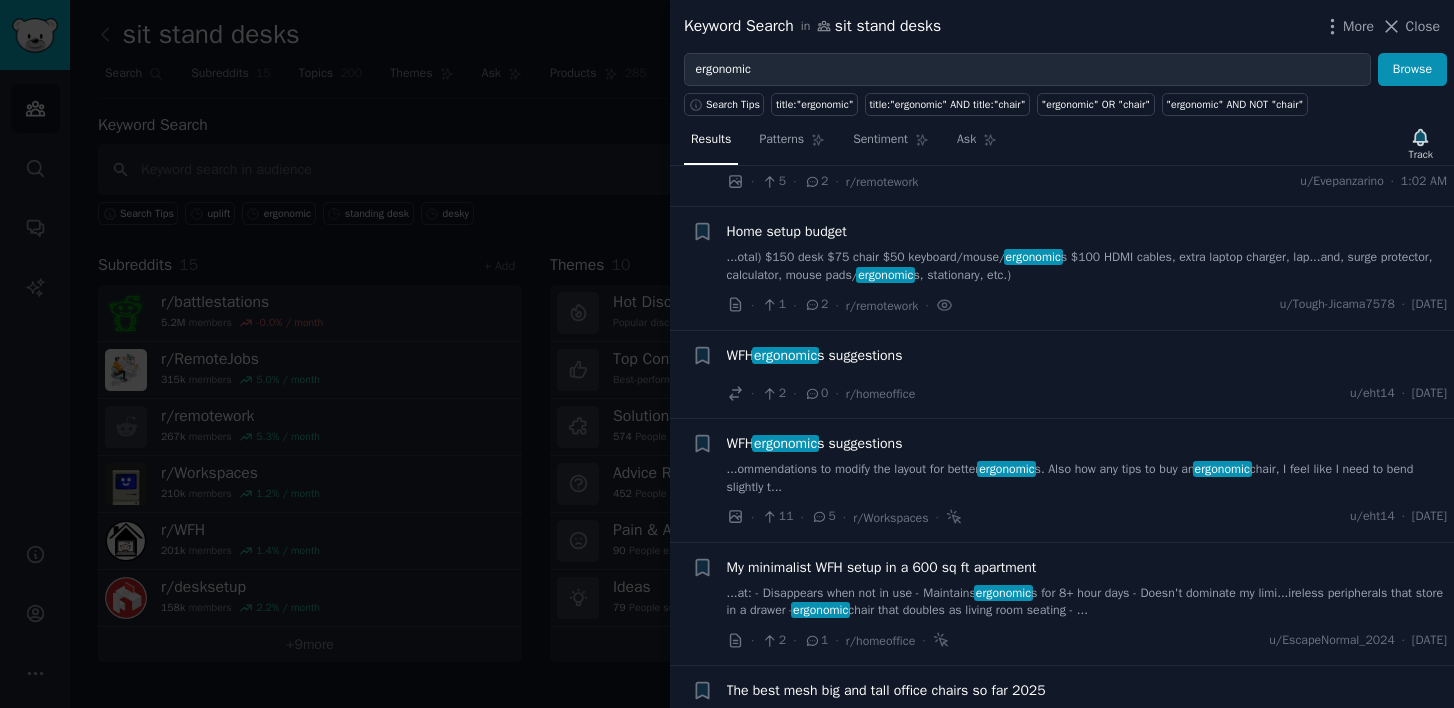 scroll, scrollTop: 72, scrollLeft: 0, axis: vertical 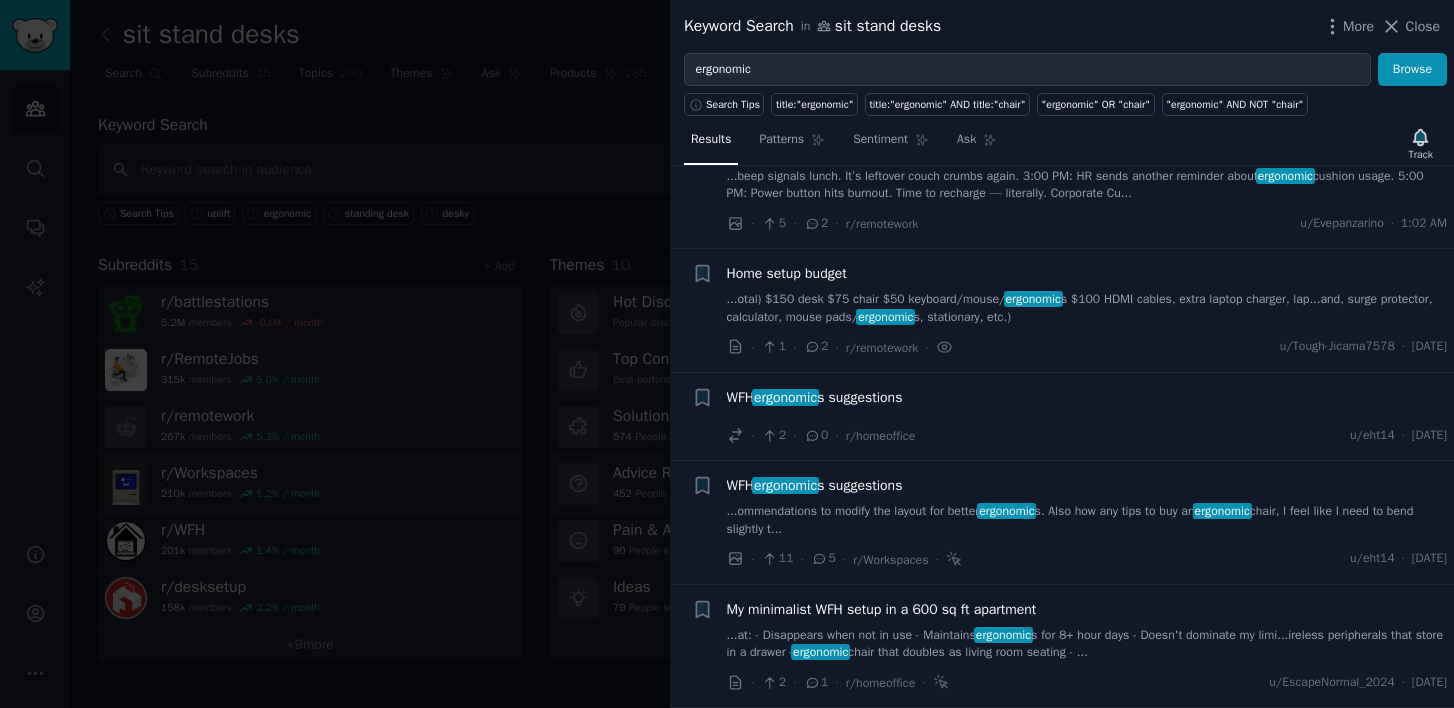 click at bounding box center (727, 354) 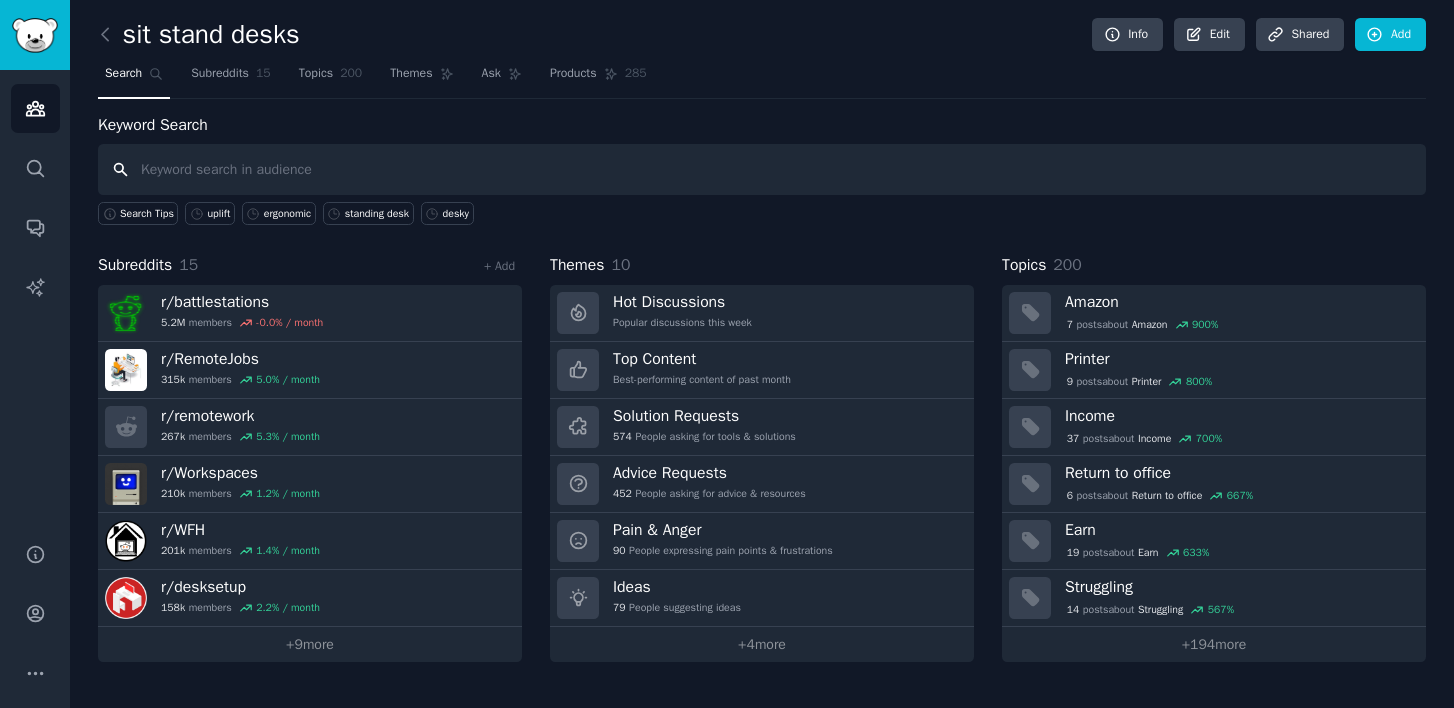 click at bounding box center (762, 169) 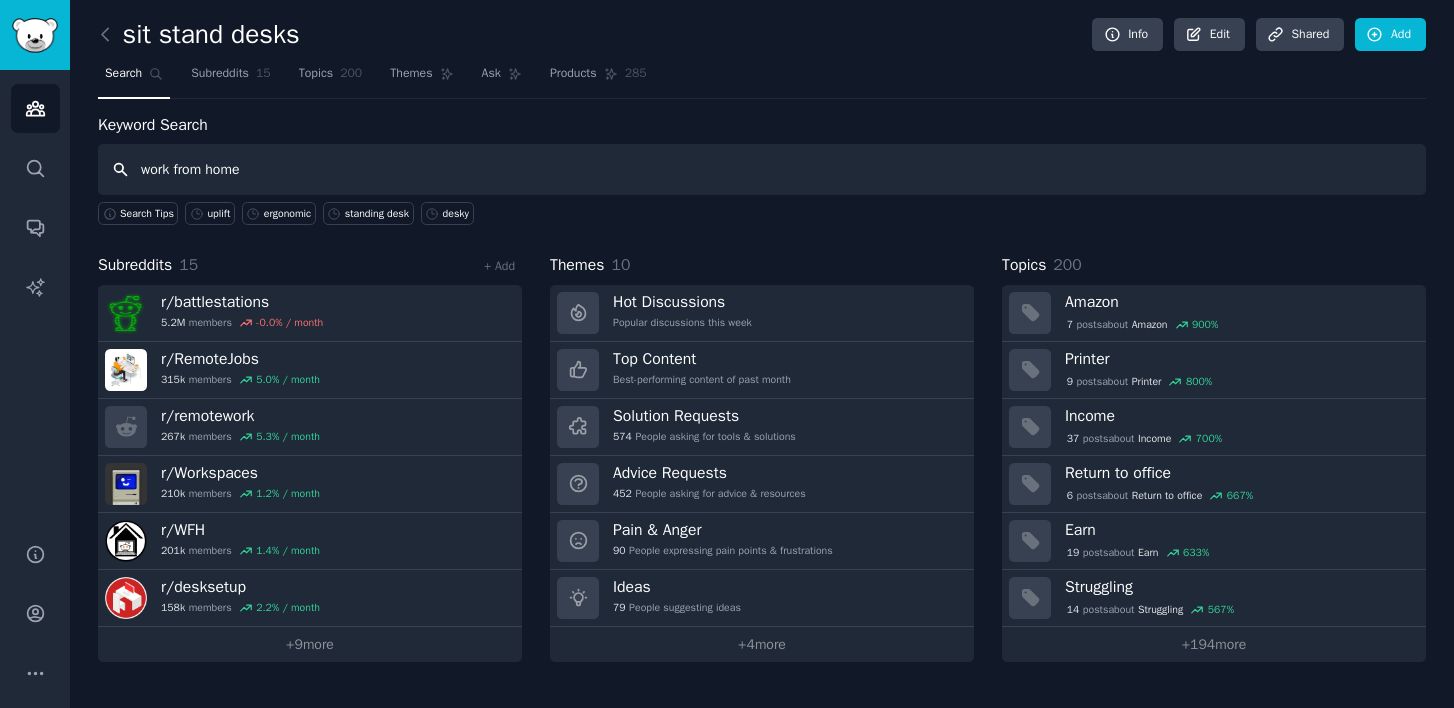 type on "work from home" 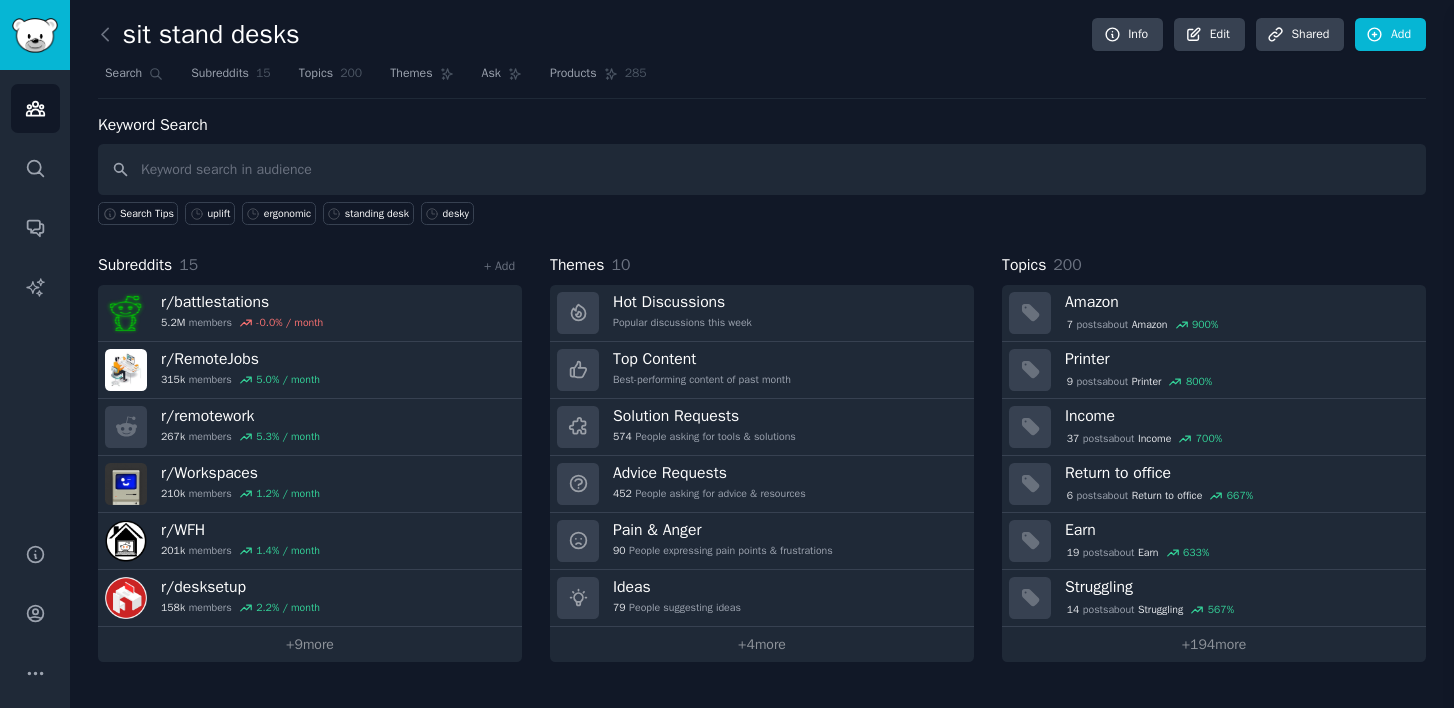 type 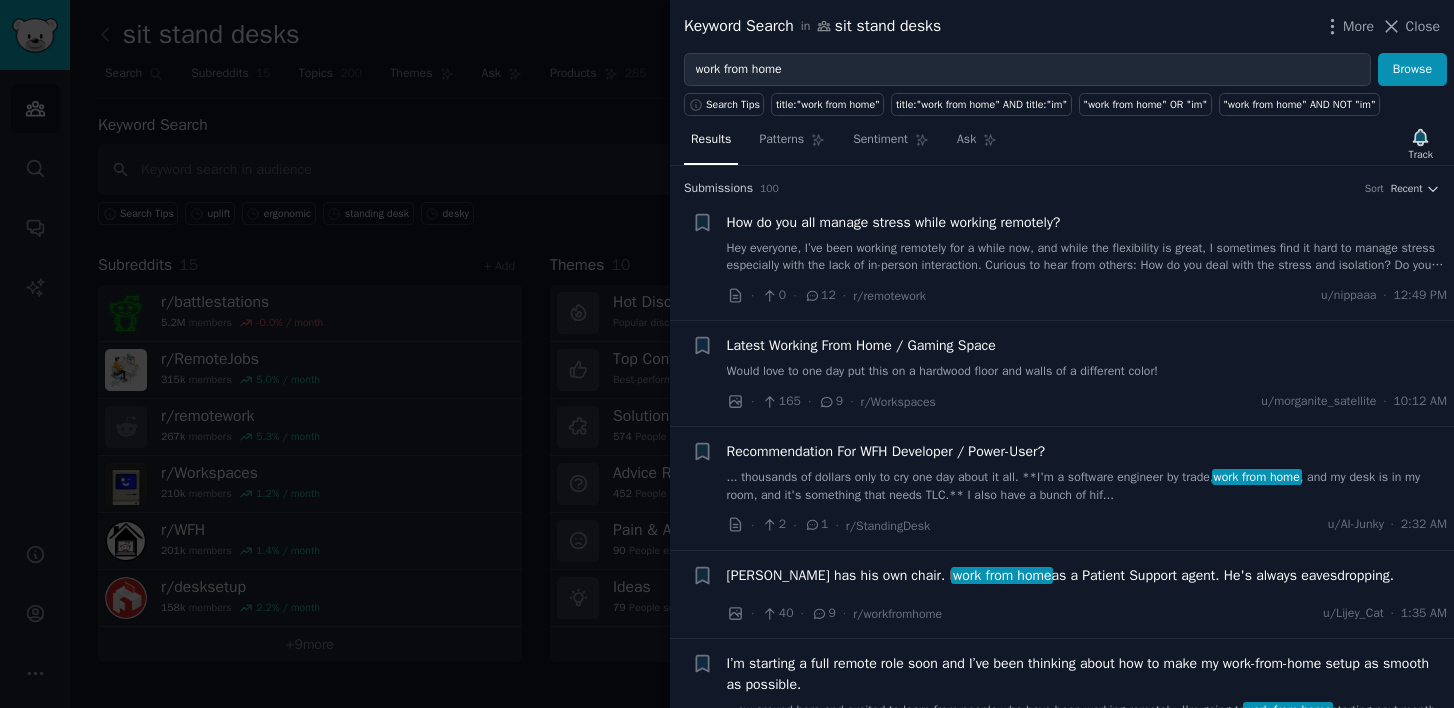 click on "Hey everyone,
I’ve been working remotely for a while now, and while the flexibility is great, I sometimes find it hard to manage stress especially with the lack of in-person interaction.
Curious to hear from others:
How do you deal with the stress and isolation?
Do you follow any routines, habits, or tools that help?
How do you stay socially connected when working from home?" at bounding box center (1087, 257) 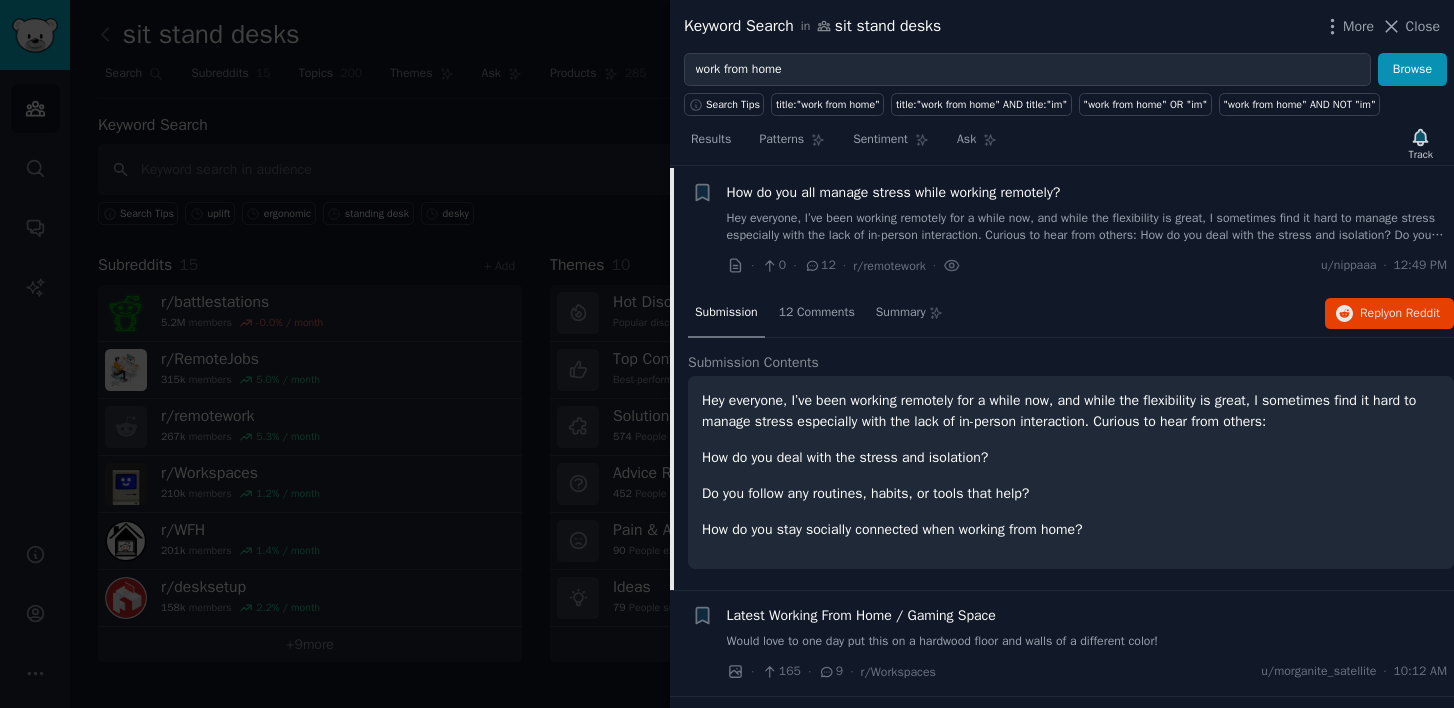 scroll, scrollTop: 31, scrollLeft: 0, axis: vertical 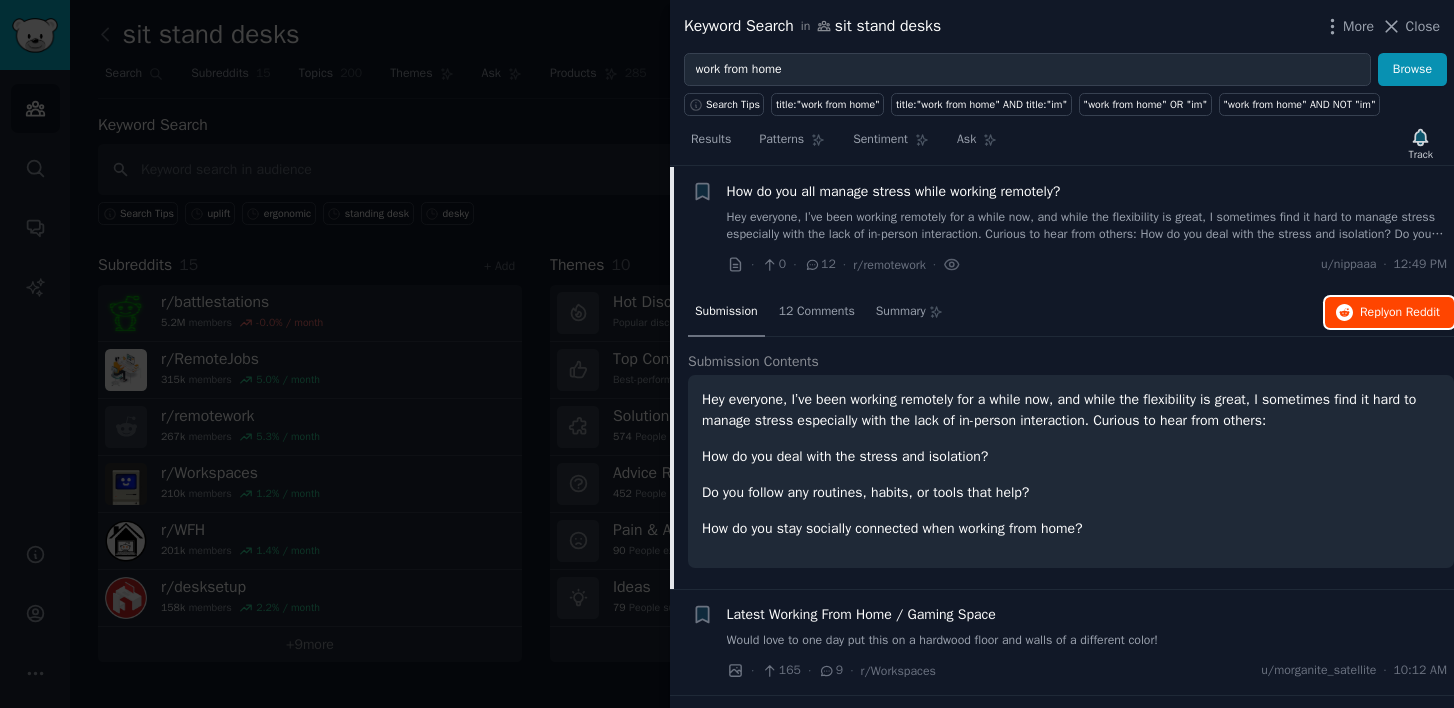 click on "on Reddit" at bounding box center [1414, 312] 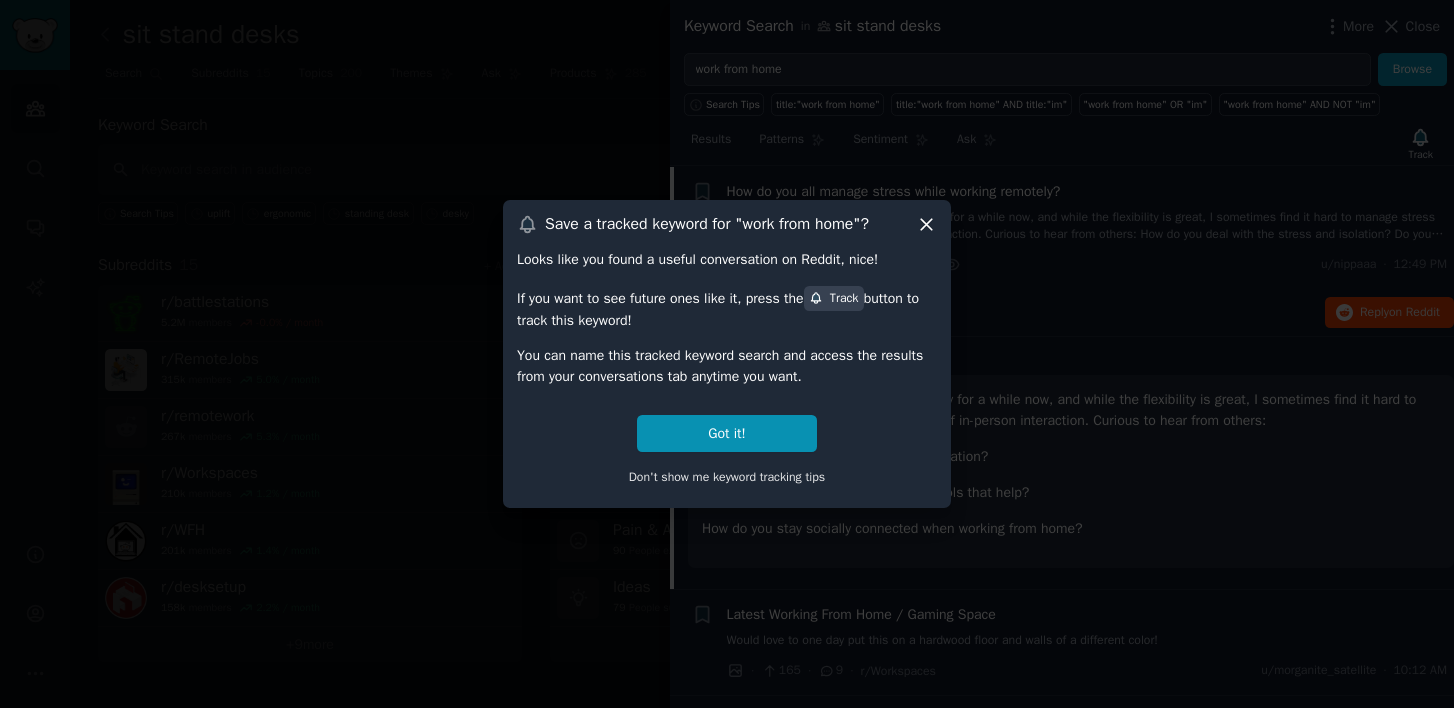 click on "Save a tracked keyword for " work from home "? Looks like you found a useful conversation on Reddit, nice! If you want to see future ones like it, press the   Track  button to track this keyword! You can name this tracked keyword search and access the results from your conversations tab anytime you want. Got it! Don't show me keyword tracking tips" at bounding box center (727, 353) 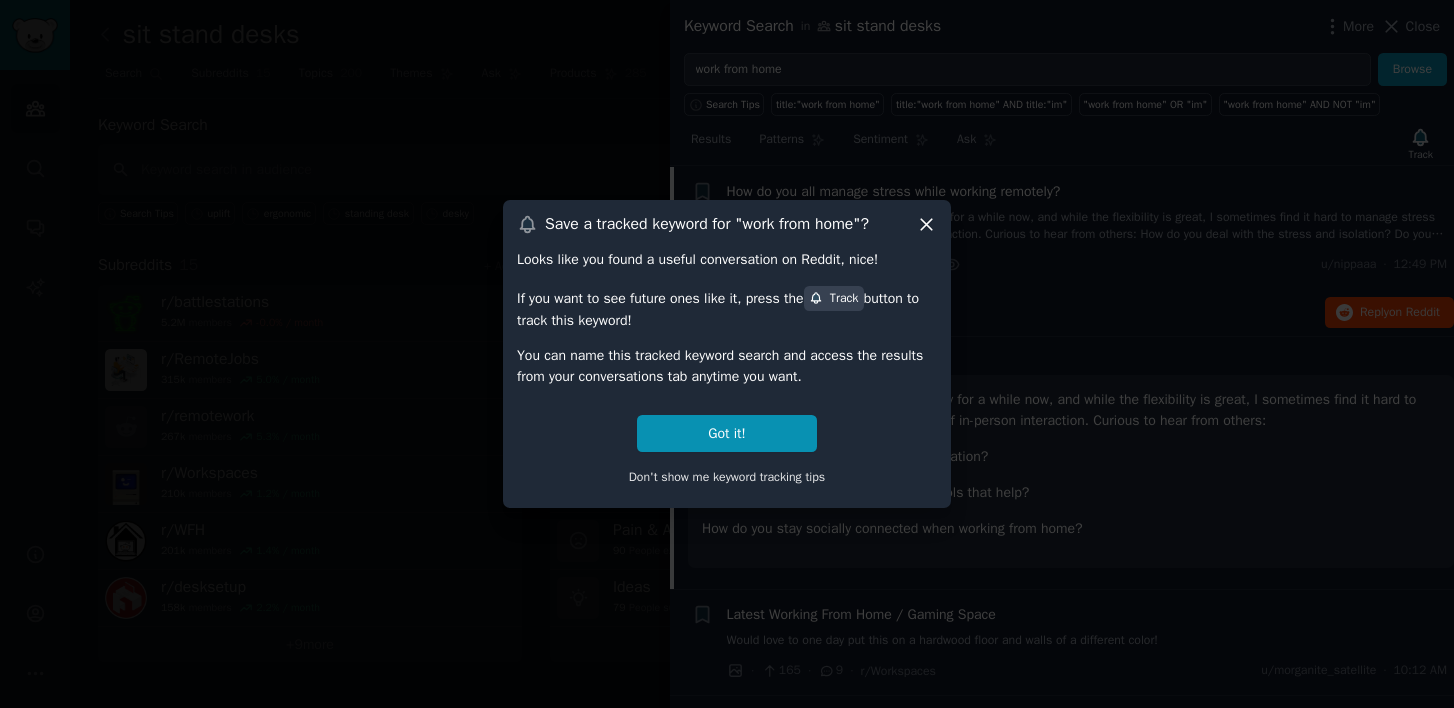 click 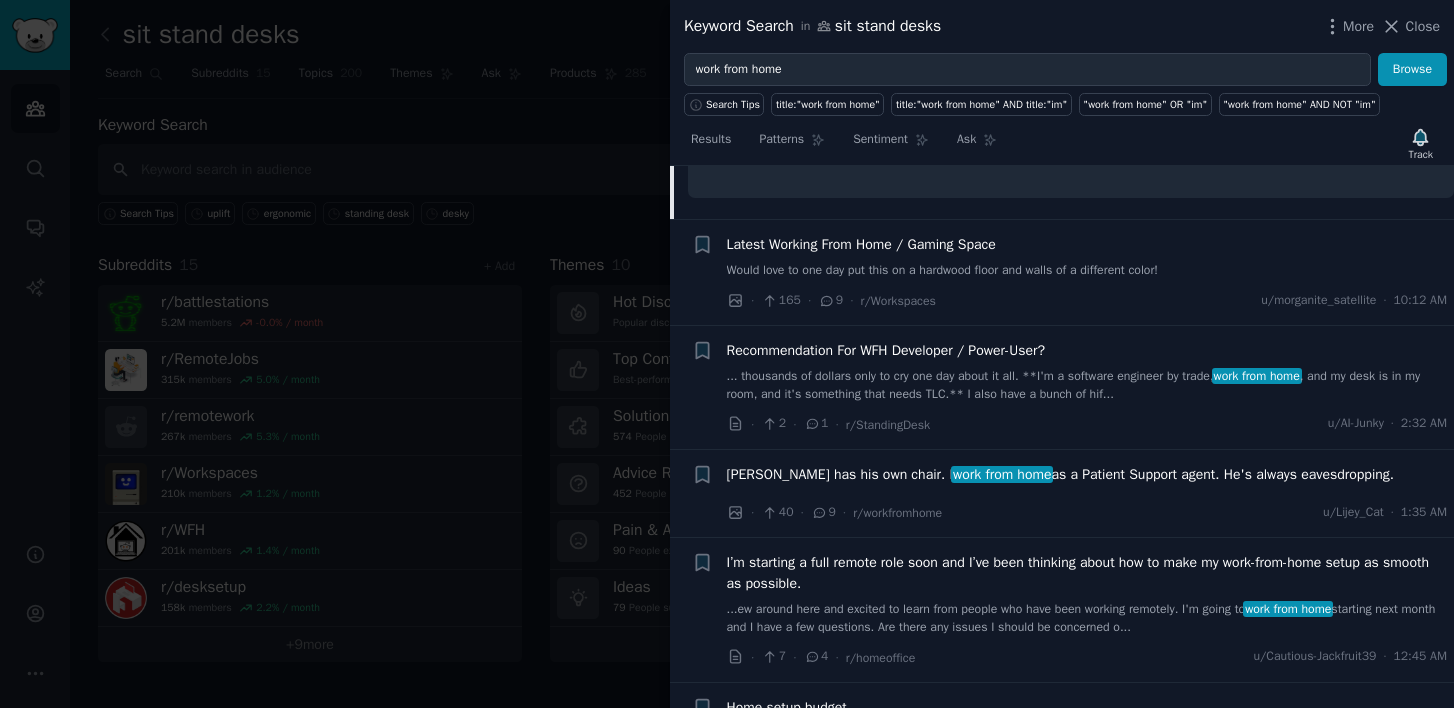 scroll, scrollTop: 399, scrollLeft: 0, axis: vertical 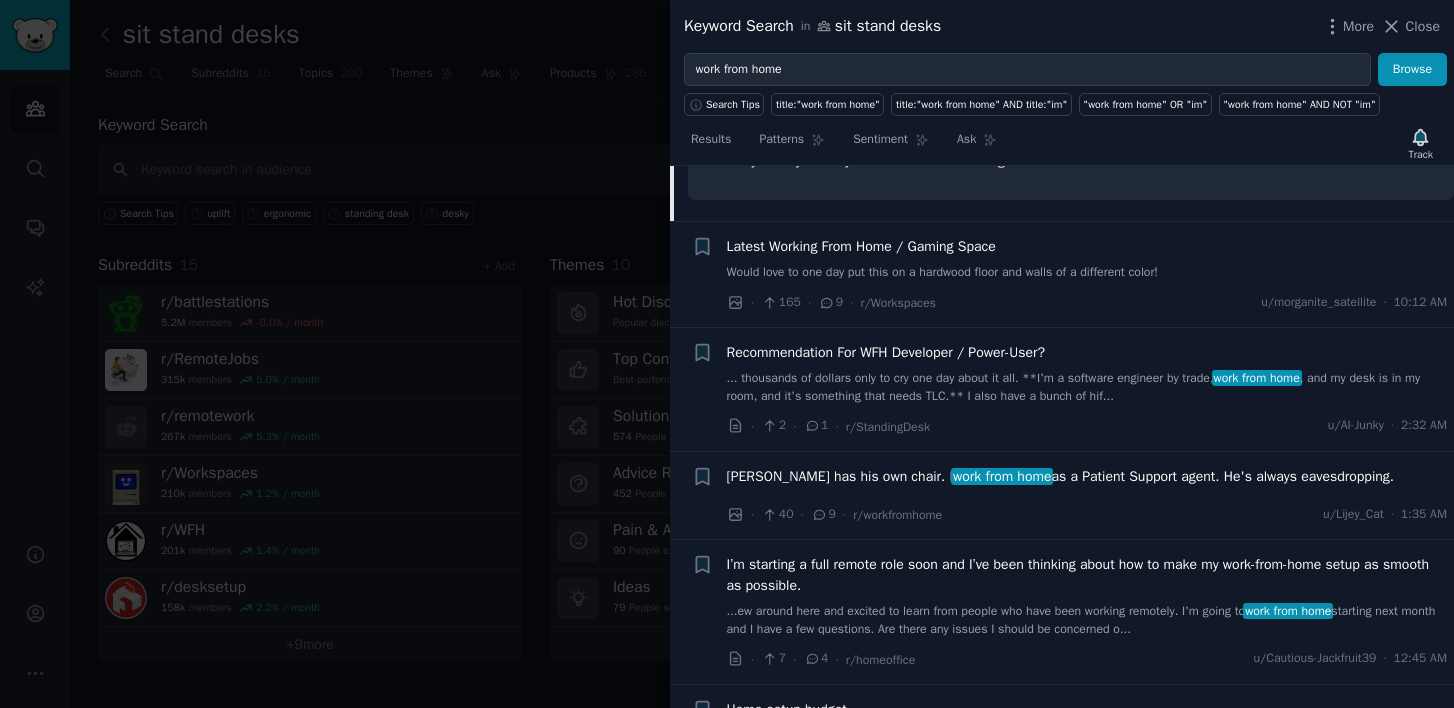click on "Latest Working From Home / Gaming Space" at bounding box center (861, 246) 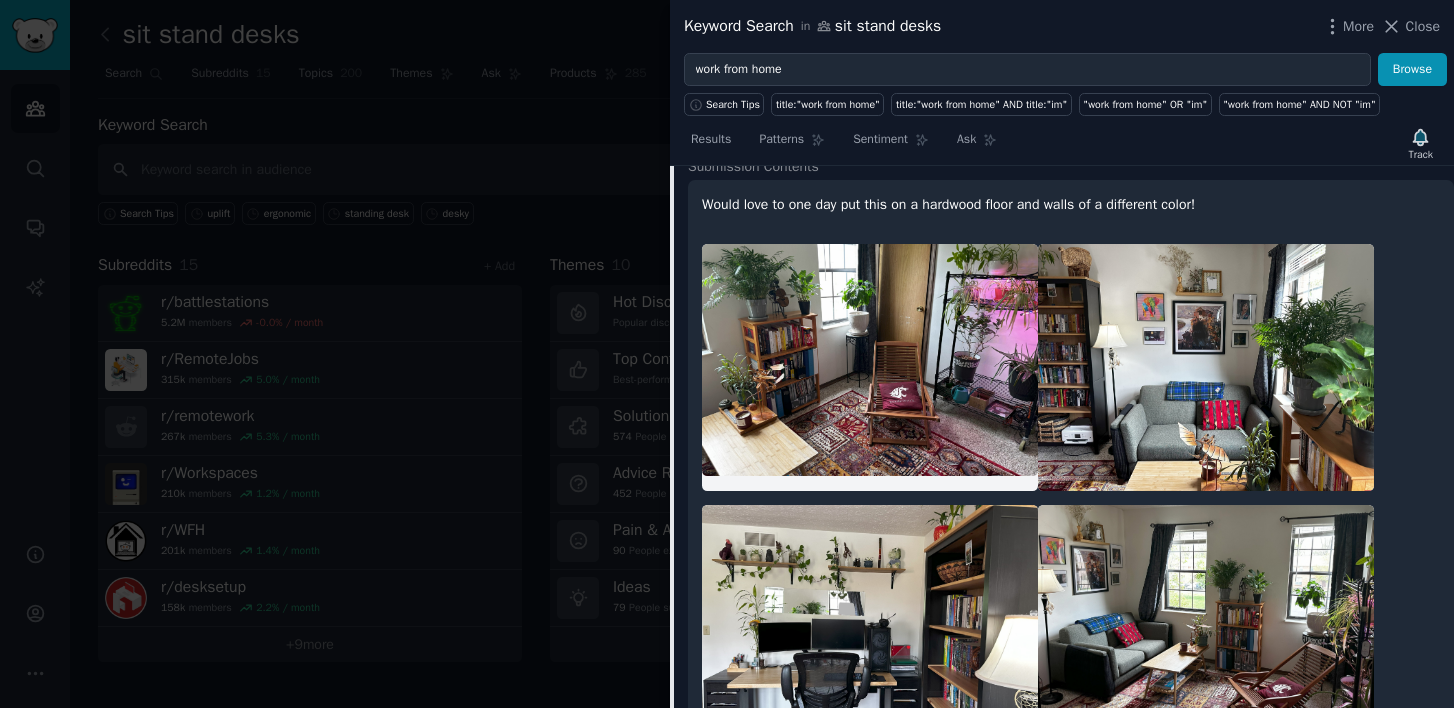 scroll, scrollTop: 155, scrollLeft: 0, axis: vertical 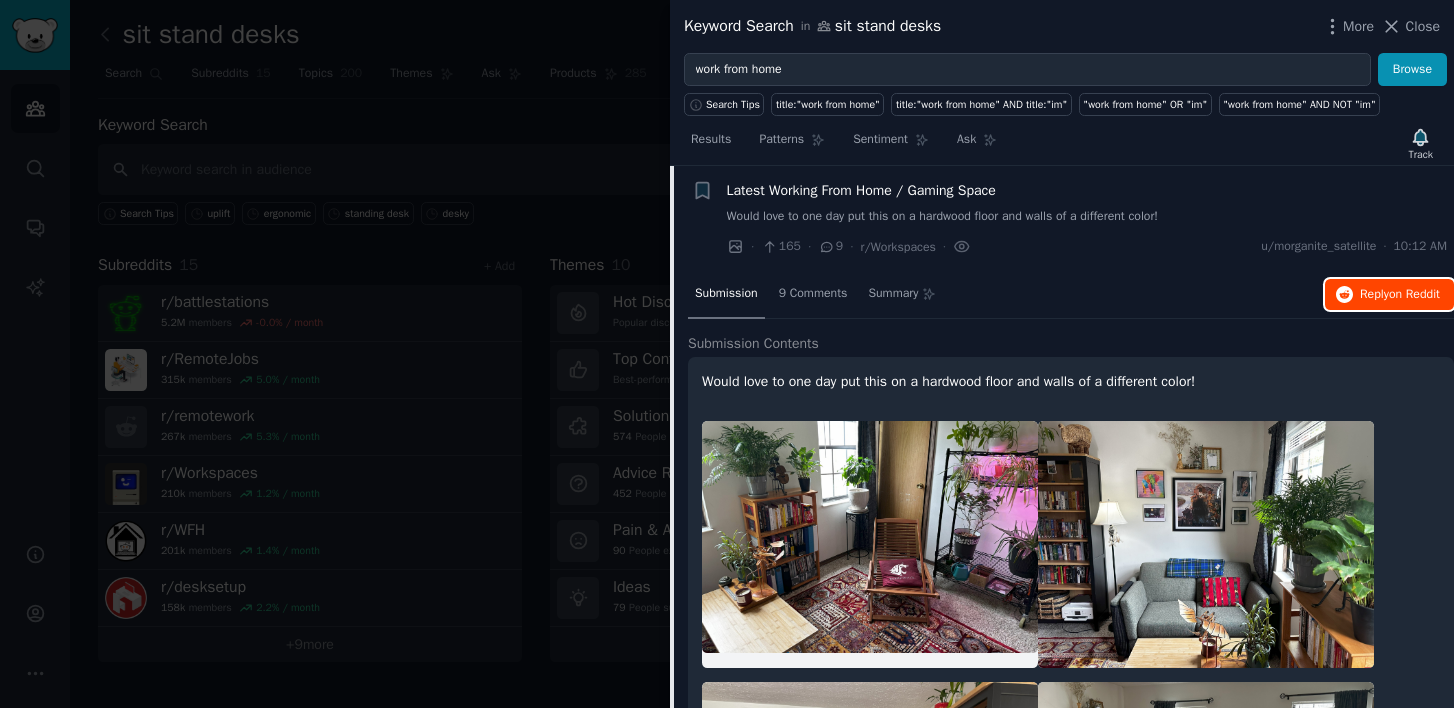 click on "Reply  on Reddit" at bounding box center [1400, 295] 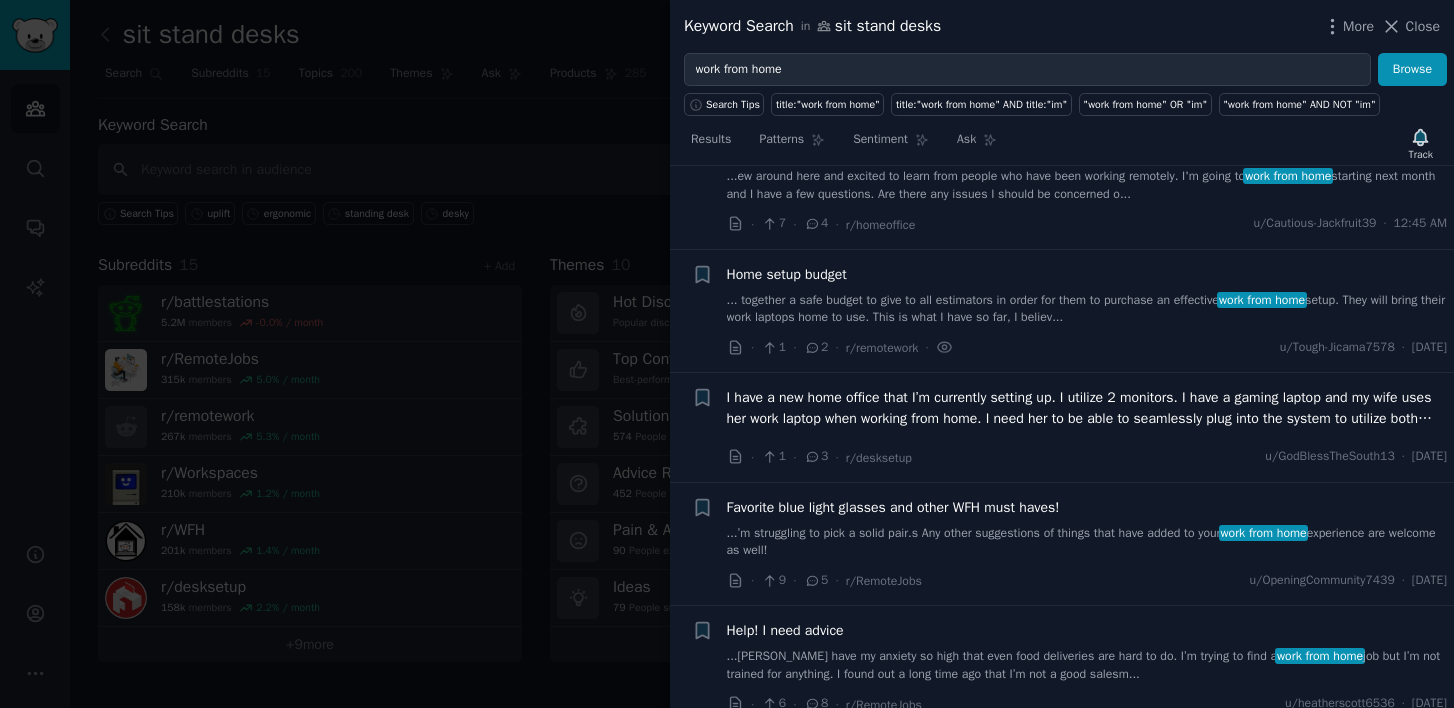scroll, scrollTop: 1513, scrollLeft: 0, axis: vertical 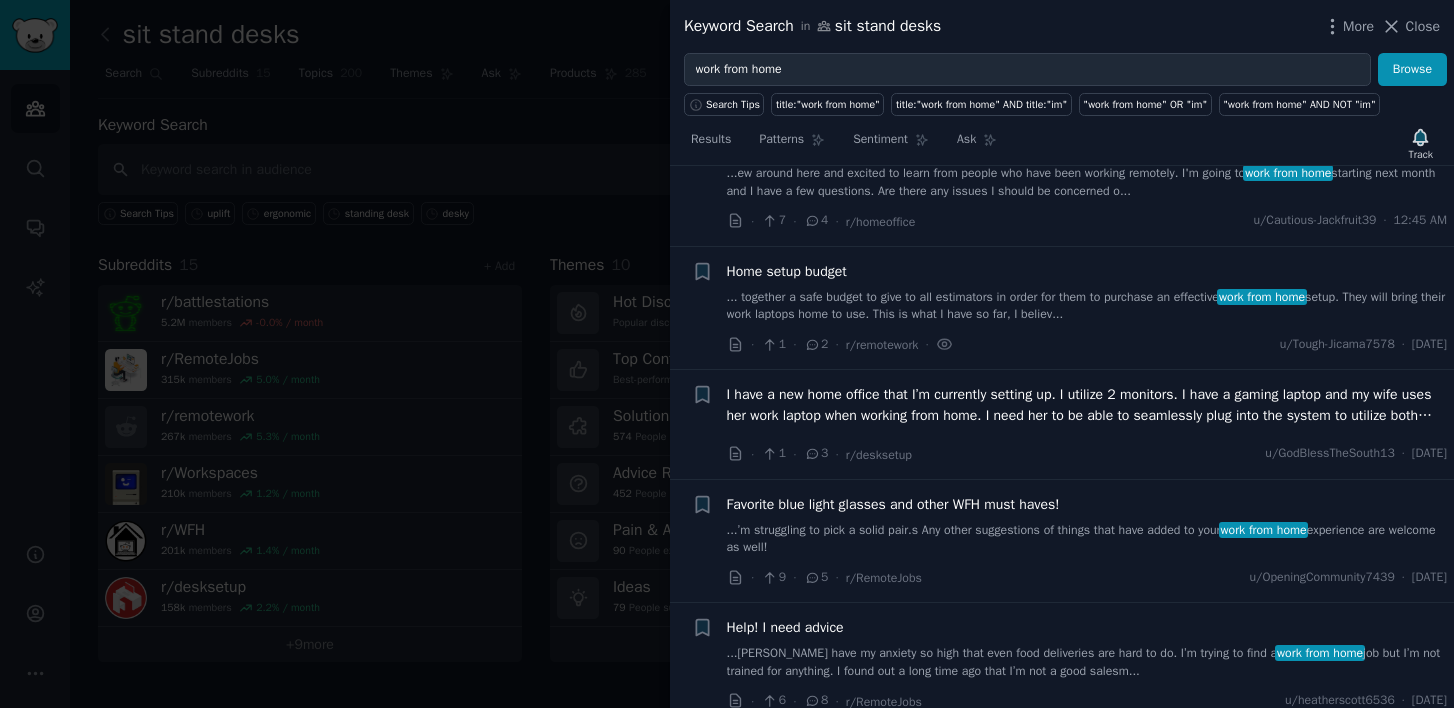 click on "Favorite blue light glasses and other WFH must haves!" at bounding box center [893, 504] 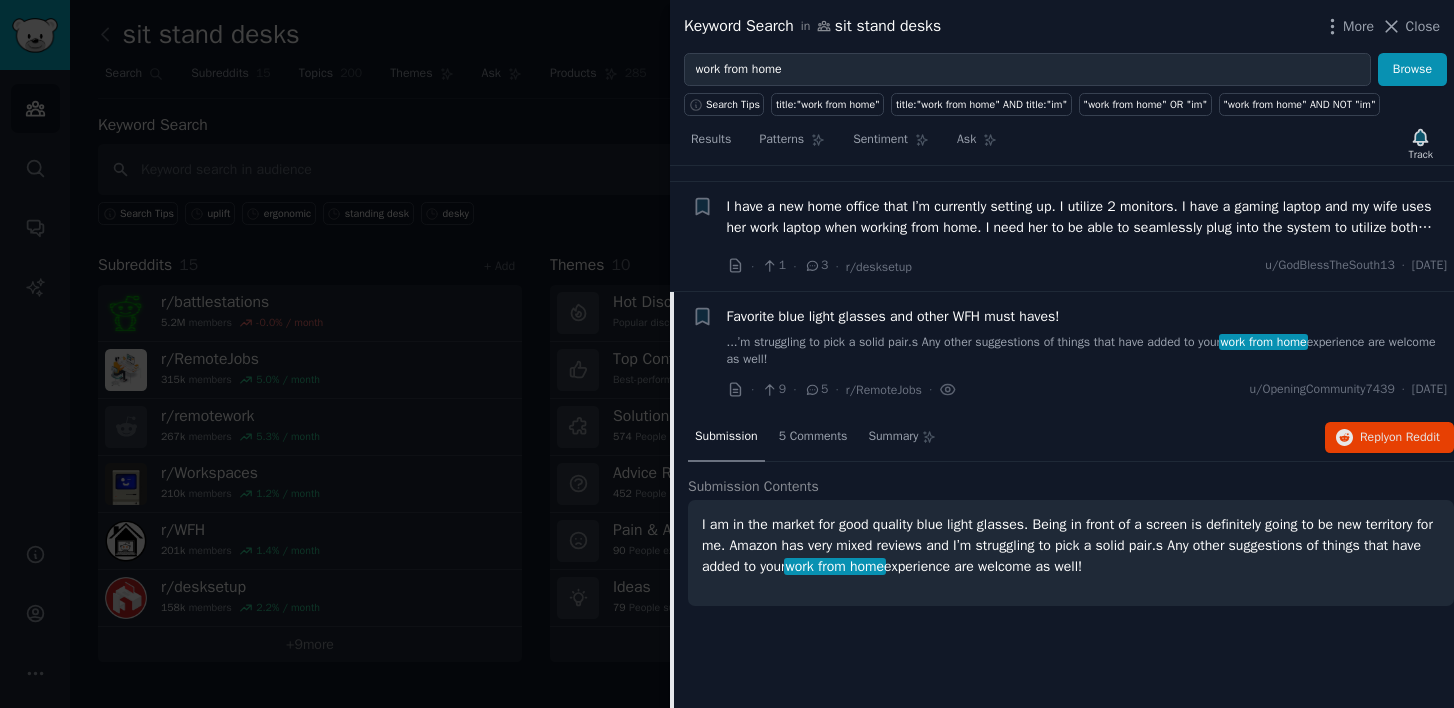 scroll, scrollTop: 850, scrollLeft: 0, axis: vertical 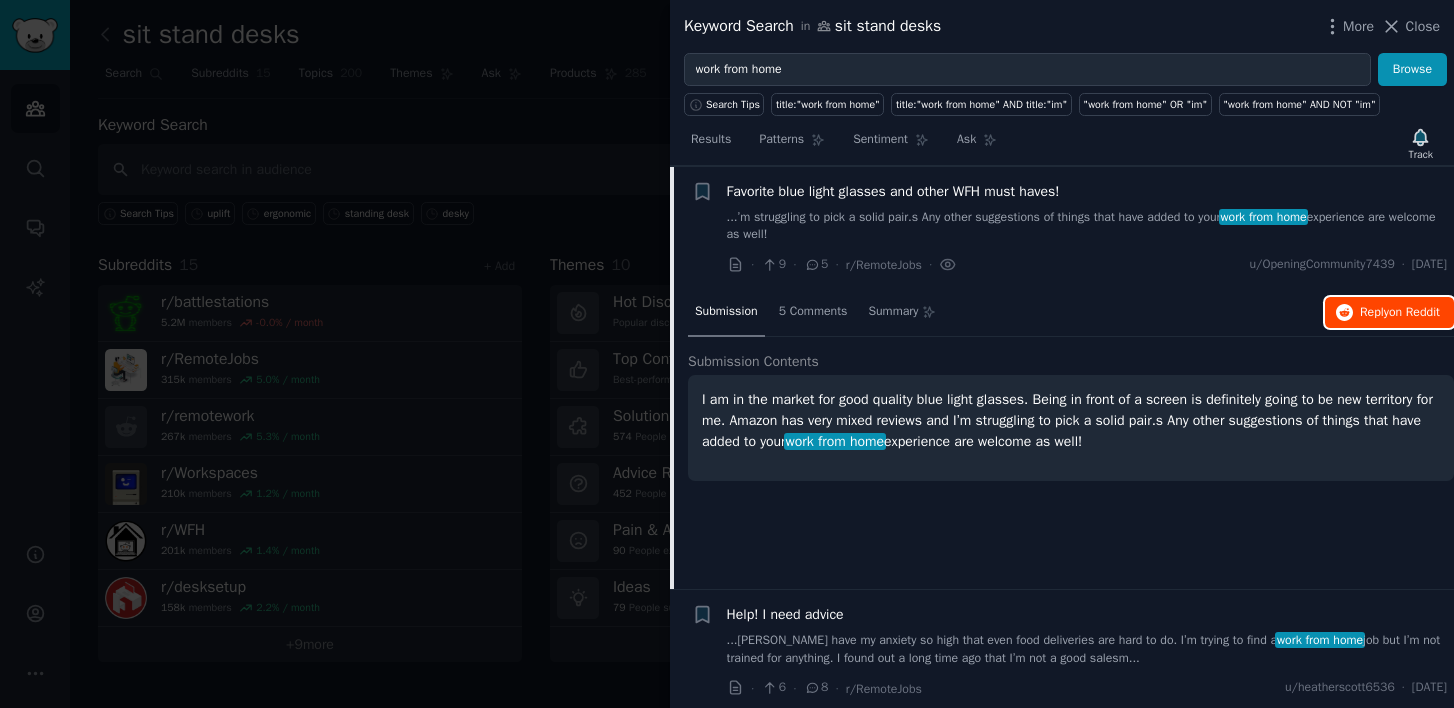 click on "on Reddit" at bounding box center [1414, 312] 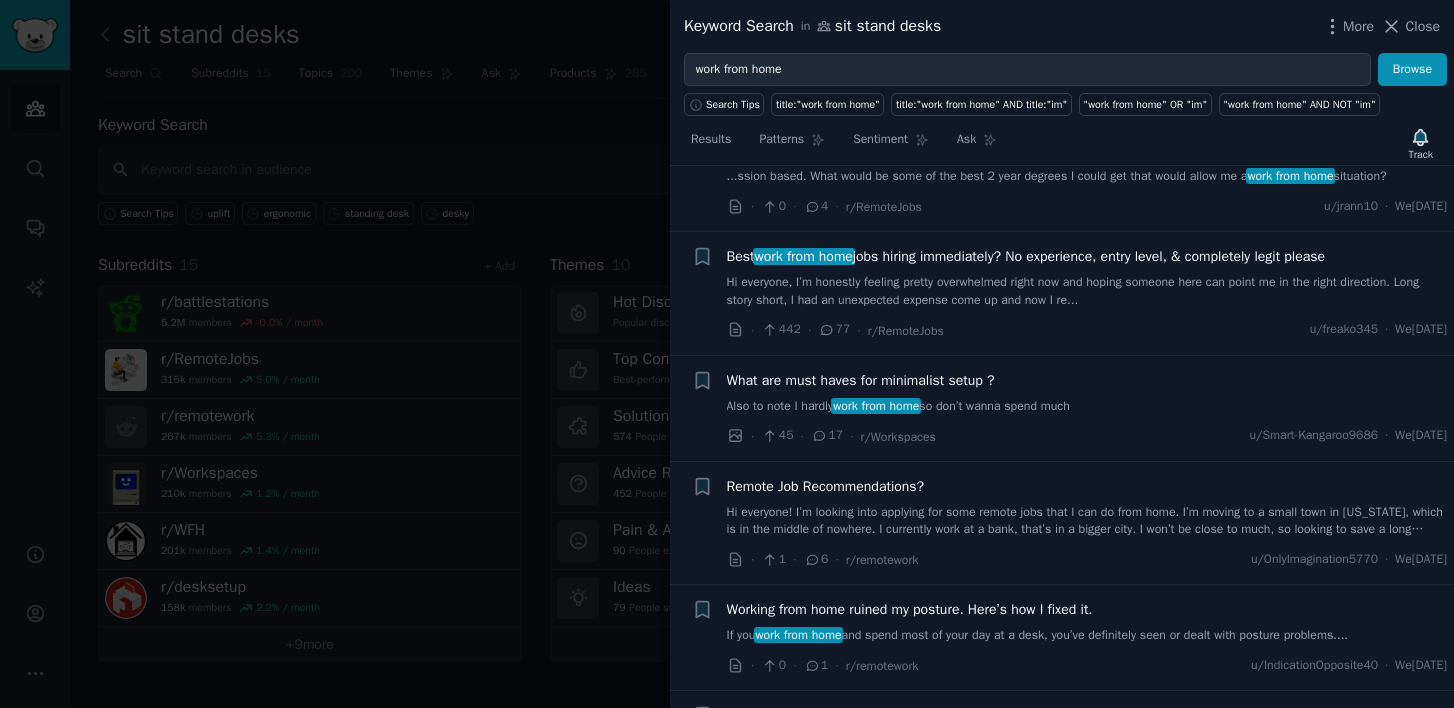 scroll, scrollTop: 1665, scrollLeft: 0, axis: vertical 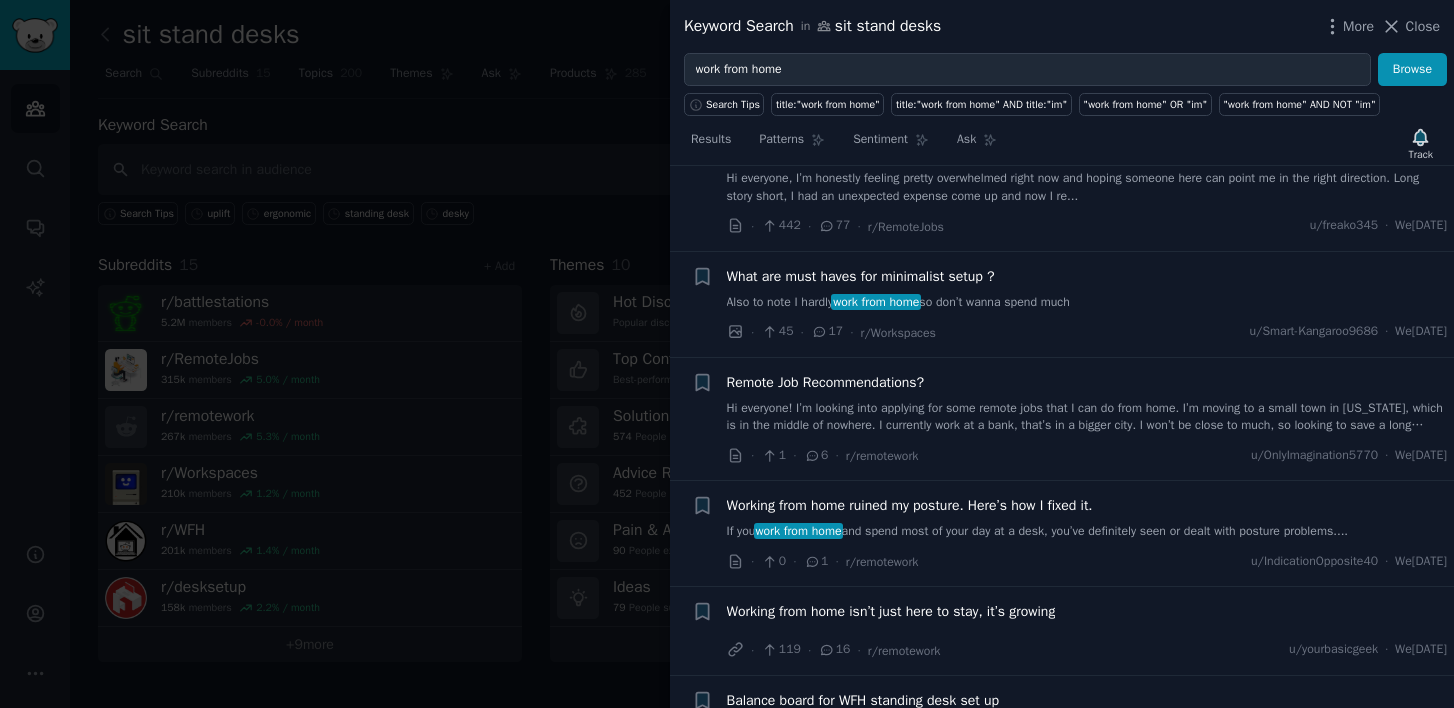 click on "What are must haves for minimalist setup ? Also to note I hardly  work from home  so don’t wanna spend much  · 45 · 17 · r/Workspaces u/Smart-Kangaroo9686 · [DATE]" at bounding box center [1087, 304] 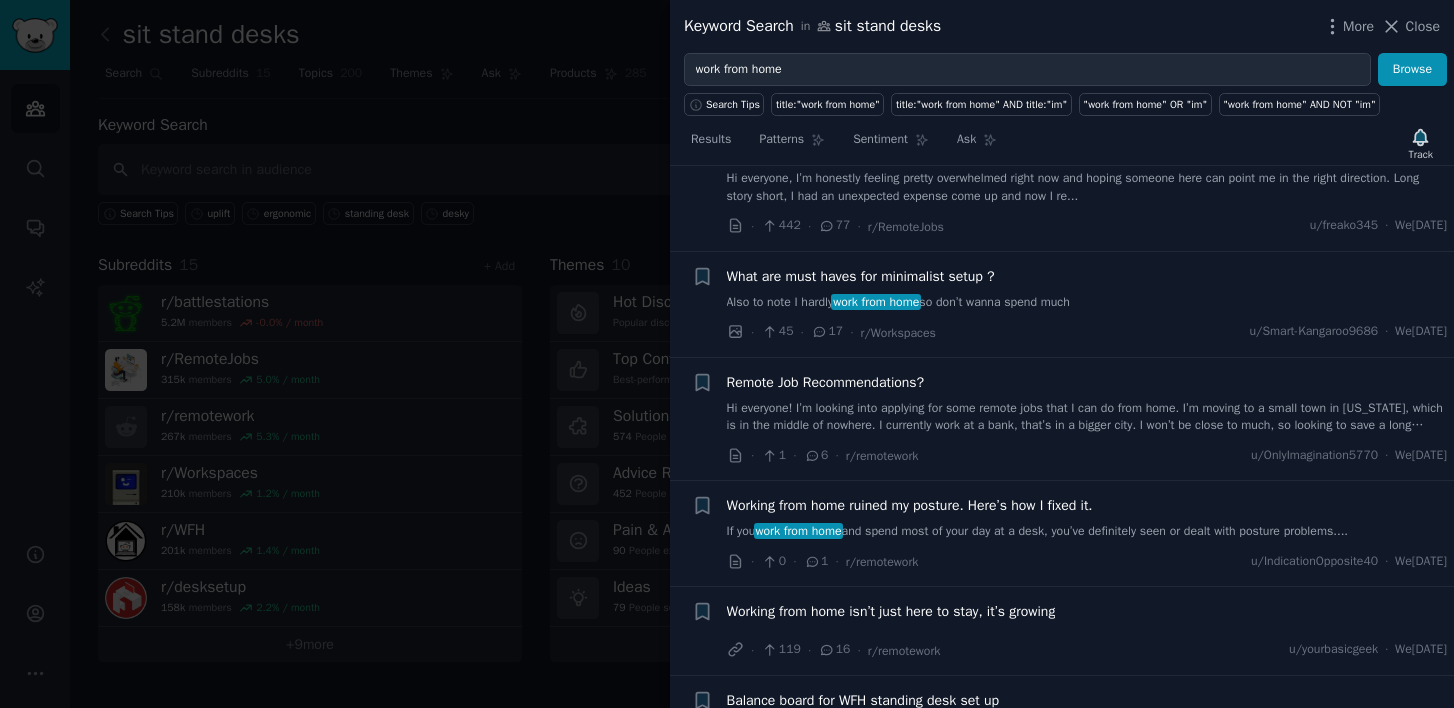 click on "What are must haves for minimalist setup ? Also to note I hardly  work from home  so don’t wanna spend much" at bounding box center (1087, 289) 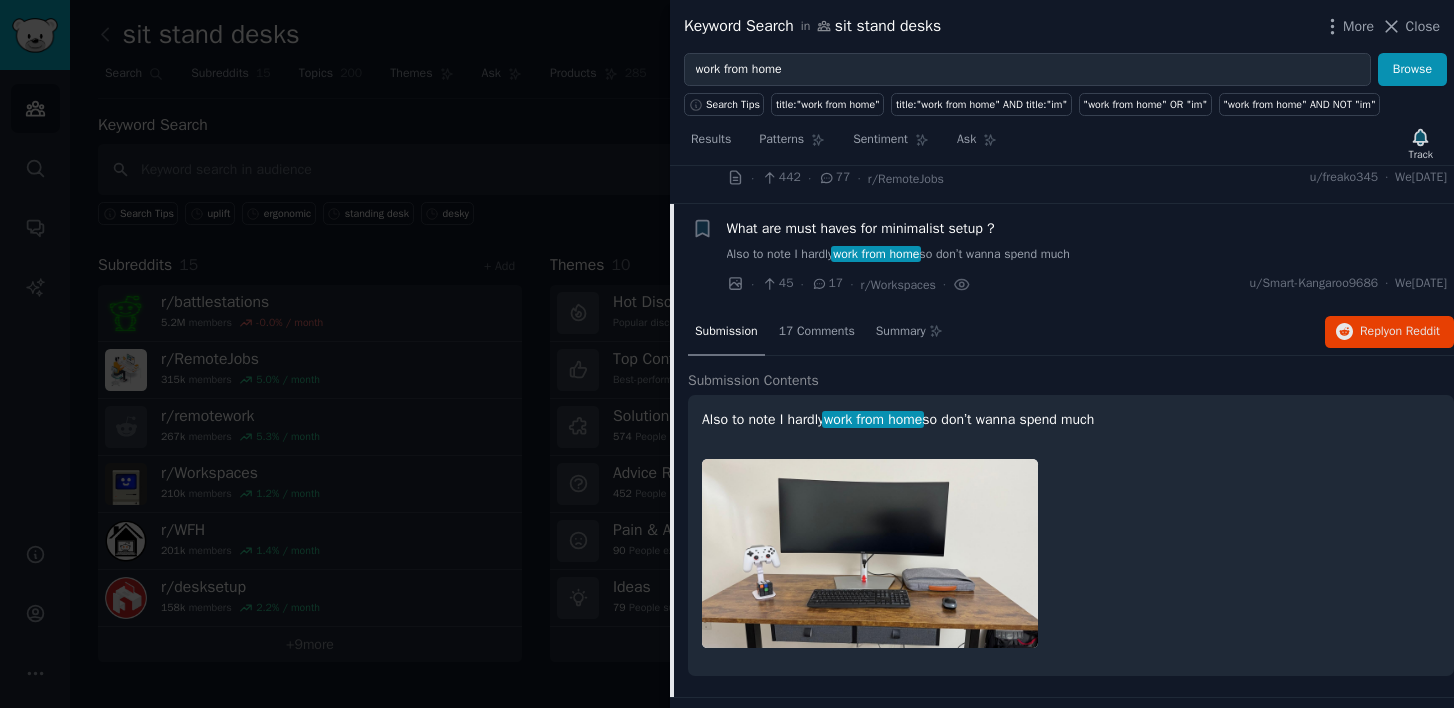 scroll, scrollTop: 1450, scrollLeft: 0, axis: vertical 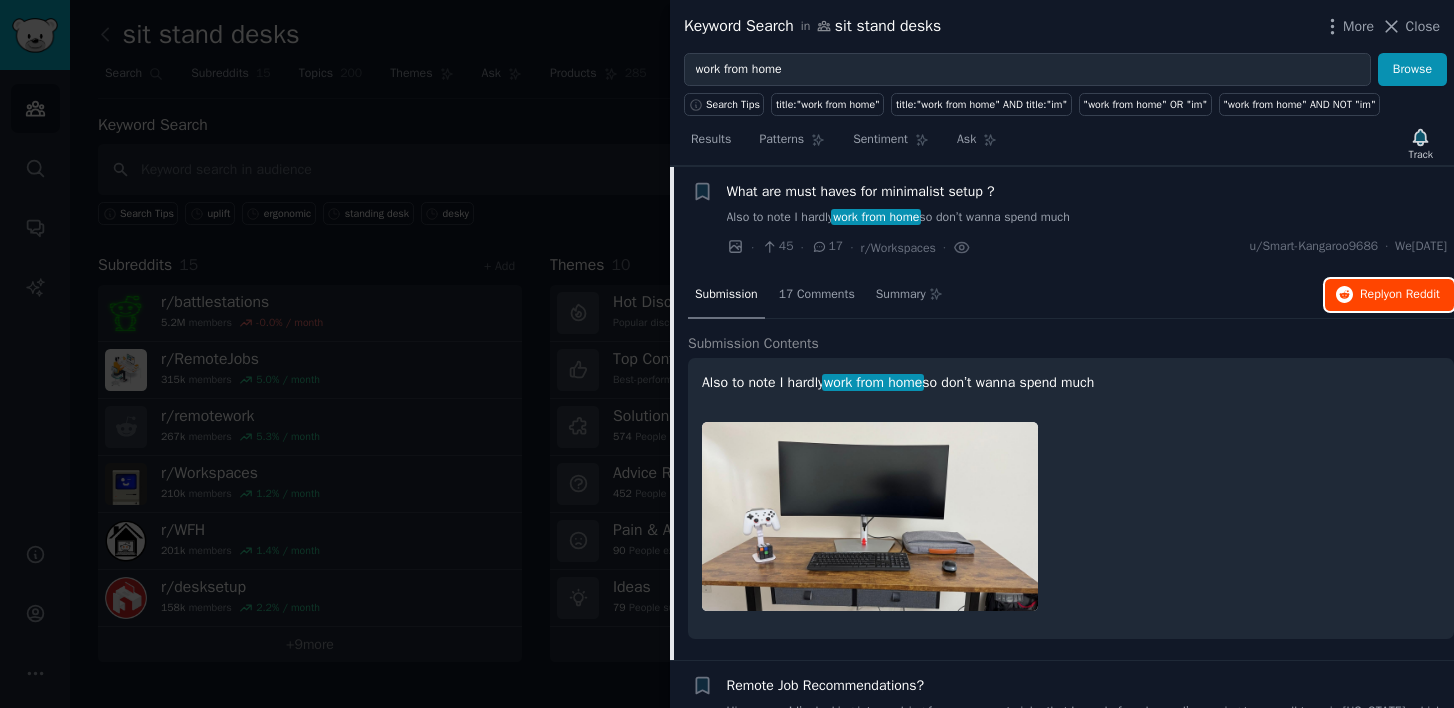click on "Reply  on Reddit" at bounding box center (1400, 295) 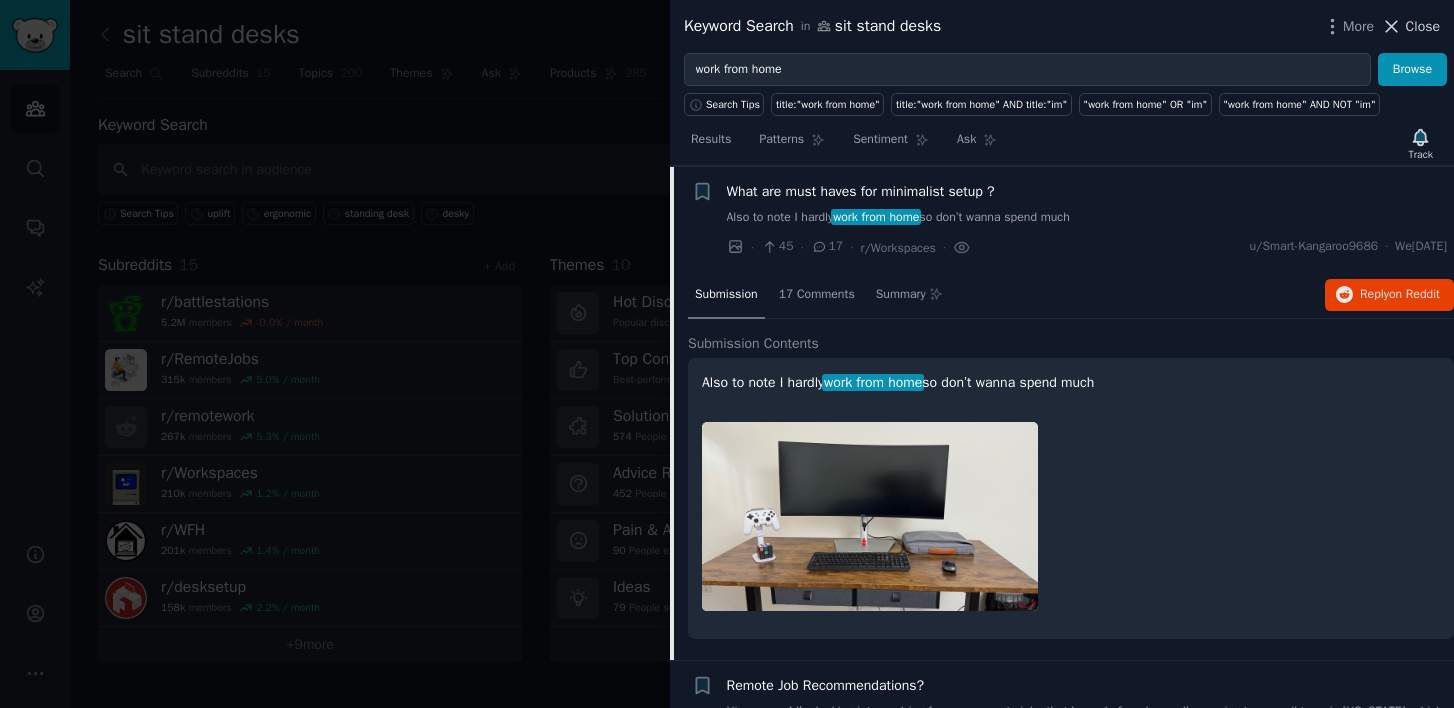 click on "Close" at bounding box center (1410, 26) 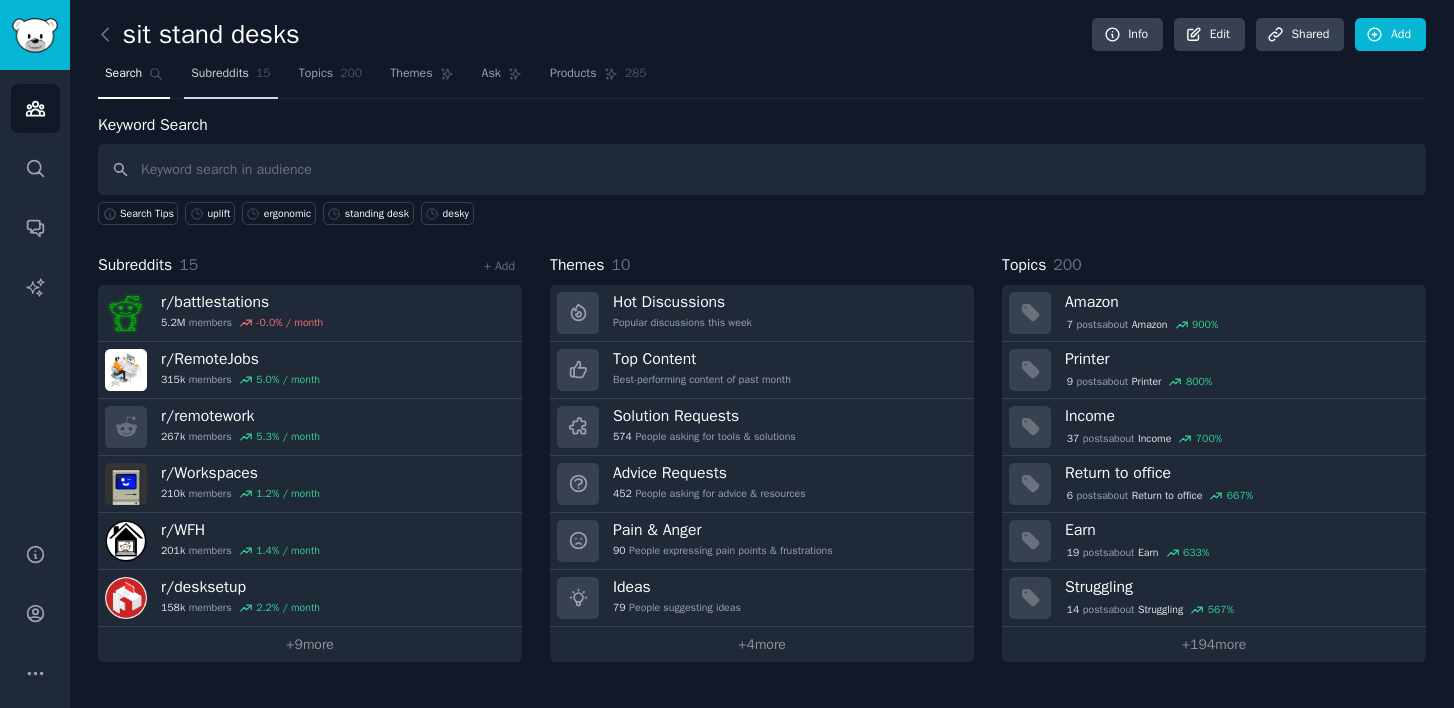 click on "15" 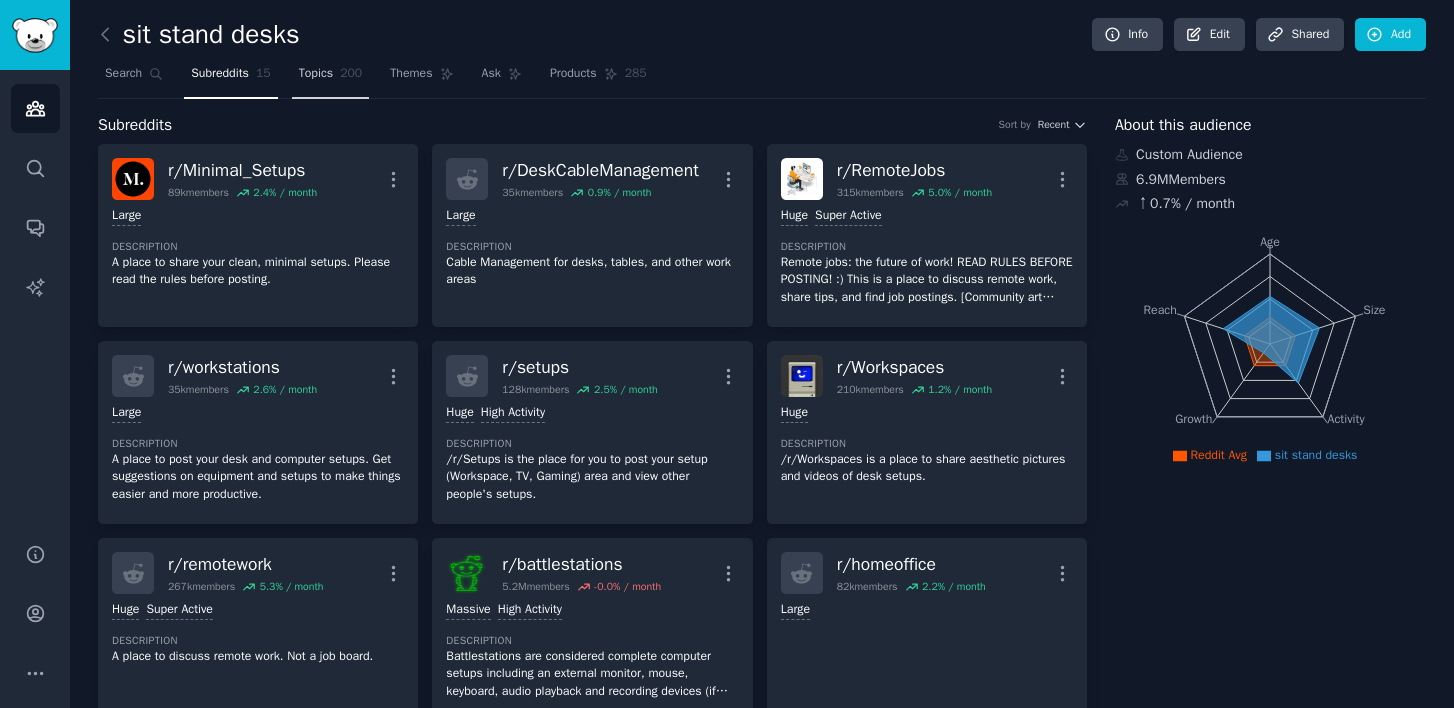 click on "Topics" at bounding box center (316, 74) 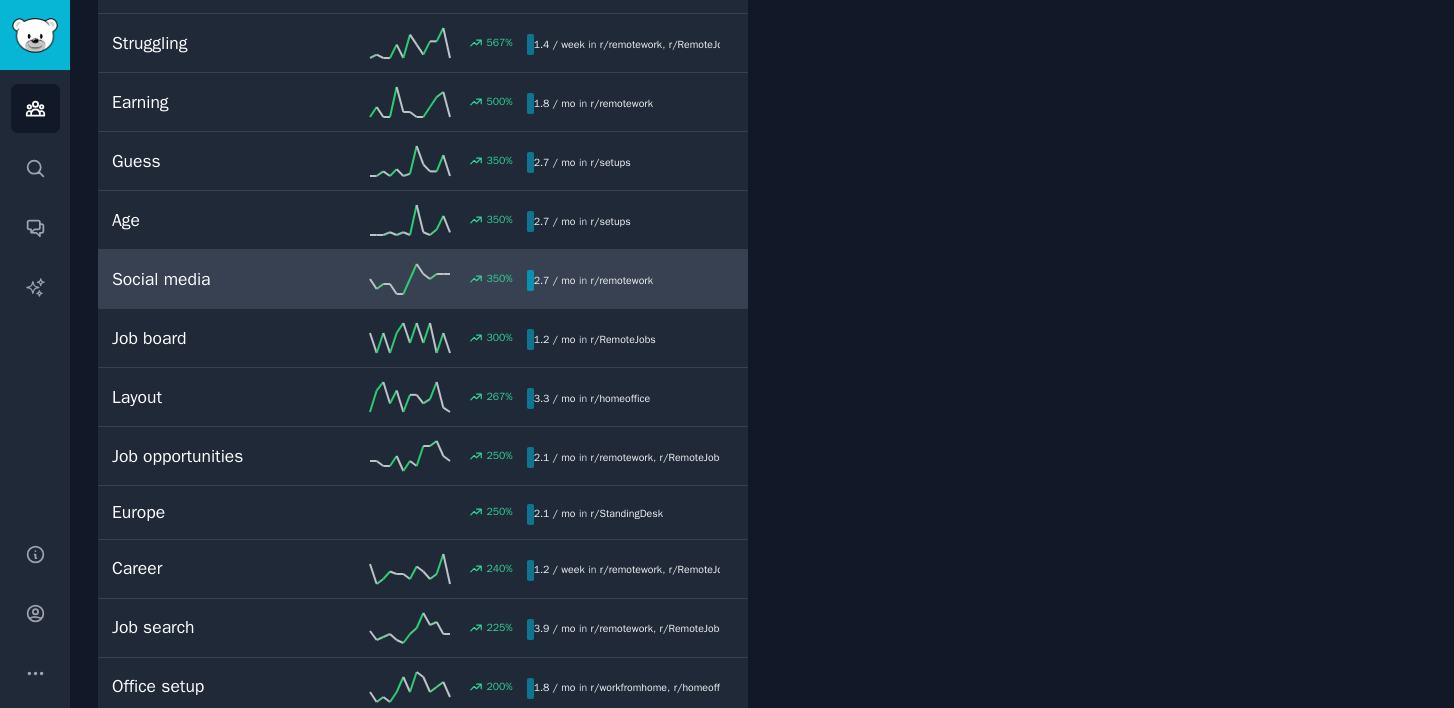 scroll, scrollTop: 0, scrollLeft: 0, axis: both 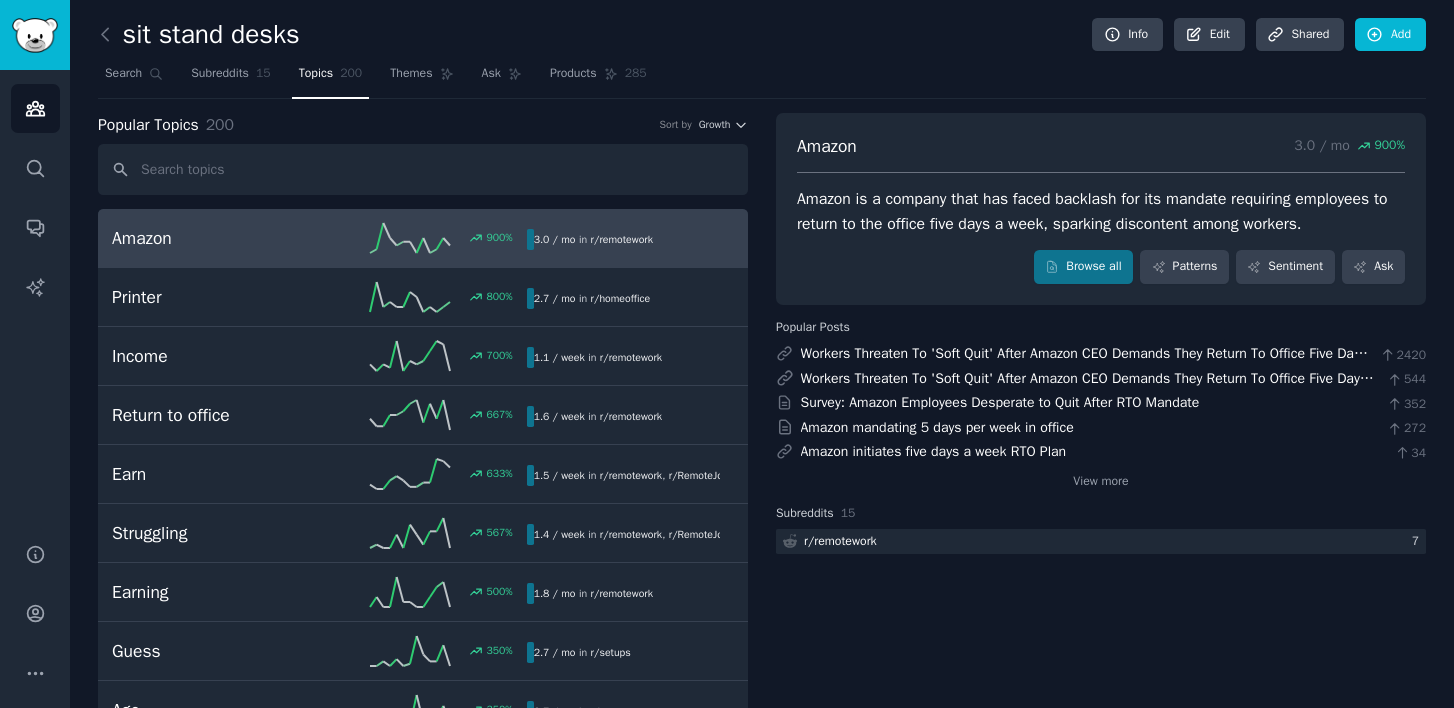 click on "Search Subreddits 15 Topics 200 Themes Ask Products 285" at bounding box center (762, 78) 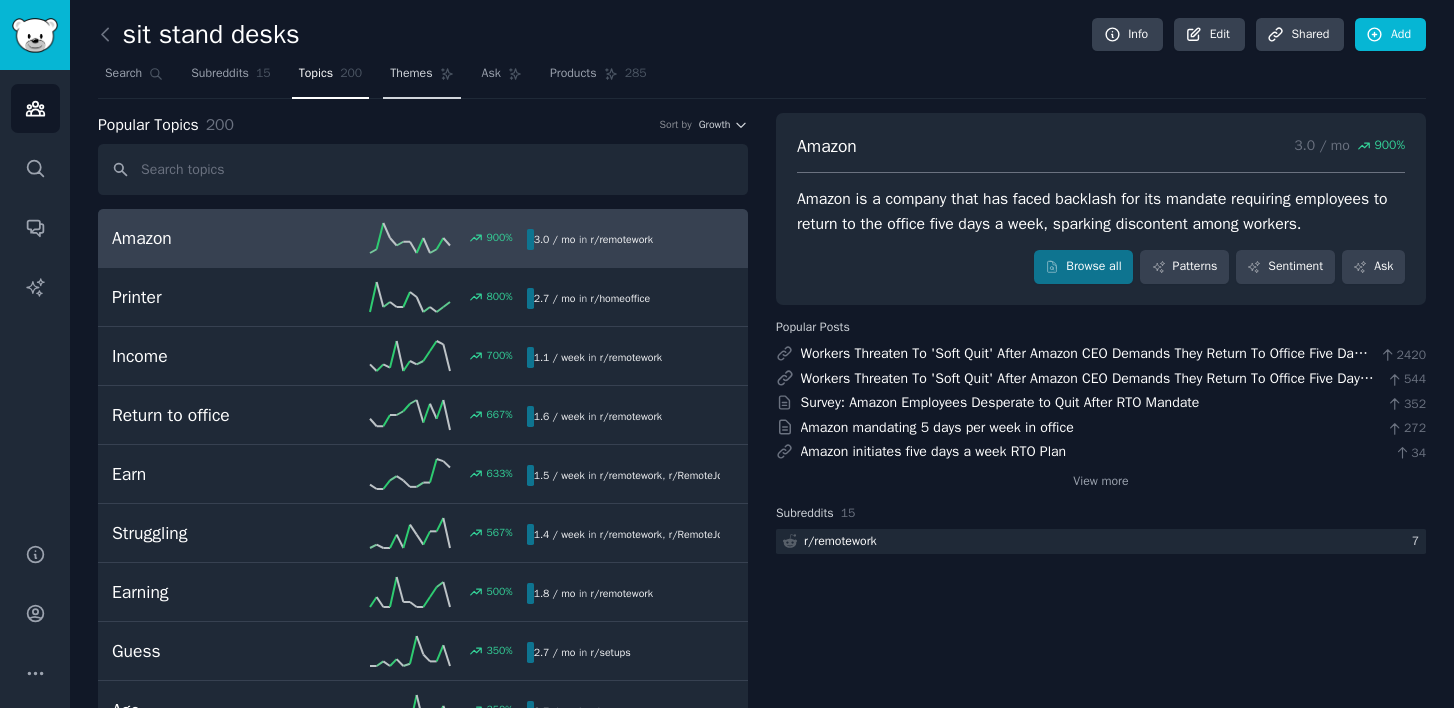click on "Themes" at bounding box center (411, 74) 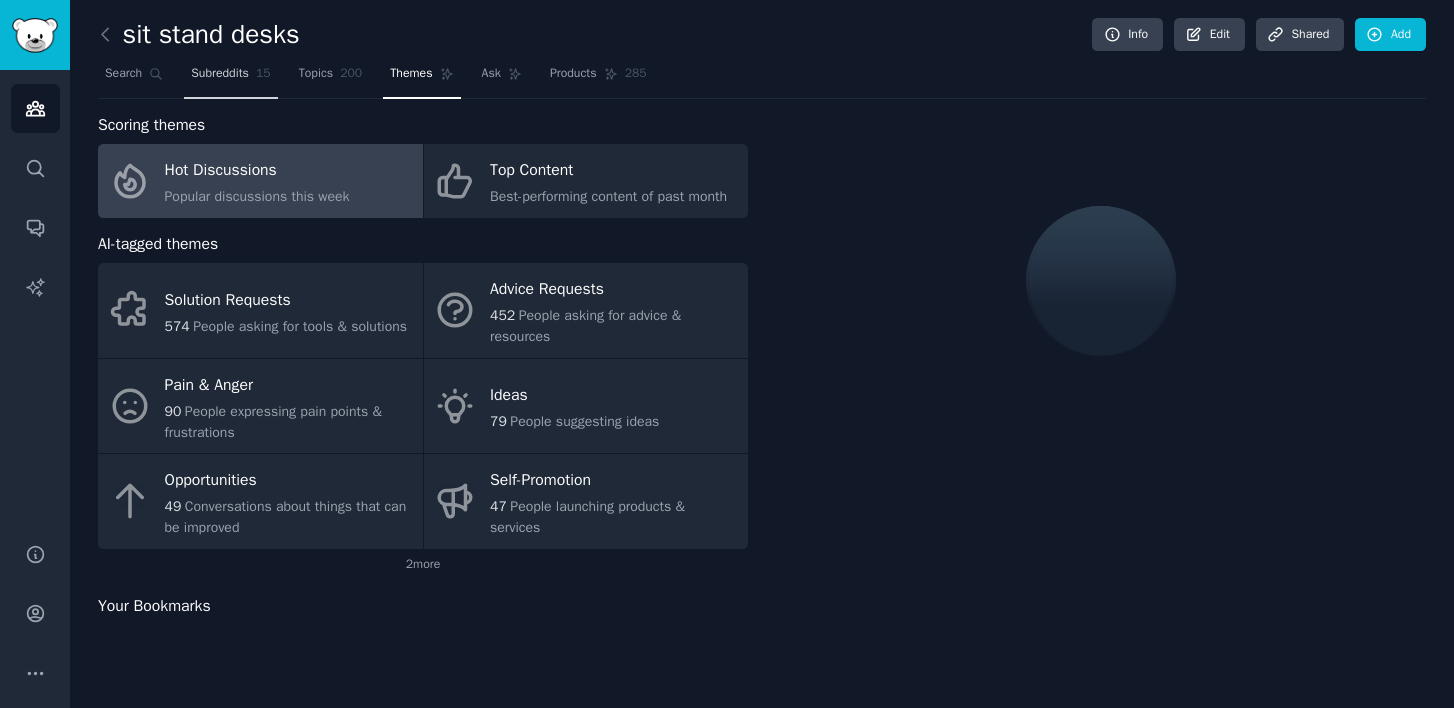 click on "Subreddits 15" at bounding box center [230, 78] 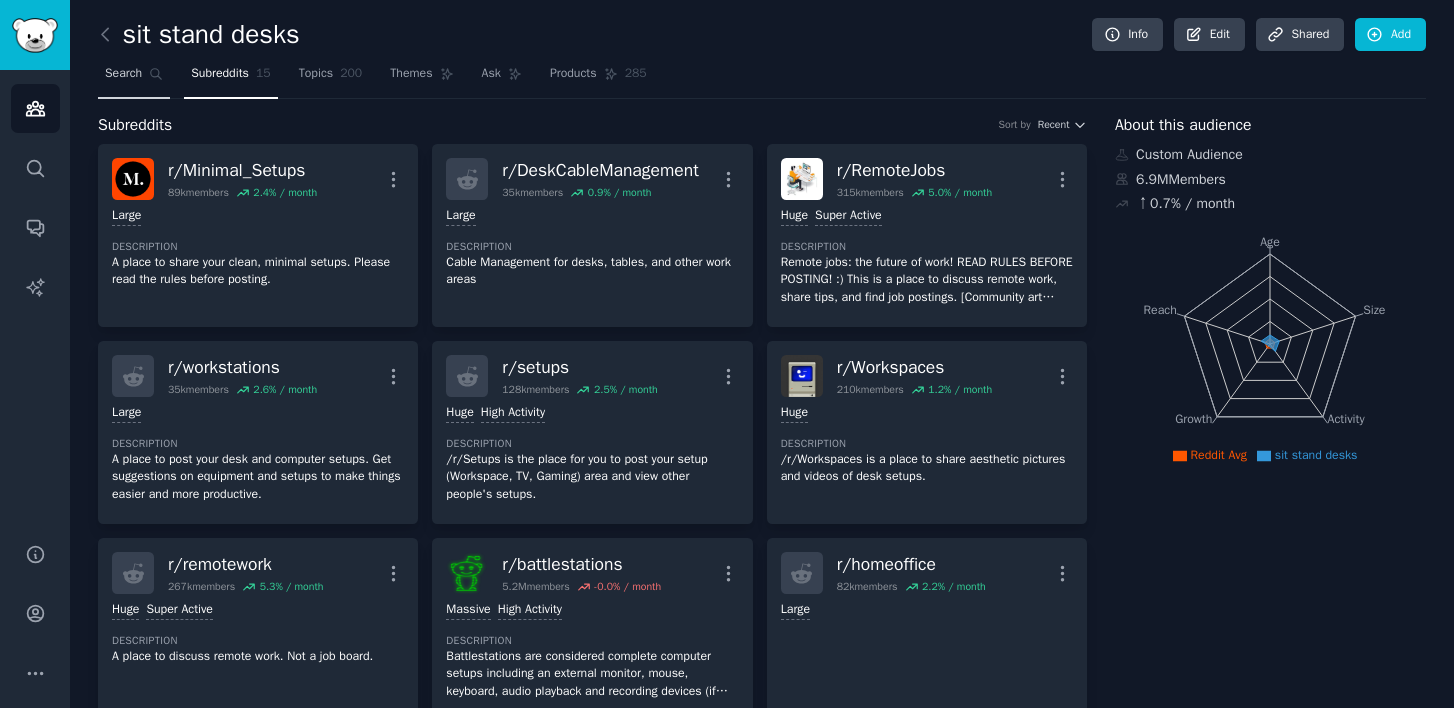 click on "Search" at bounding box center (123, 74) 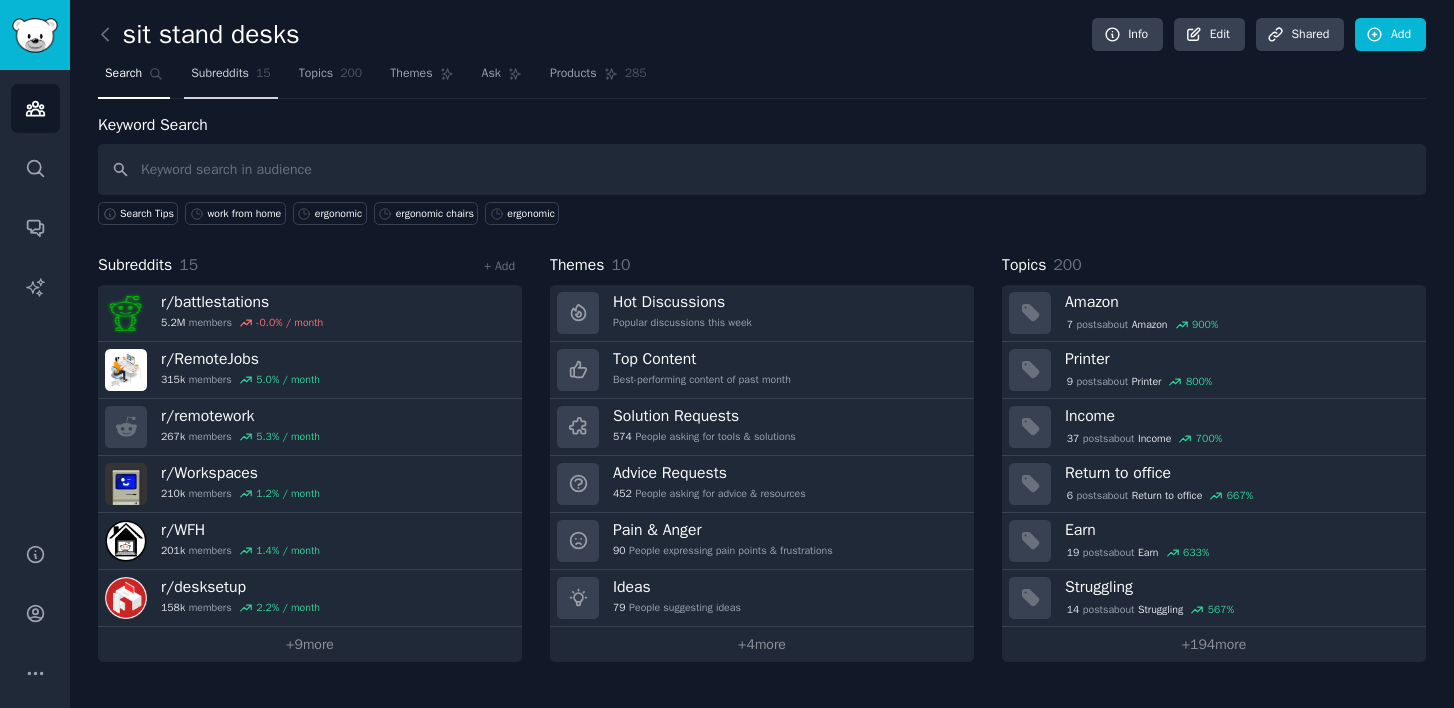 click on "Subreddits" at bounding box center (220, 74) 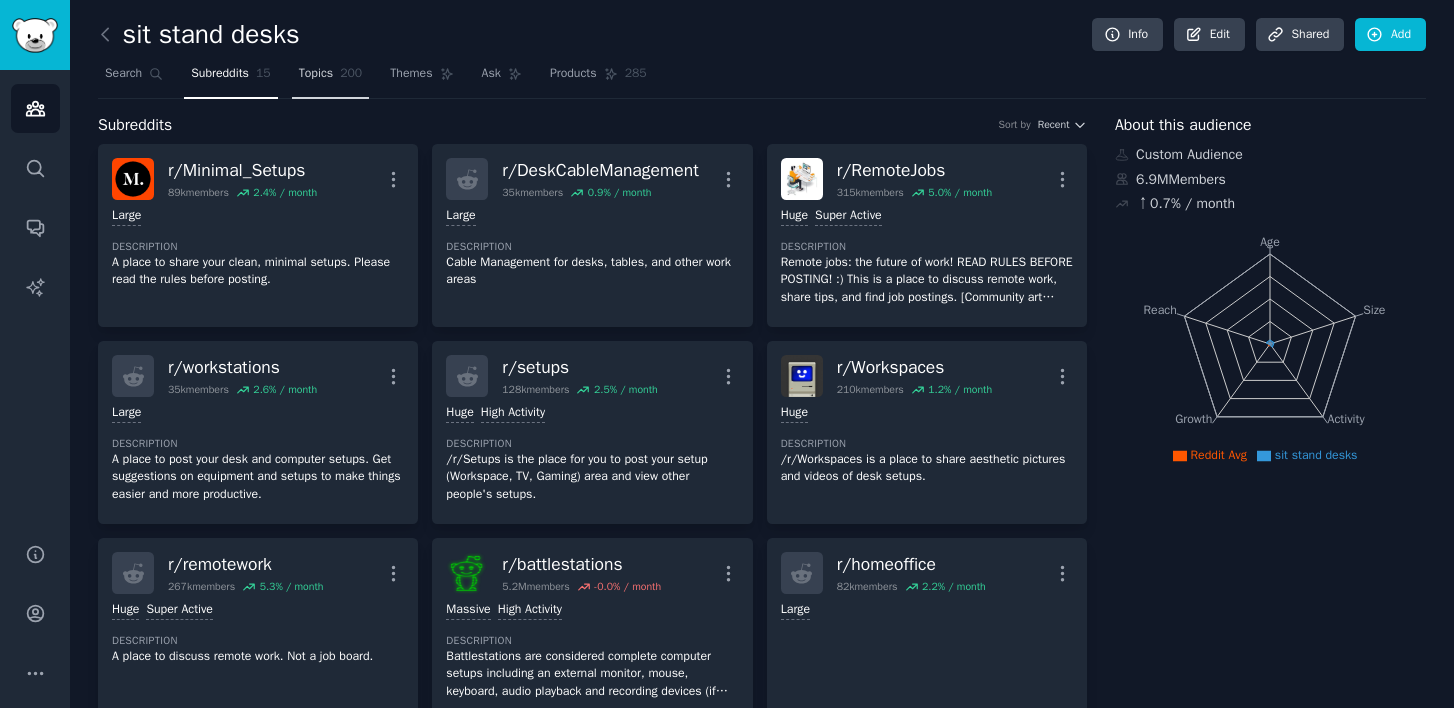click on "Topics 200" at bounding box center [331, 78] 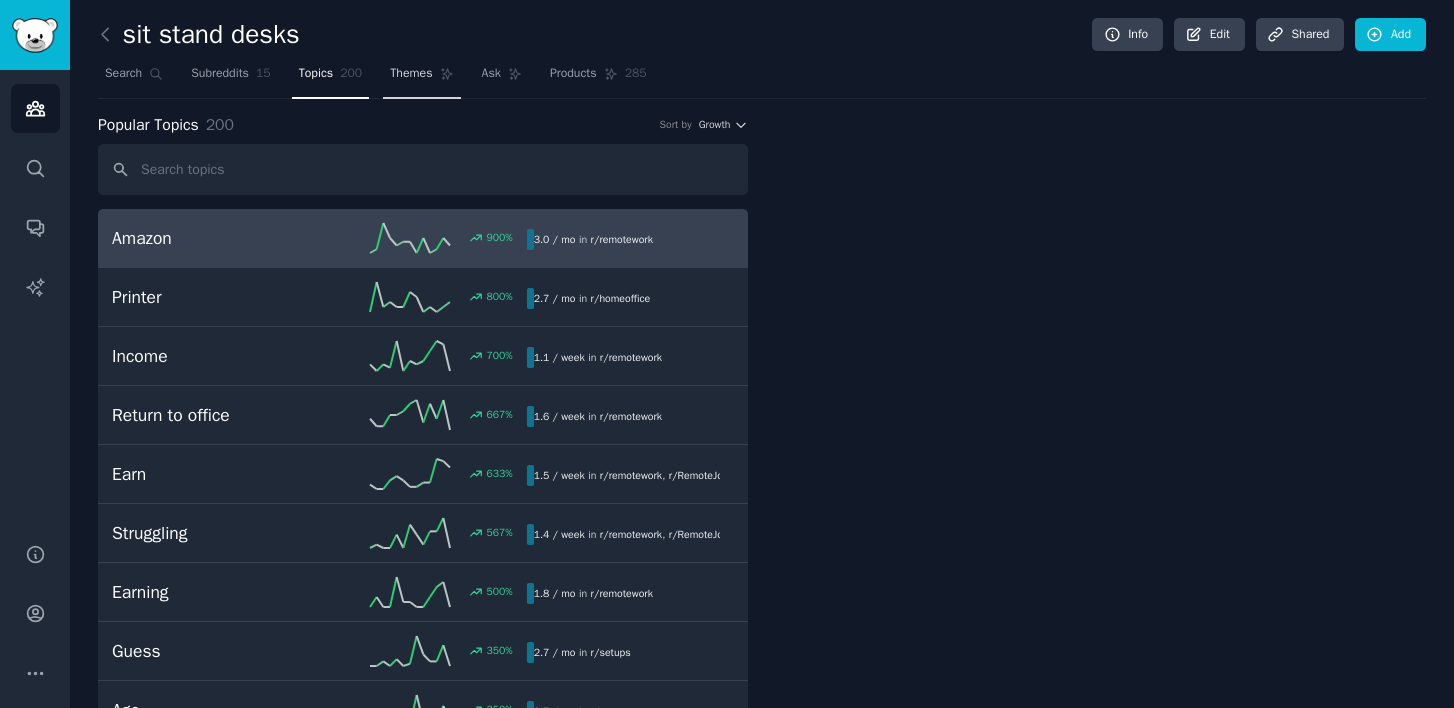 click on "Themes" at bounding box center [411, 74] 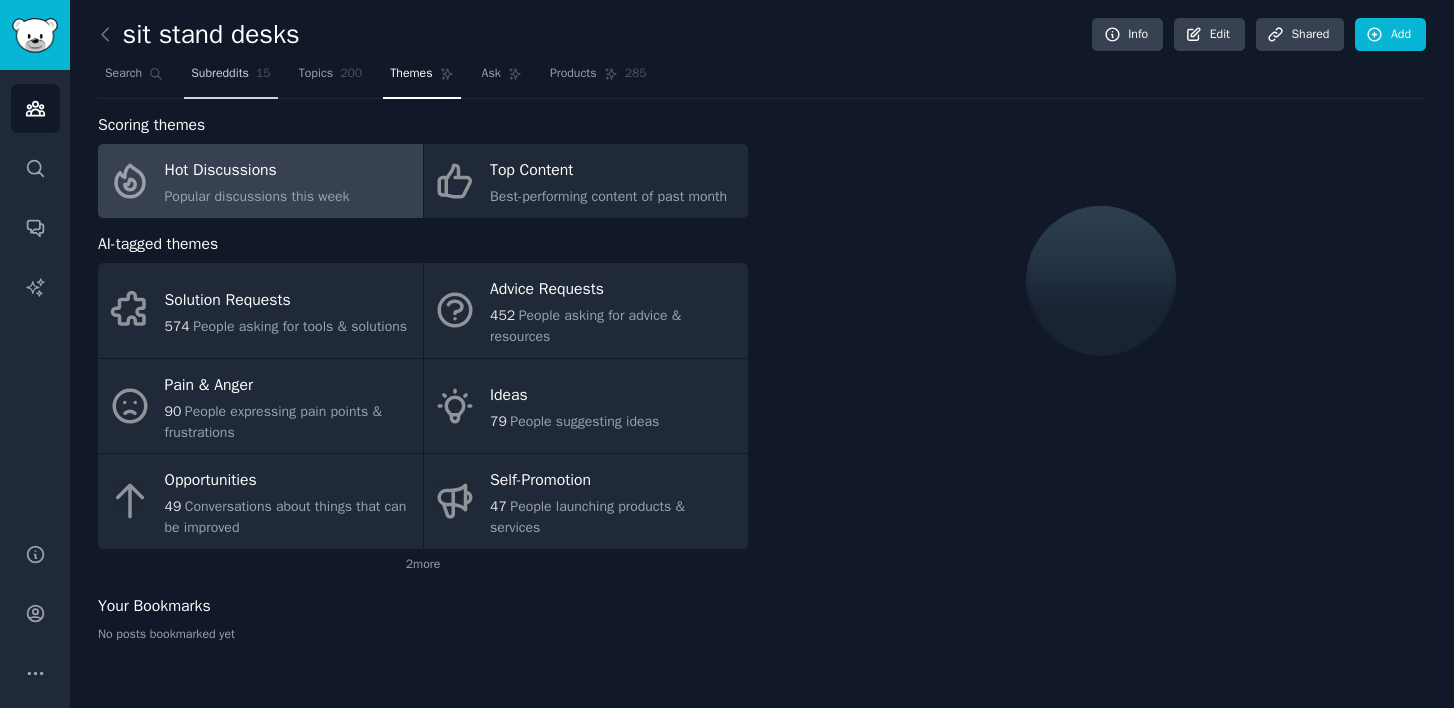 click on "Subreddits 15" at bounding box center [230, 78] 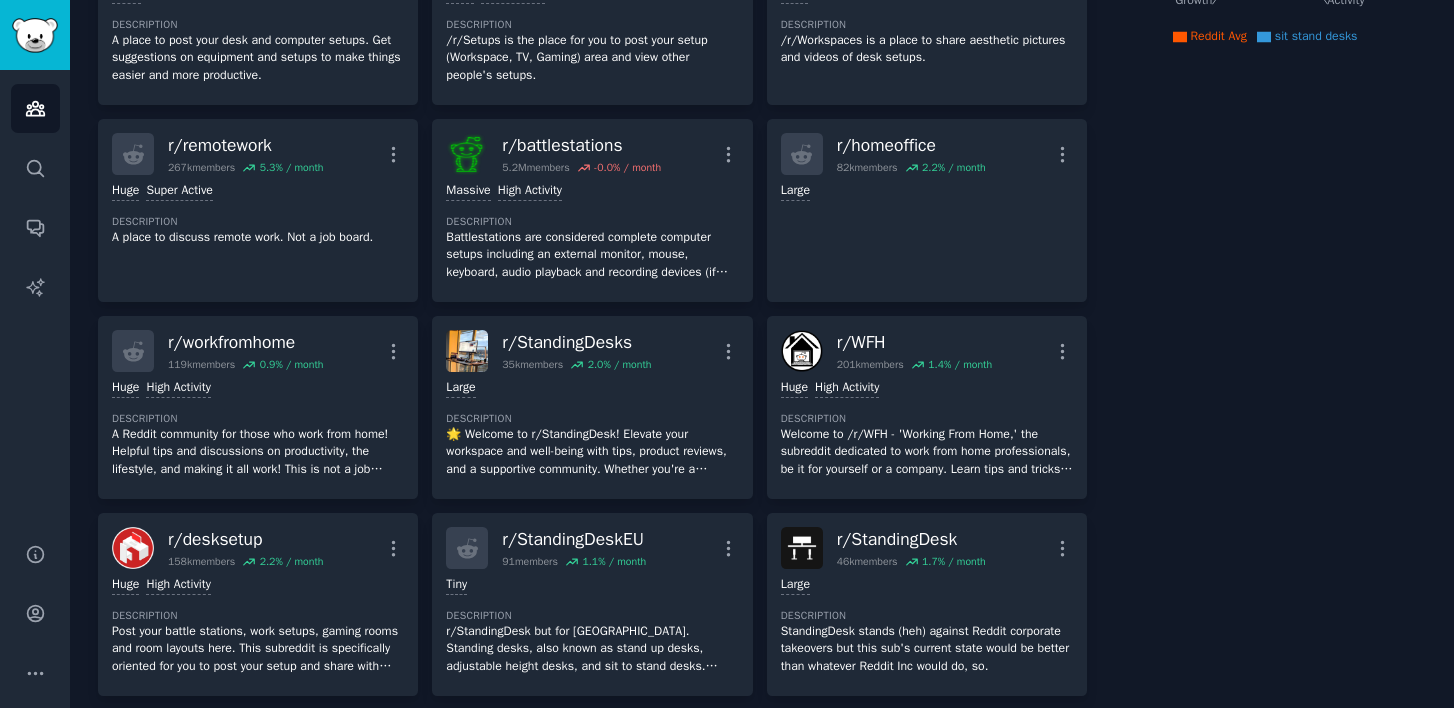 scroll, scrollTop: 0, scrollLeft: 0, axis: both 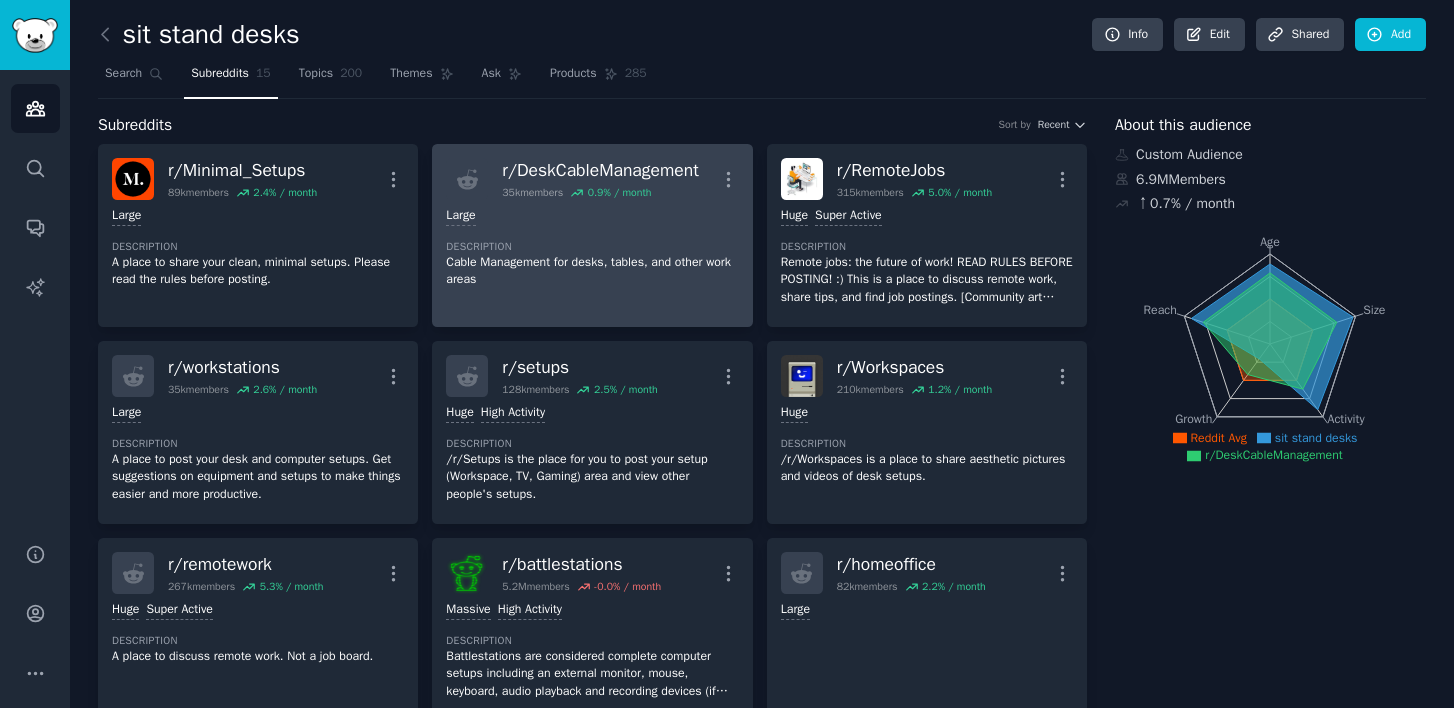 click on "Cable Management for desks, tables, and other work areas" at bounding box center (592, 271) 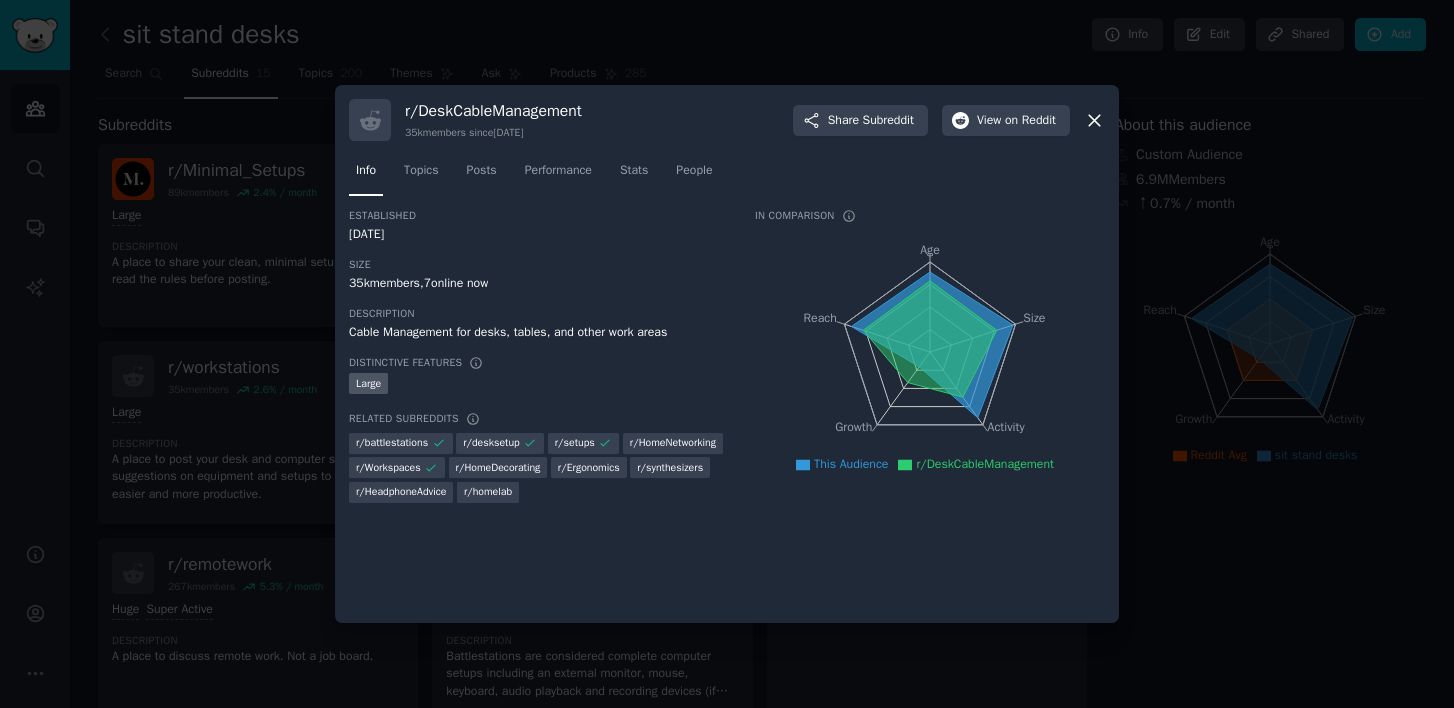 click 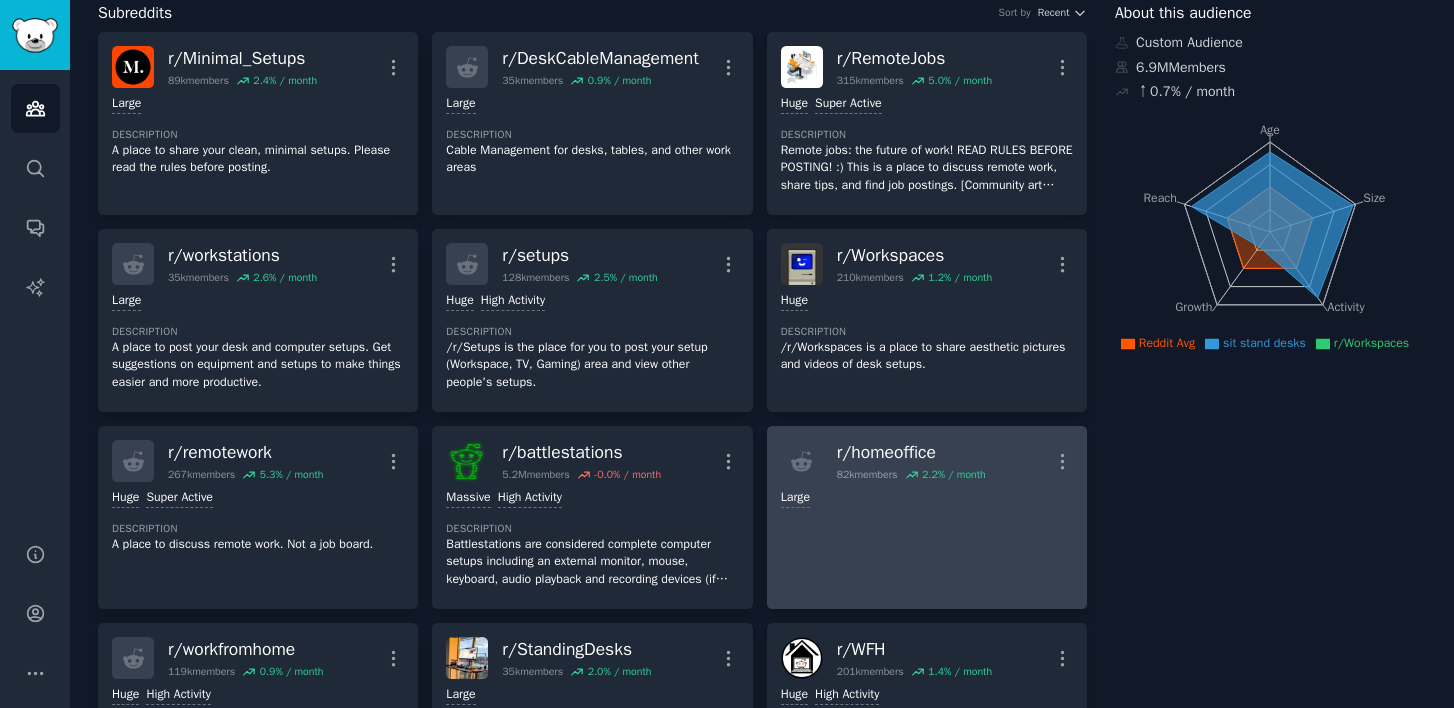 scroll, scrollTop: 0, scrollLeft: 0, axis: both 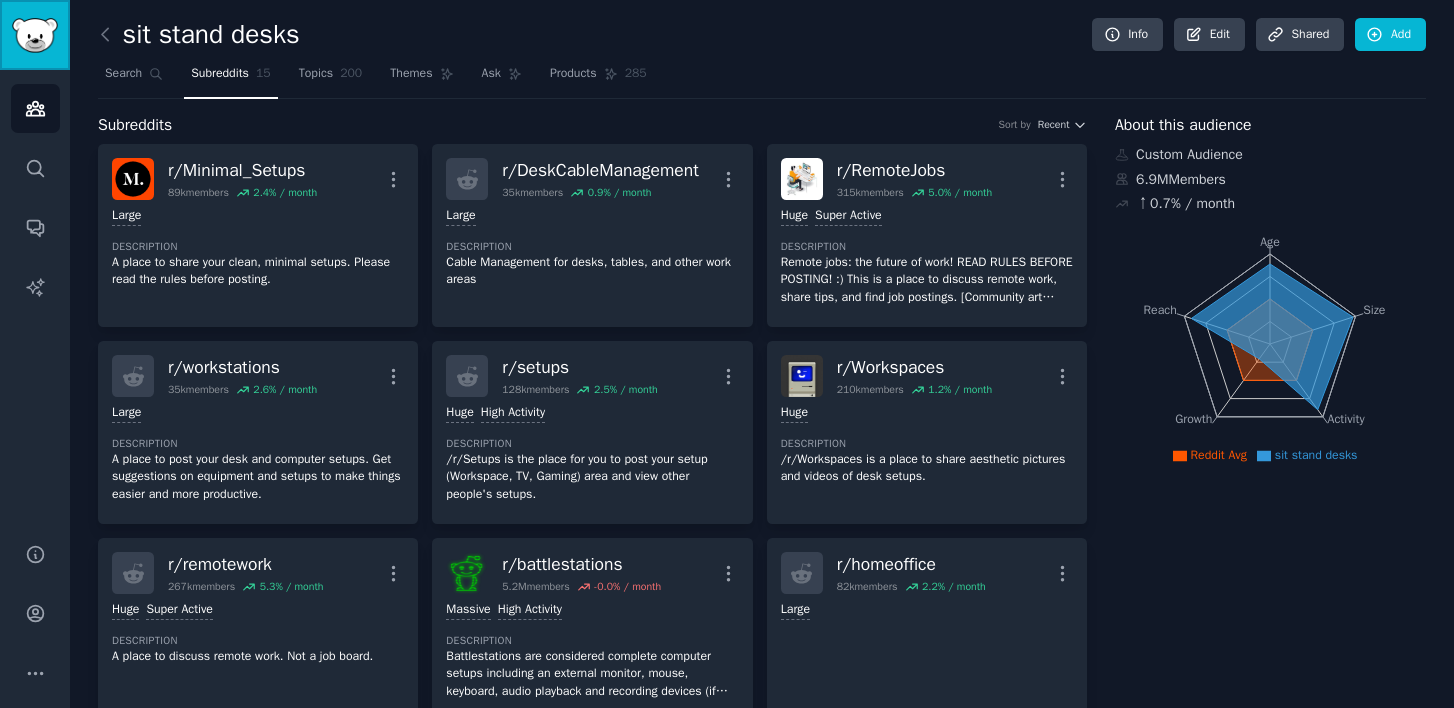 click at bounding box center [35, 35] 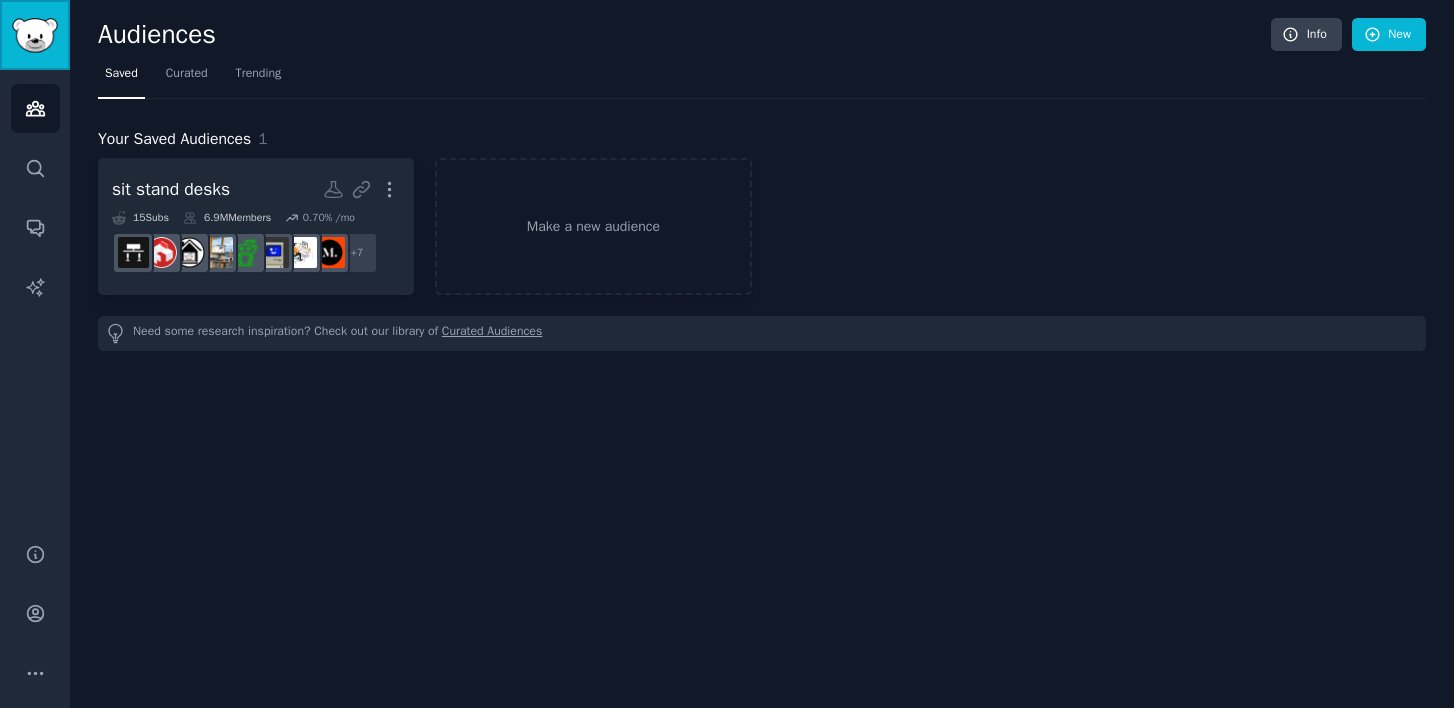 click at bounding box center (35, 35) 